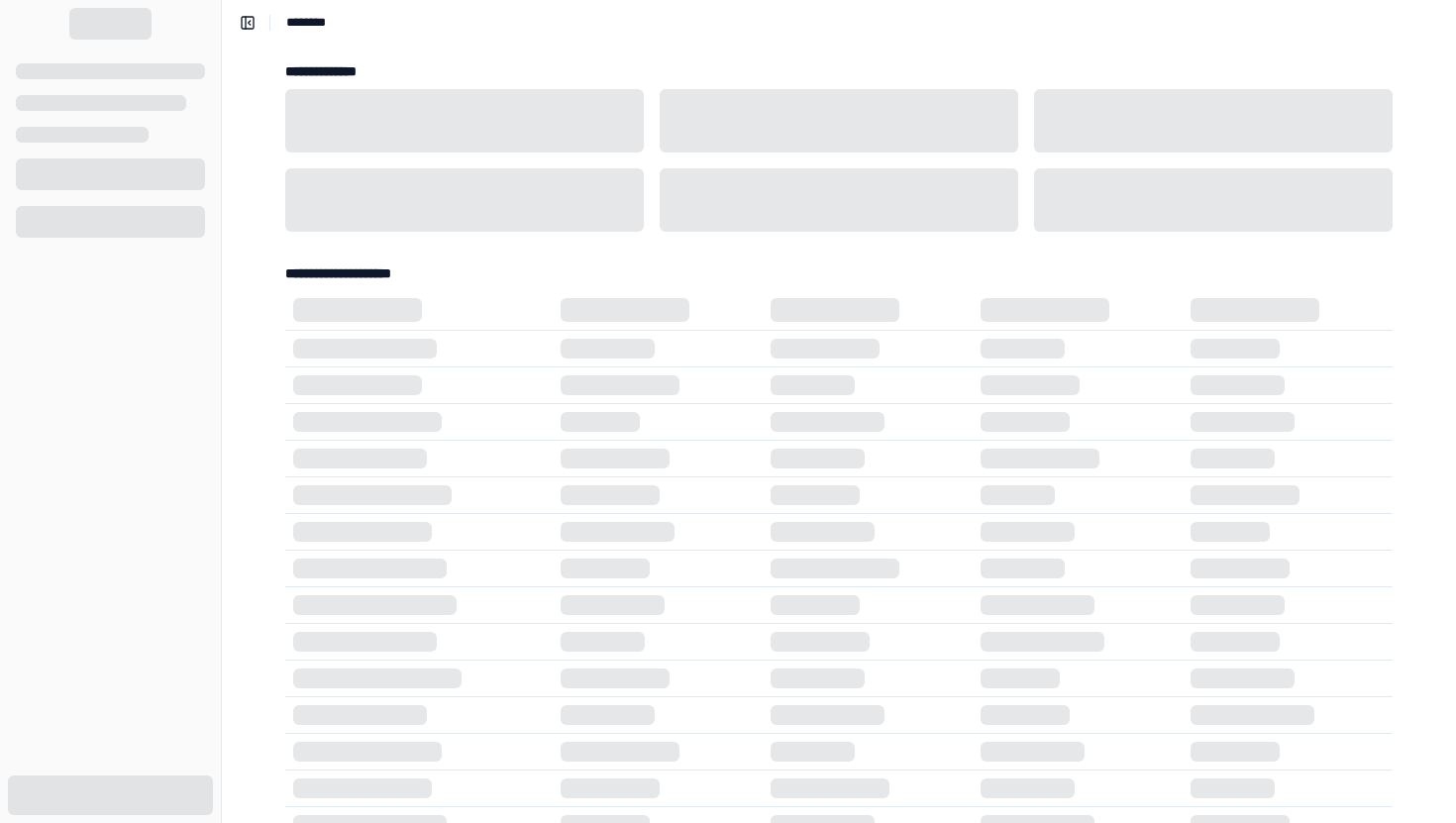 scroll, scrollTop: 0, scrollLeft: 0, axis: both 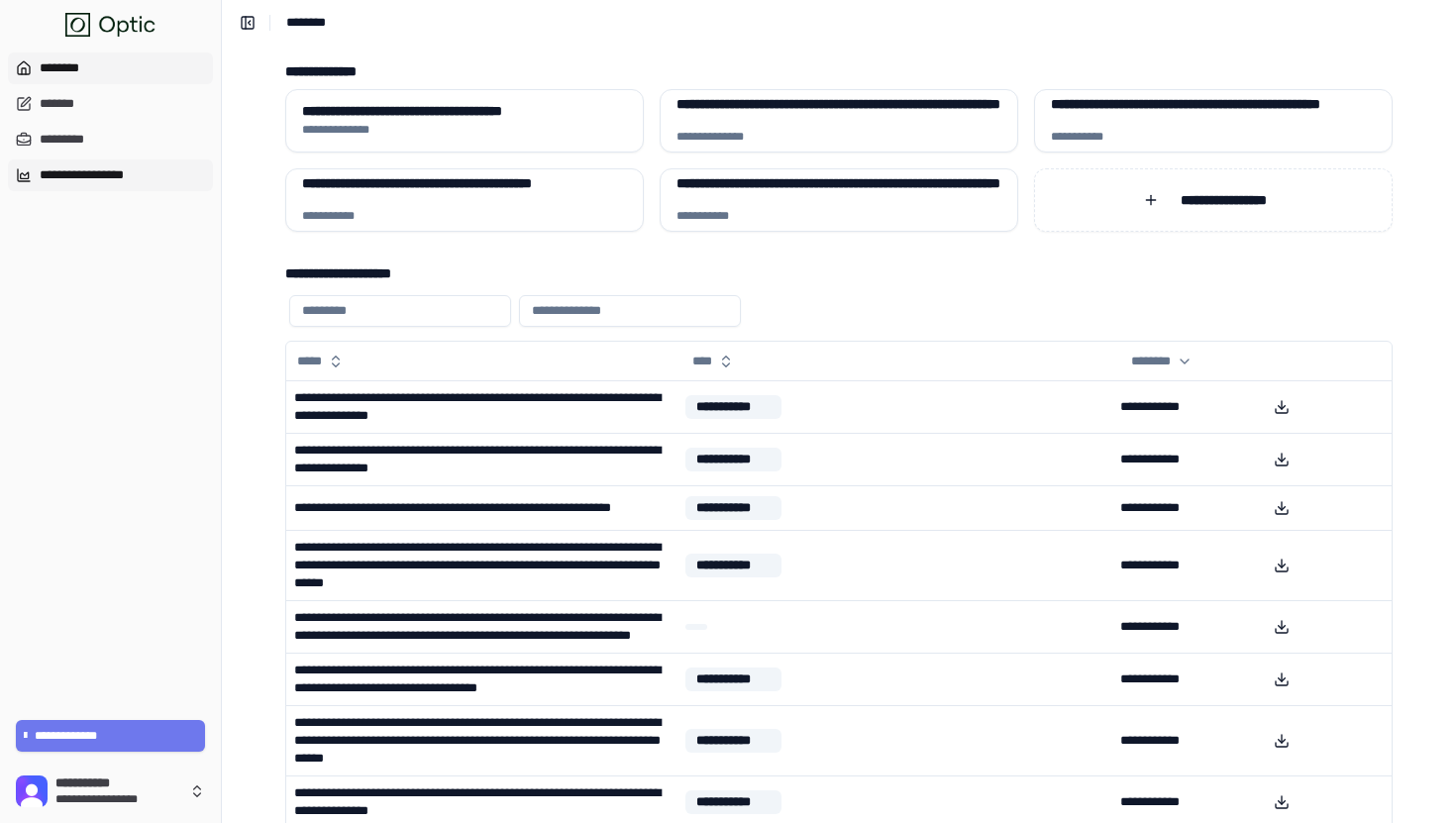 click on "**********" at bounding box center (110, 175) 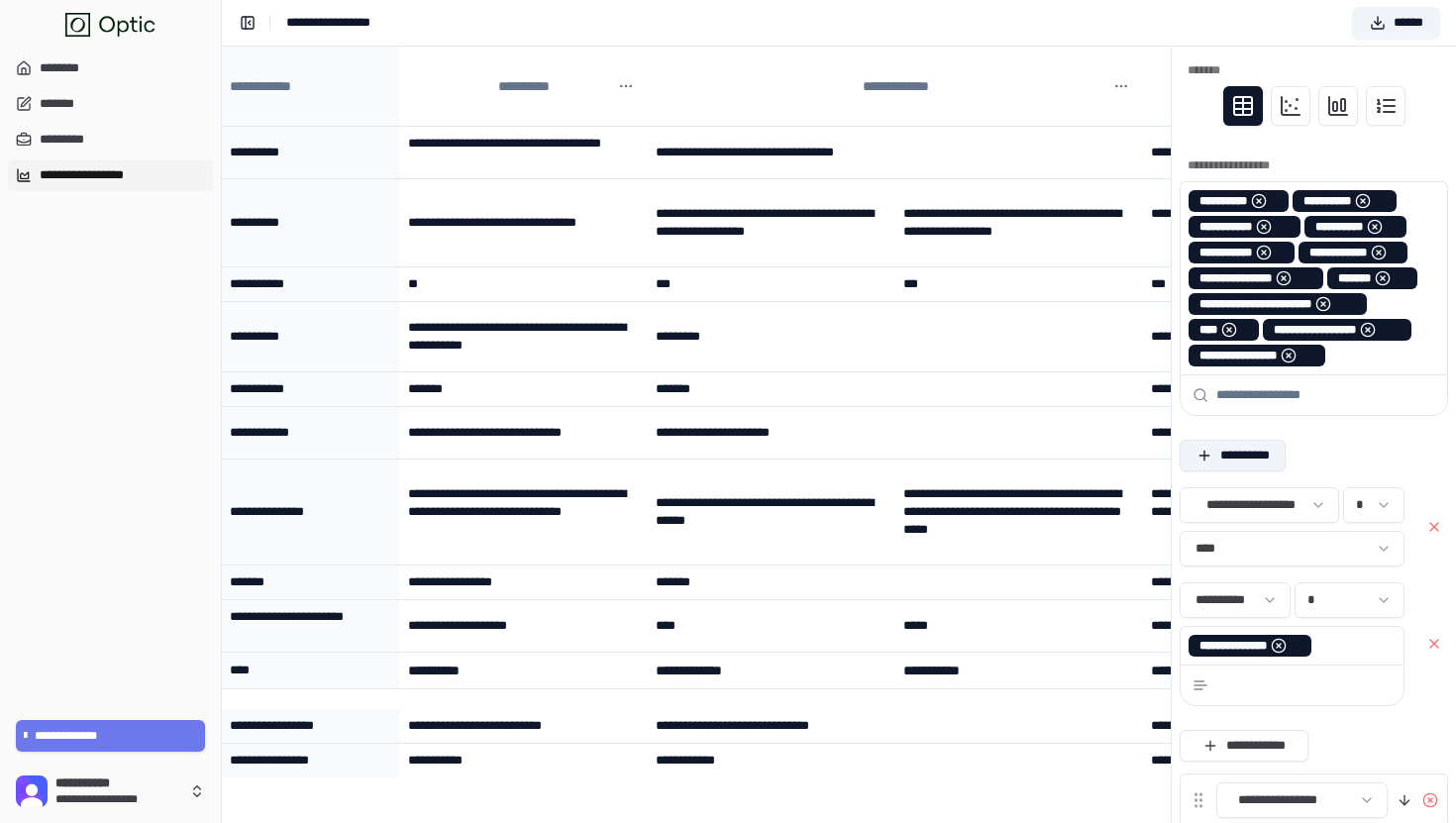 click on "**********" at bounding box center (1232, 456) 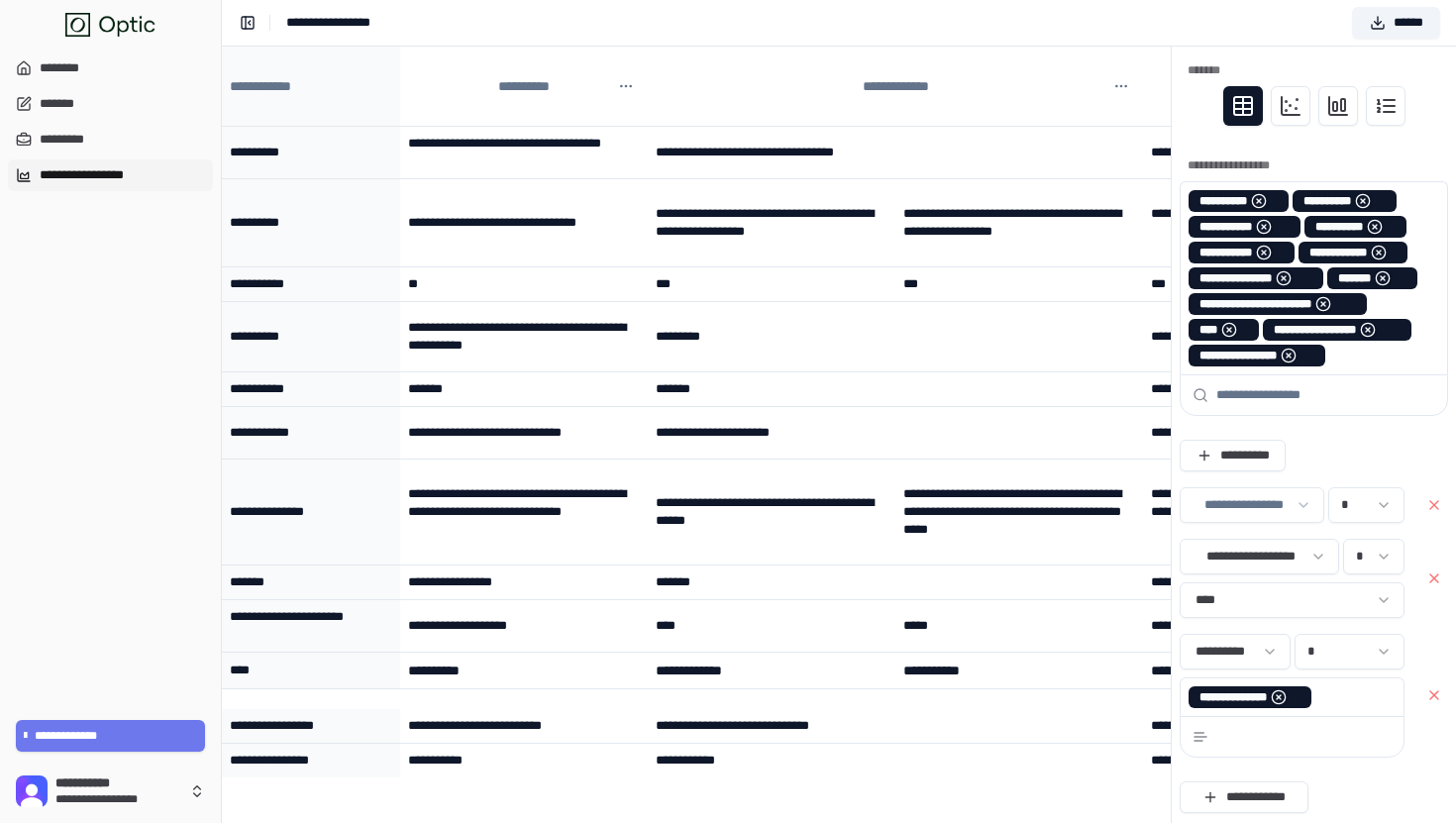 click on "**********" at bounding box center [728, 491] 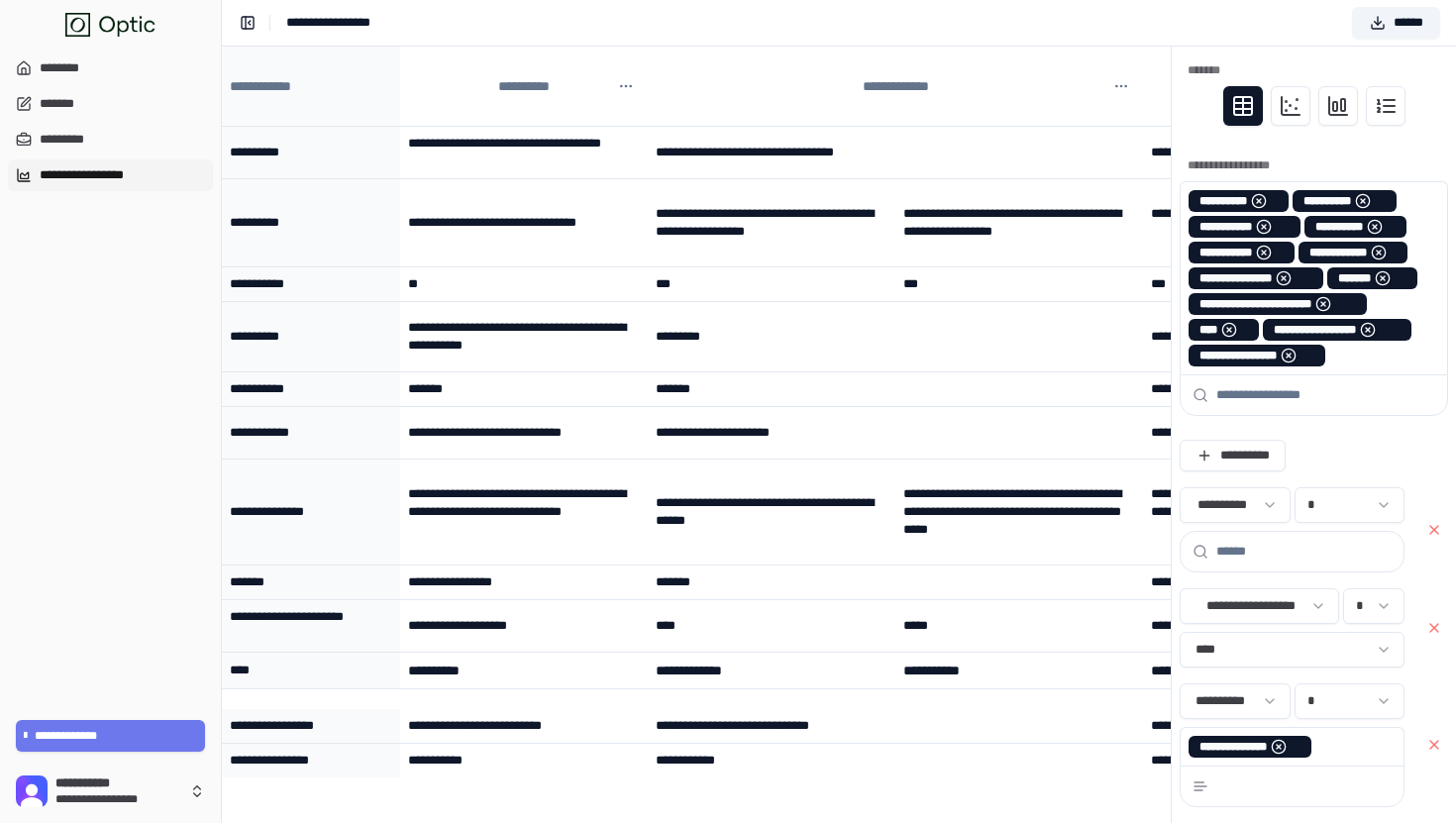 click at bounding box center [1303, 552] 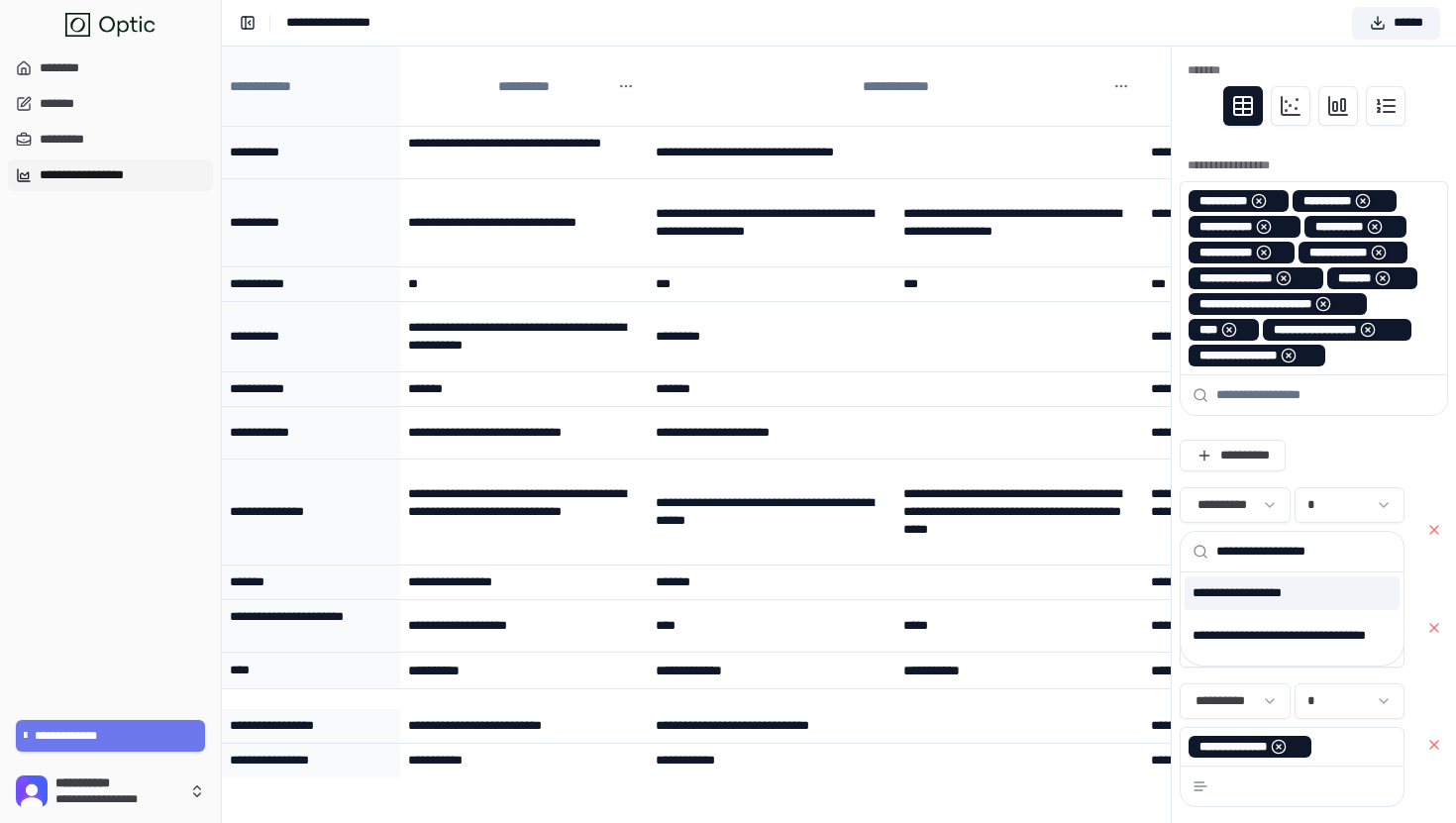 type on "**********" 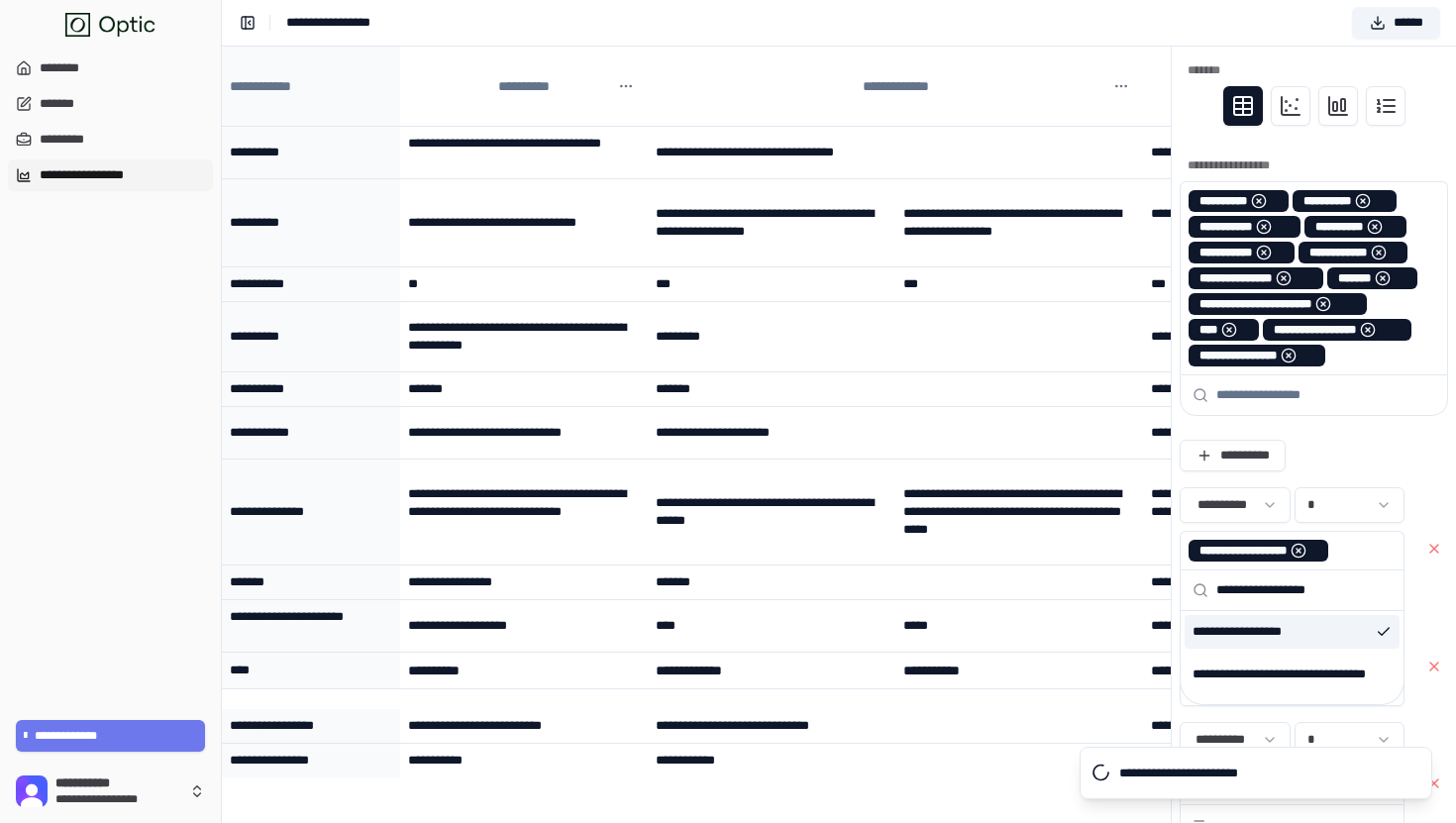 click on "**********" at bounding box center [1313, 643] 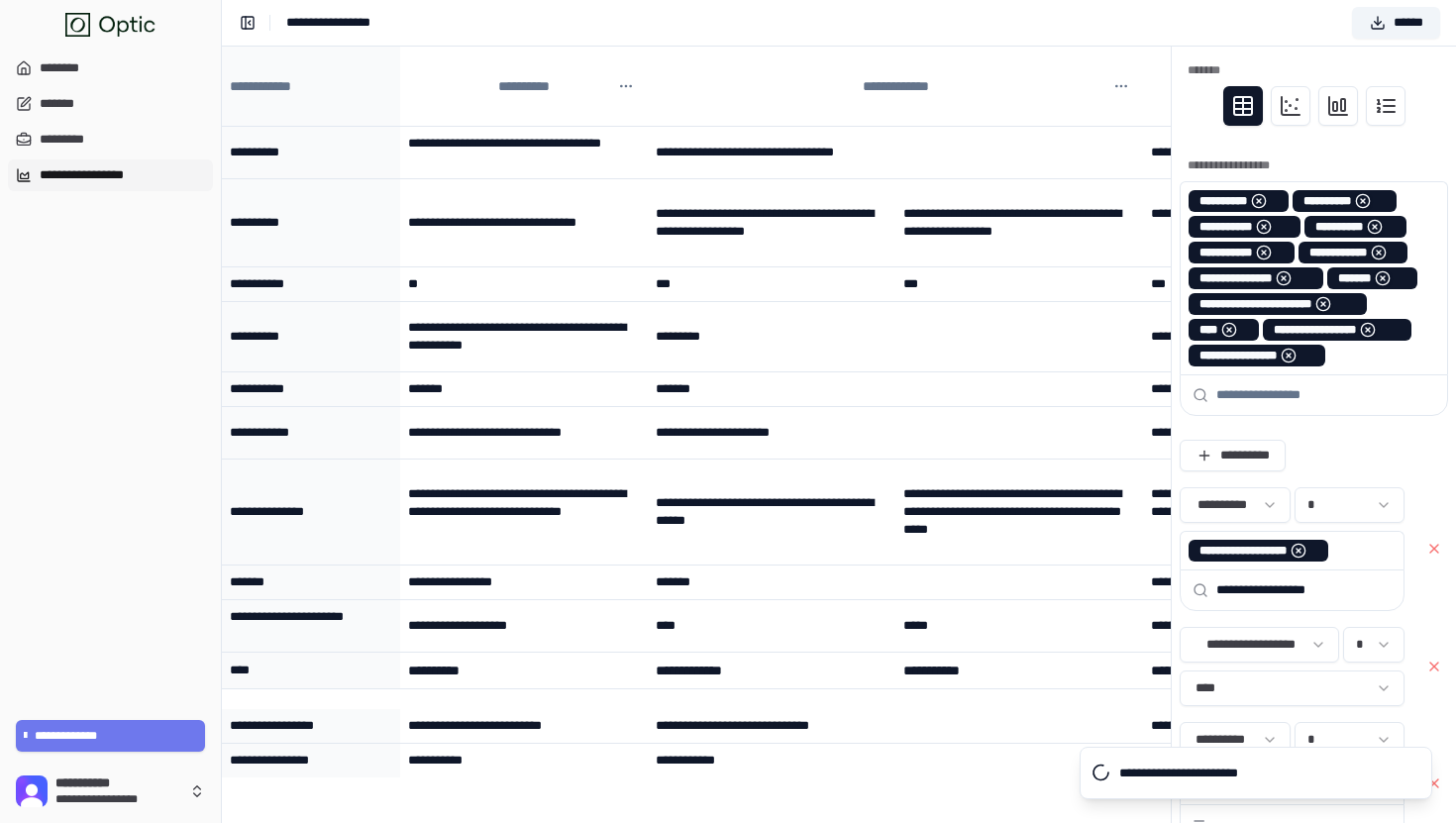 click on "**********" at bounding box center [839, 23] 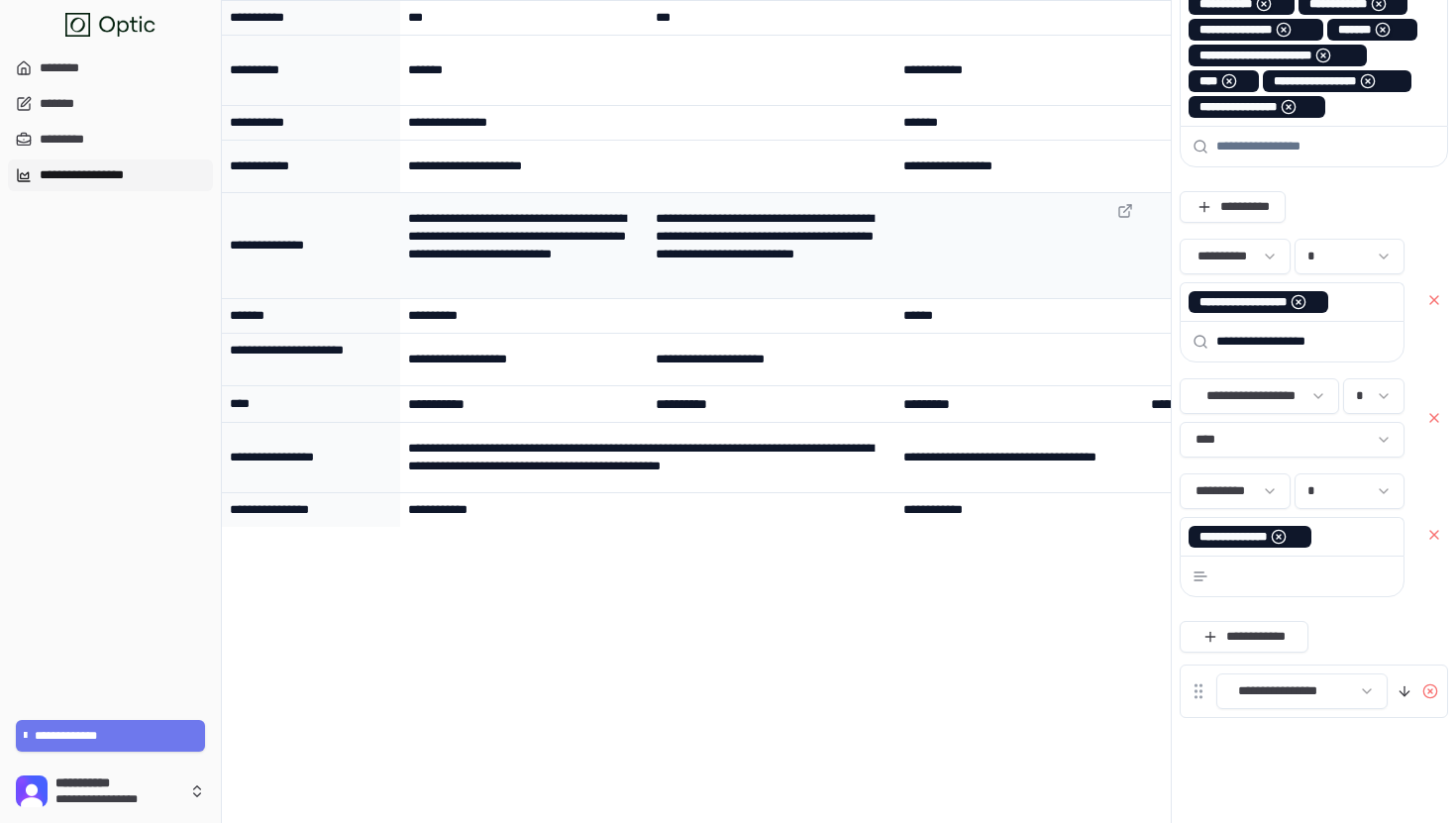scroll, scrollTop: 0, scrollLeft: 0, axis: both 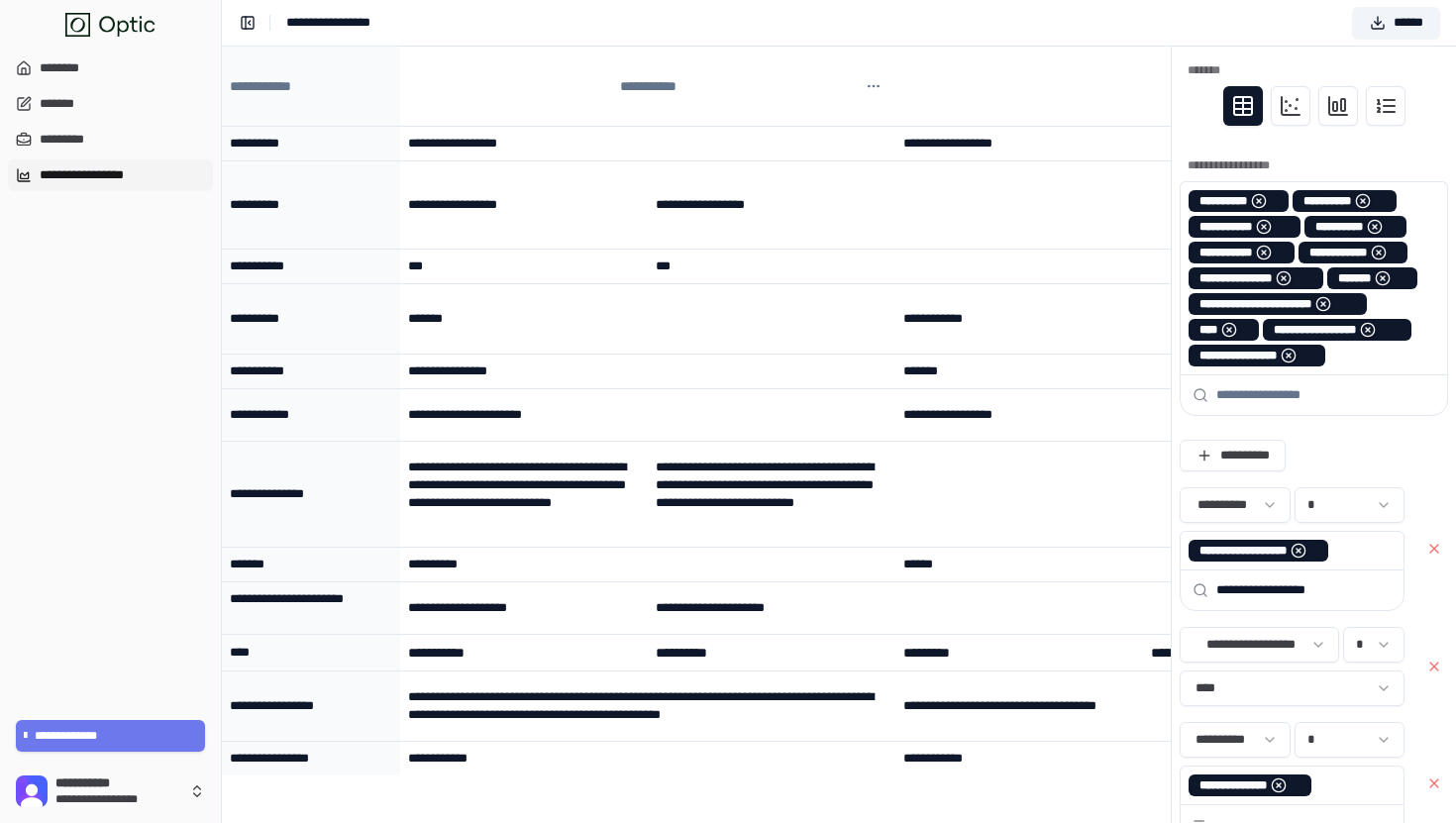 click at bounding box center [1325, 395] 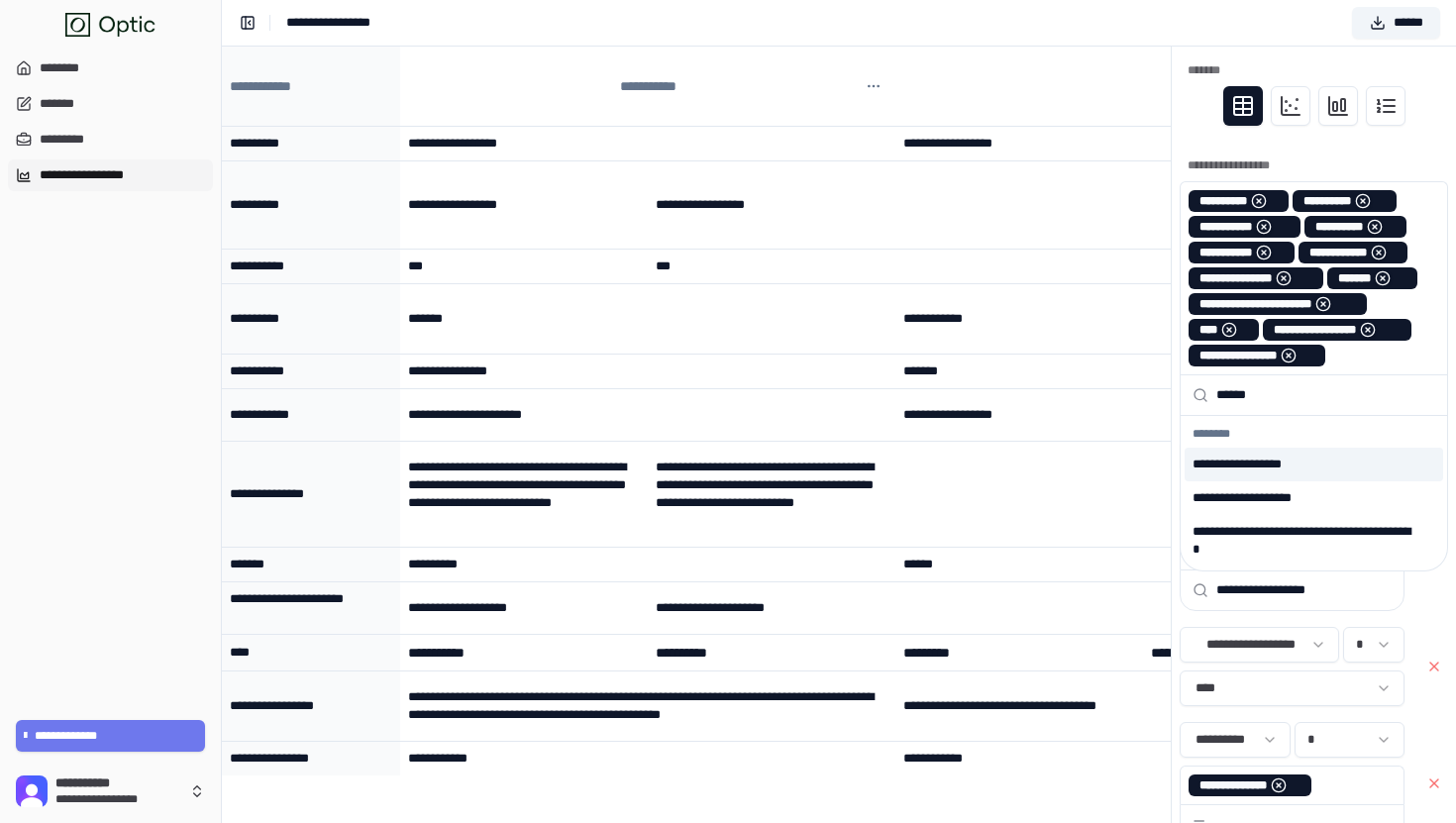 type on "******" 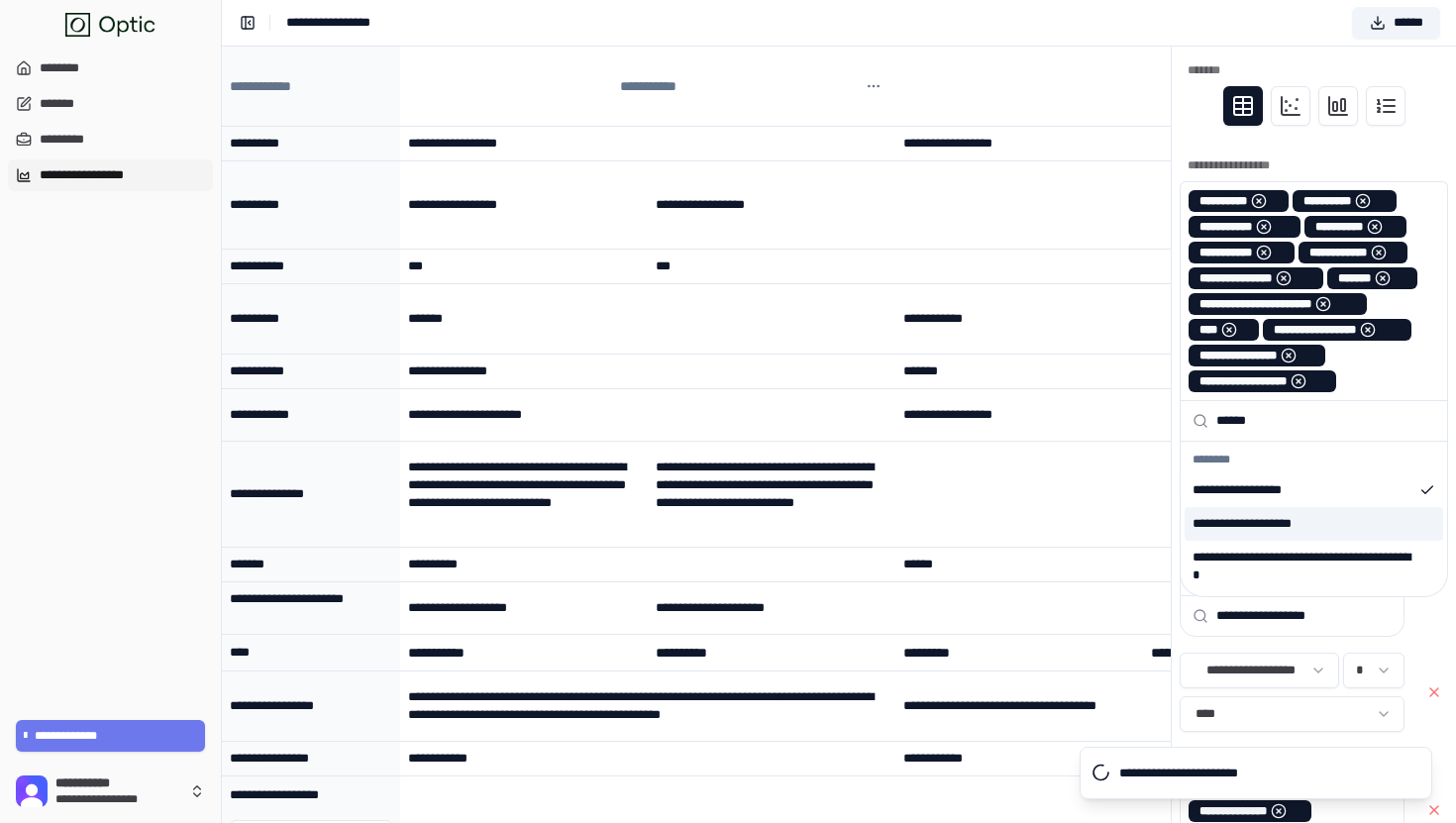click on "**********" at bounding box center (1313, 524) 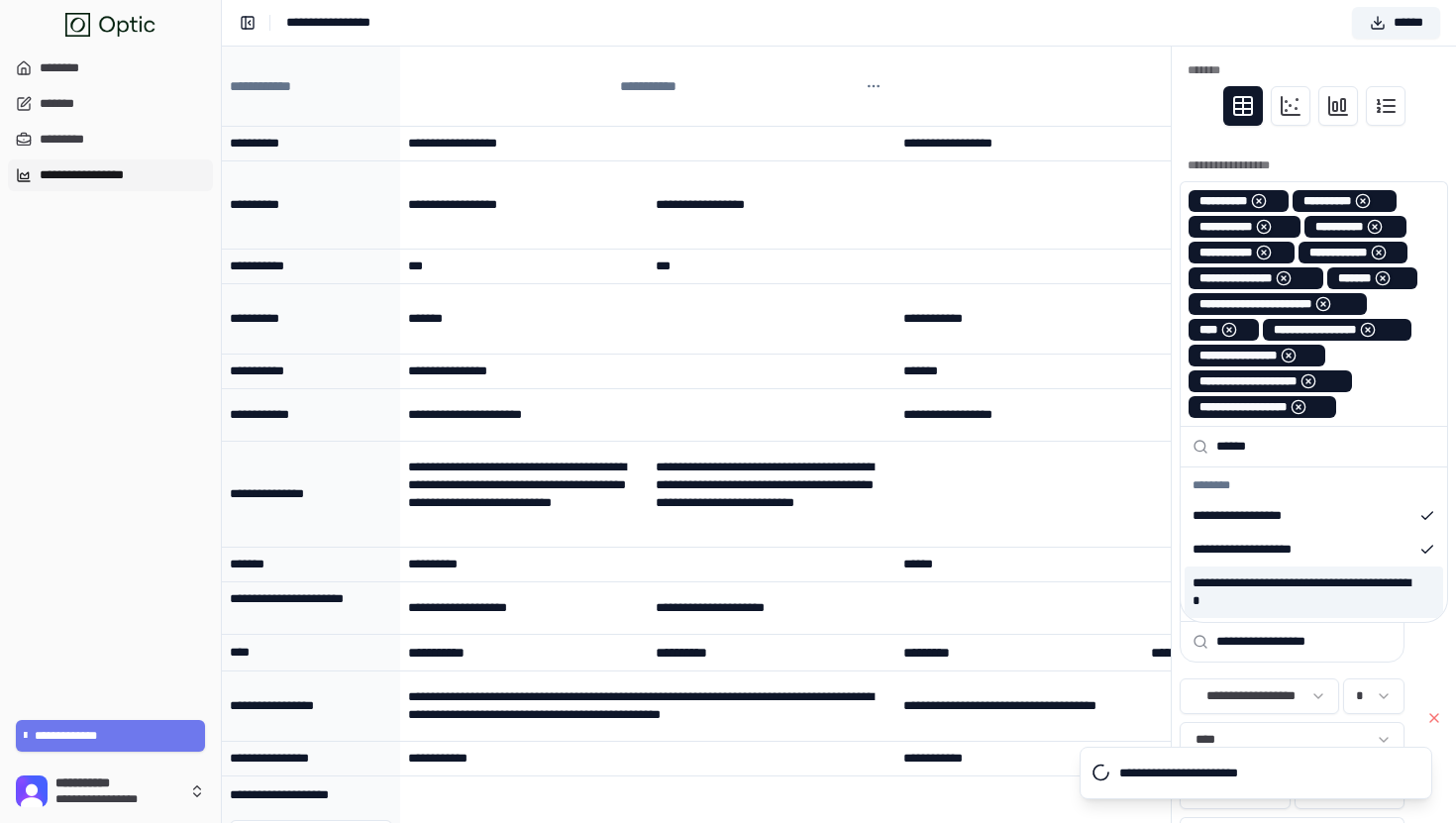 click on "**********" at bounding box center (1313, 592) 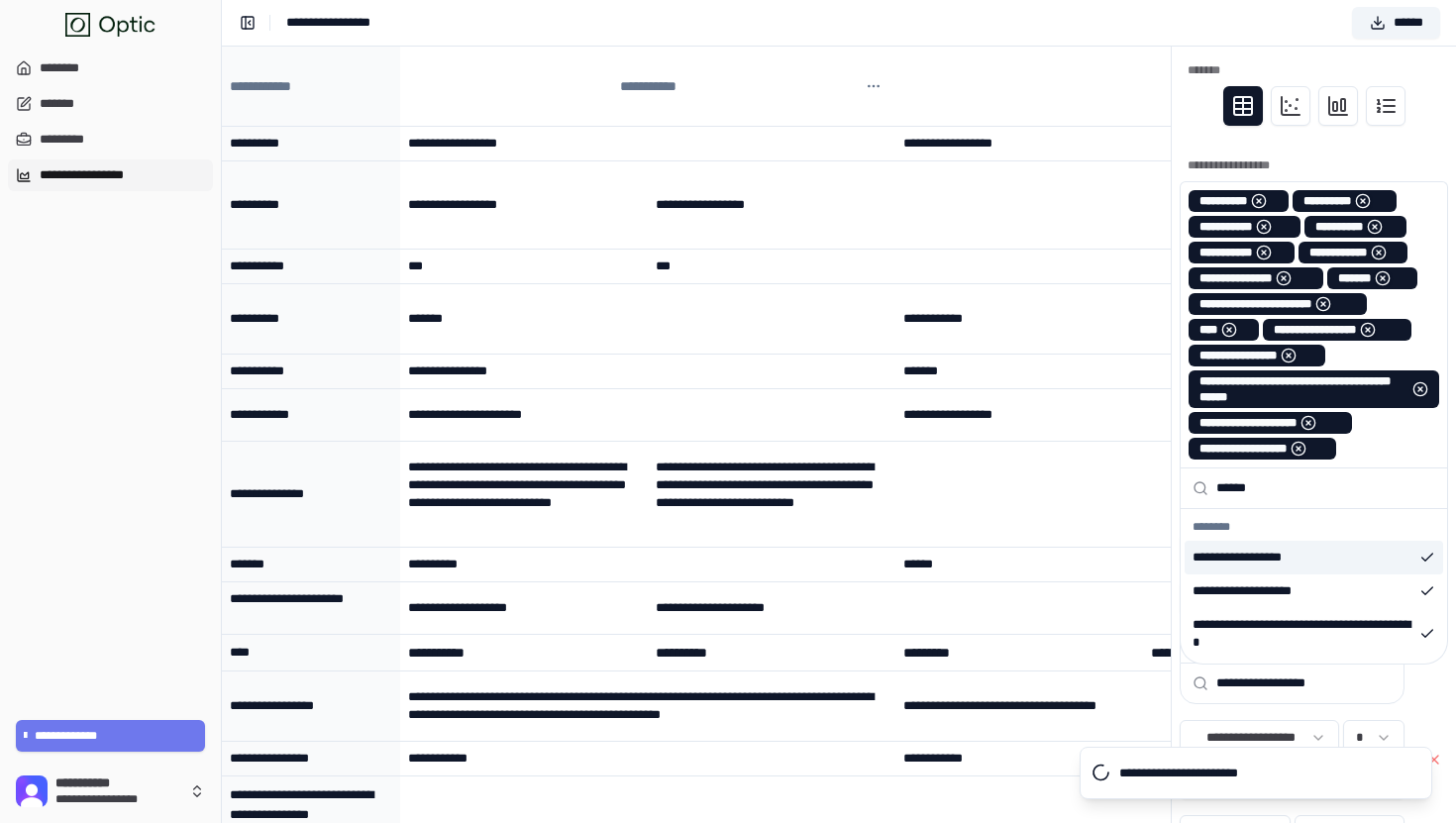 click on "**********" at bounding box center (839, 23) 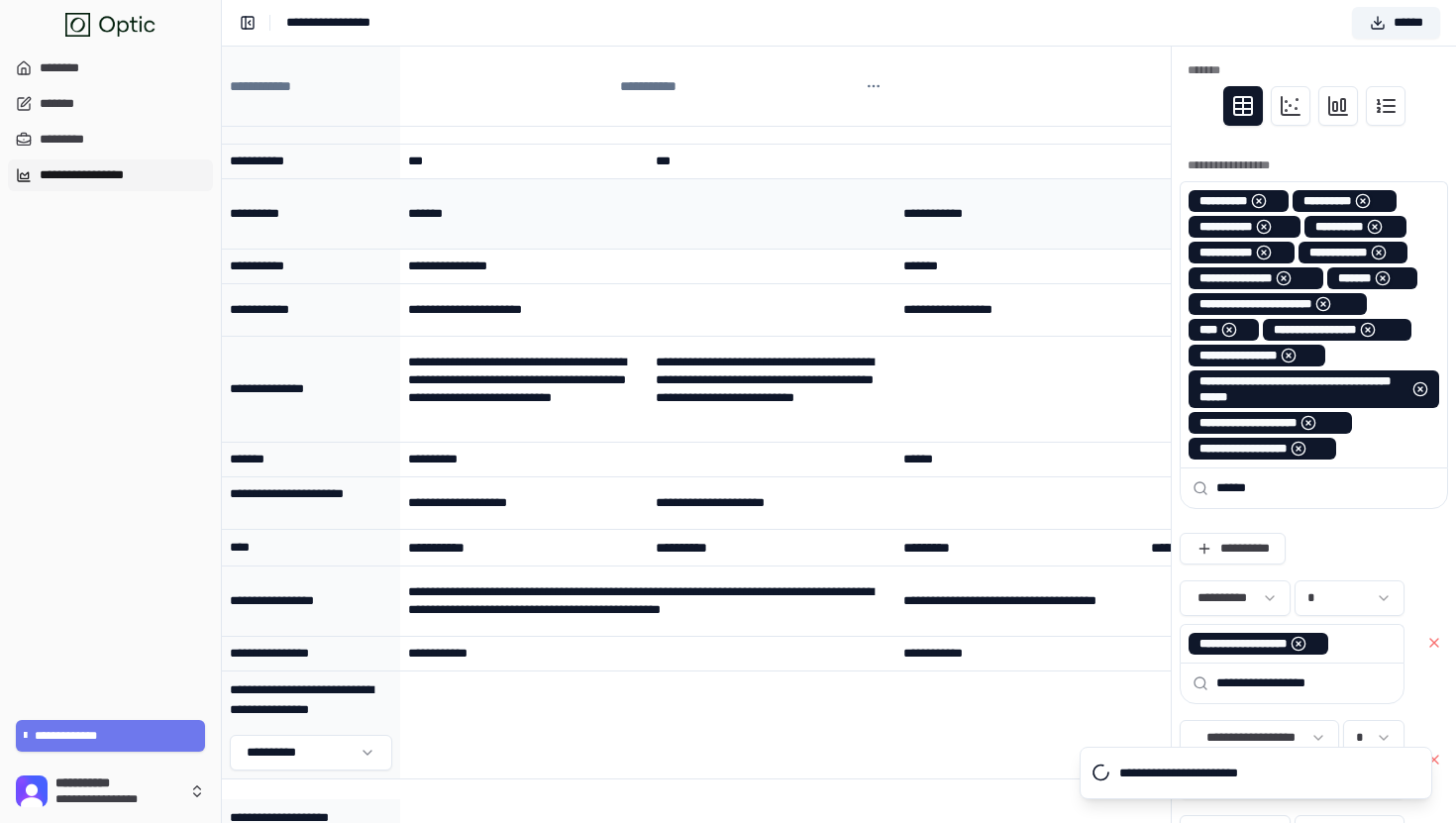 scroll, scrollTop: 241, scrollLeft: 0, axis: vertical 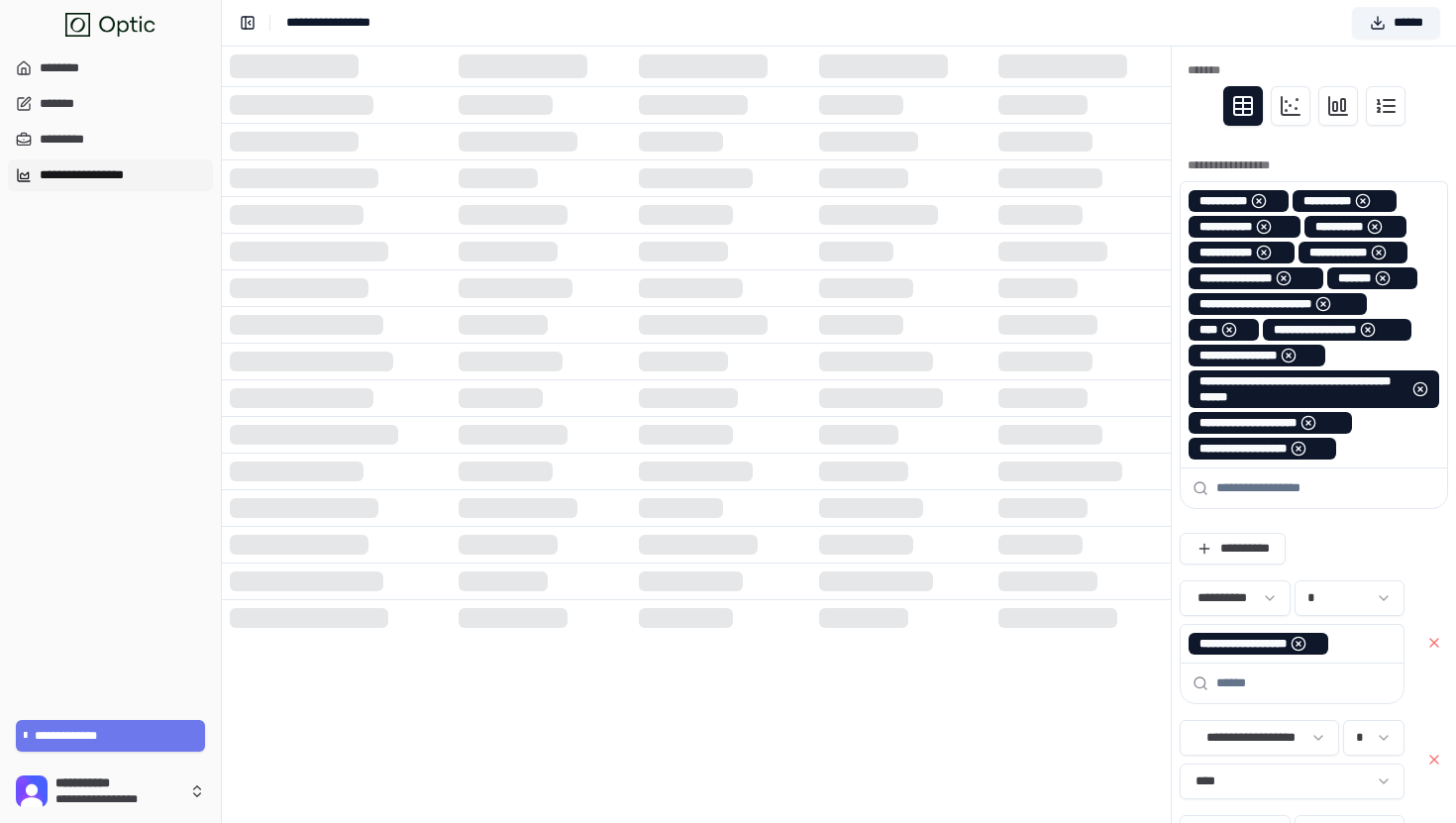 click on "**********" at bounding box center [339, 23] 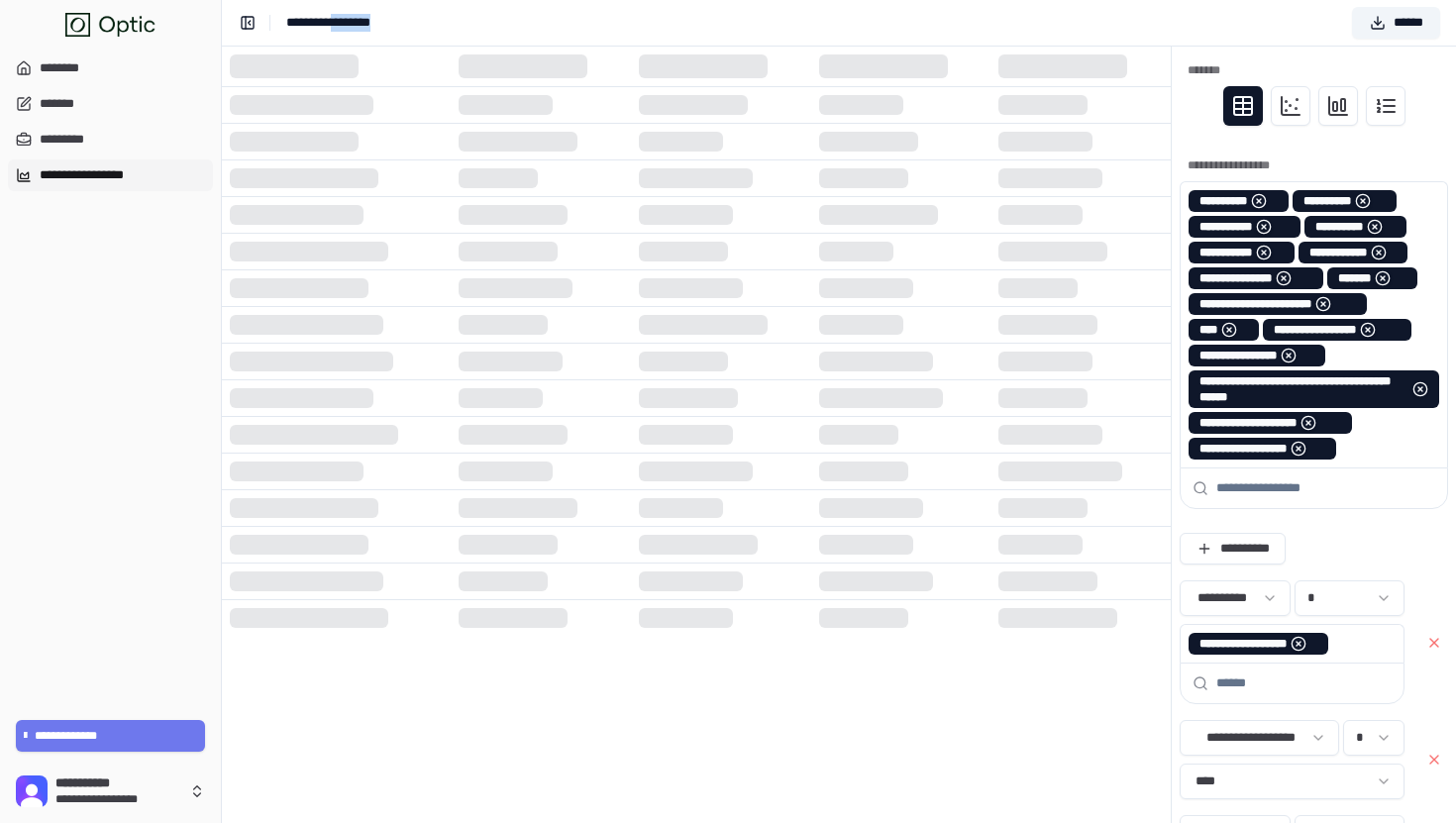 click on "**********" at bounding box center (339, 23) 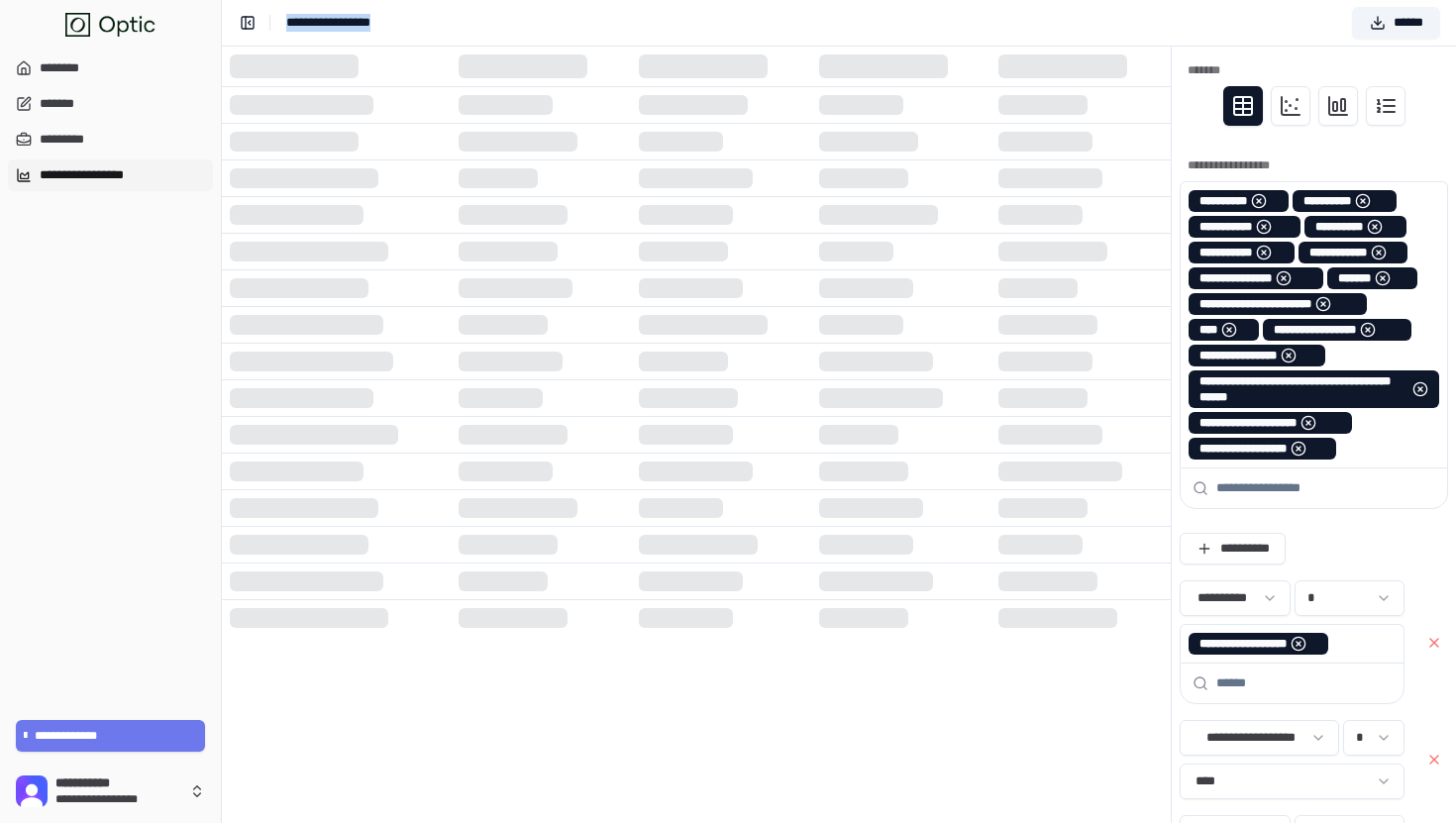 click on "**********" at bounding box center (339, 23) 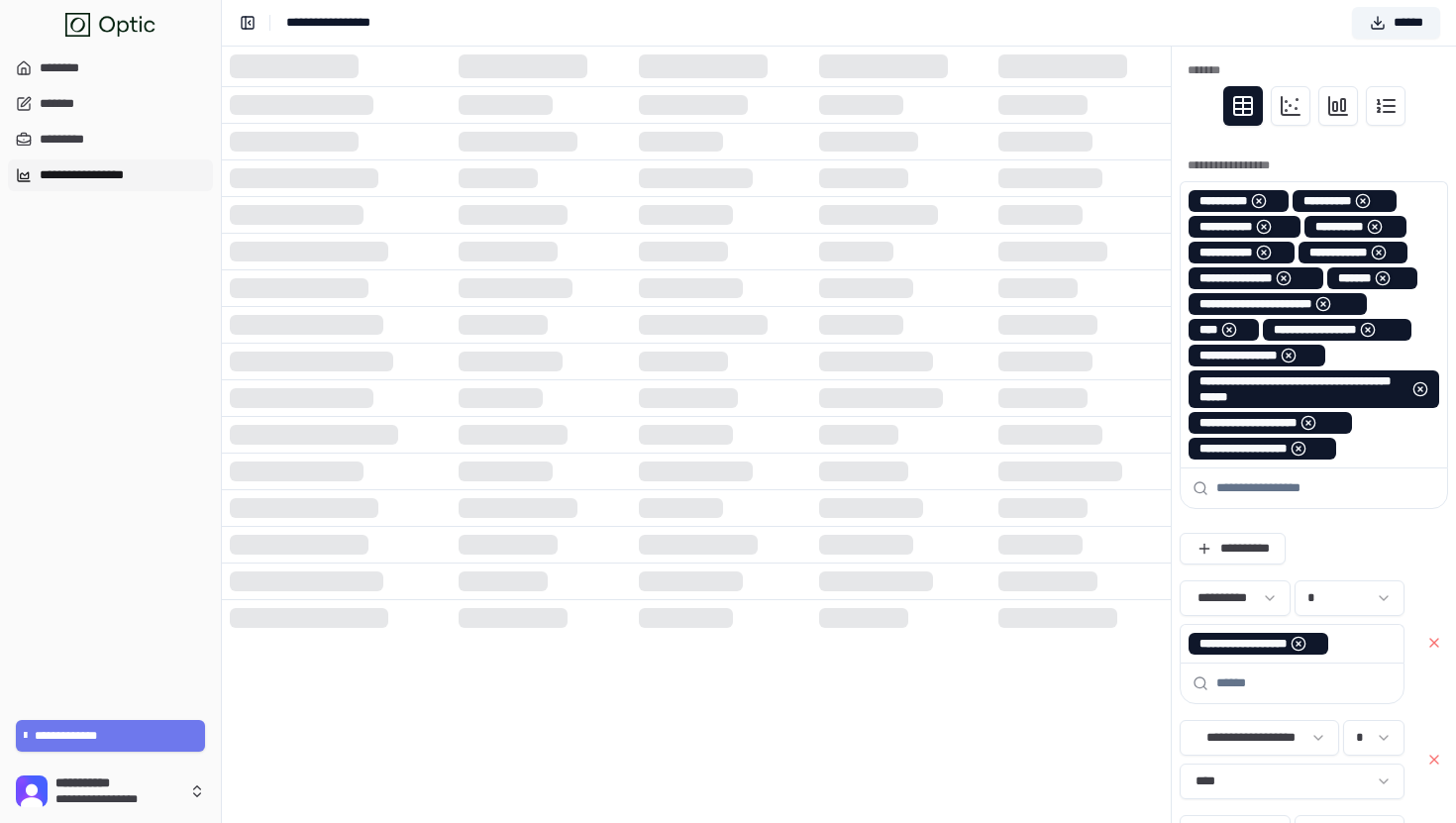 click on "**********" at bounding box center [839, 23] 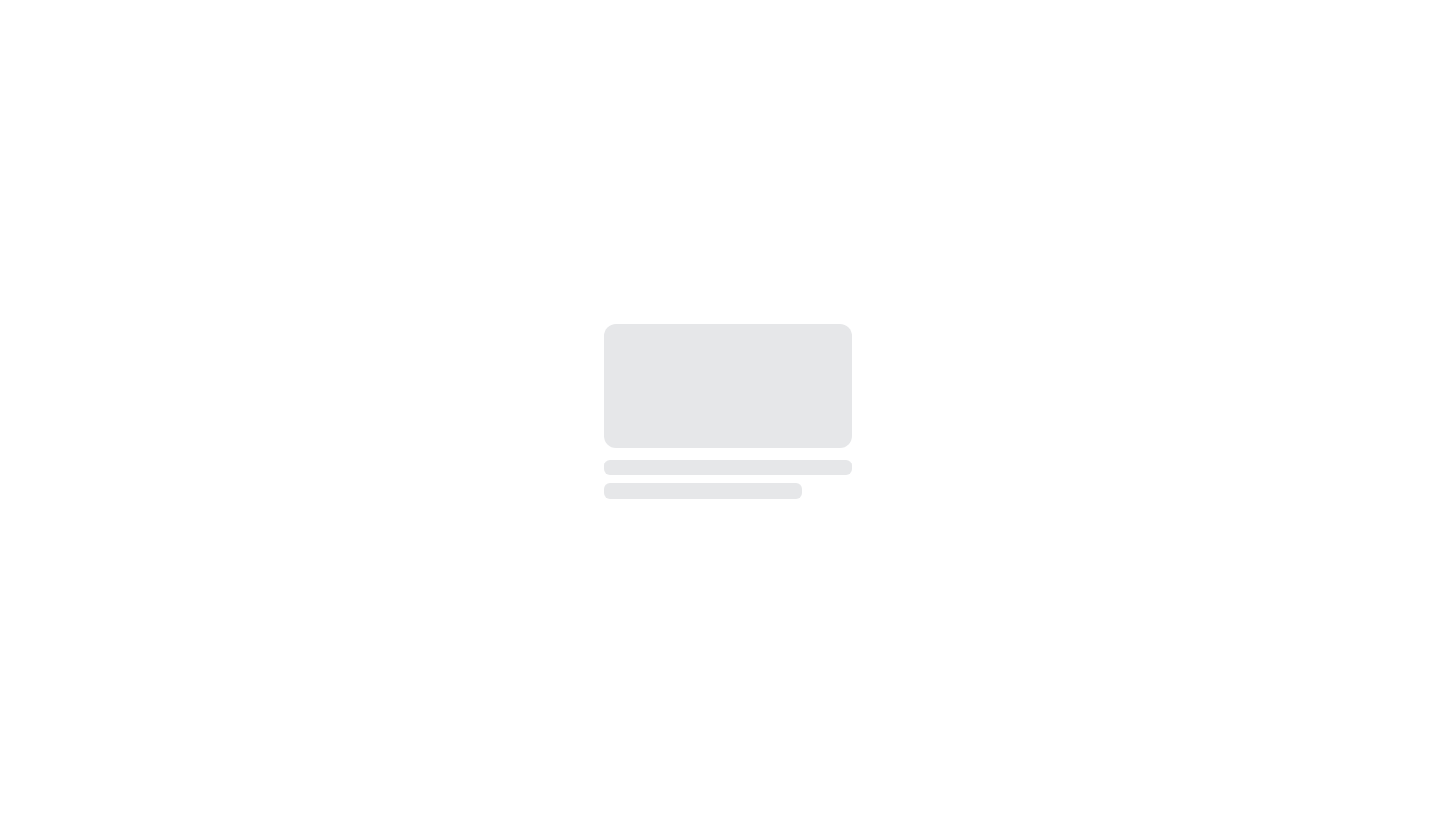 scroll, scrollTop: 0, scrollLeft: 0, axis: both 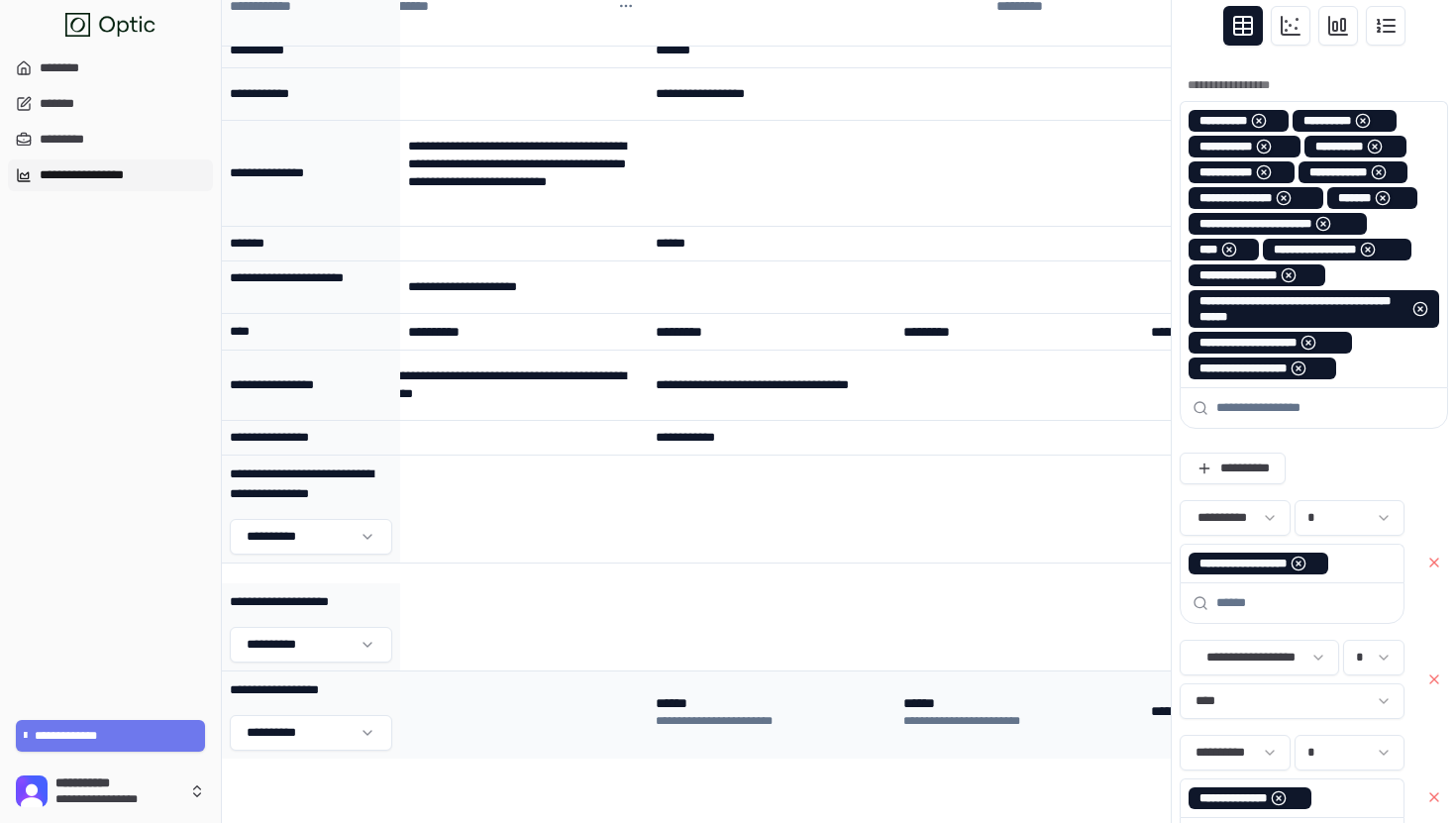 drag, startPoint x: 375, startPoint y: 690, endPoint x: 418, endPoint y: 677, distance: 44.922155 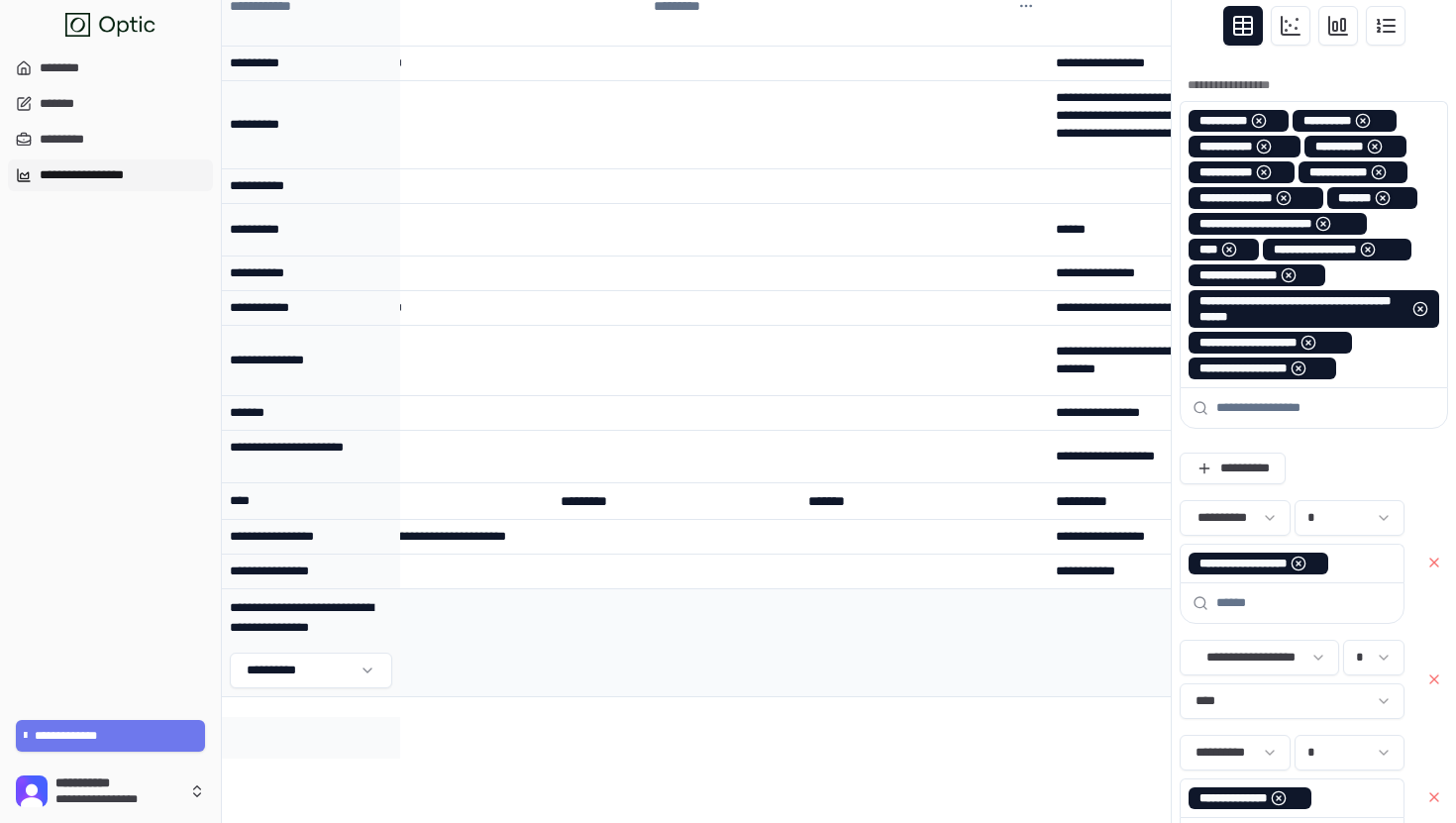 scroll, scrollTop: 0, scrollLeft: 144, axis: horizontal 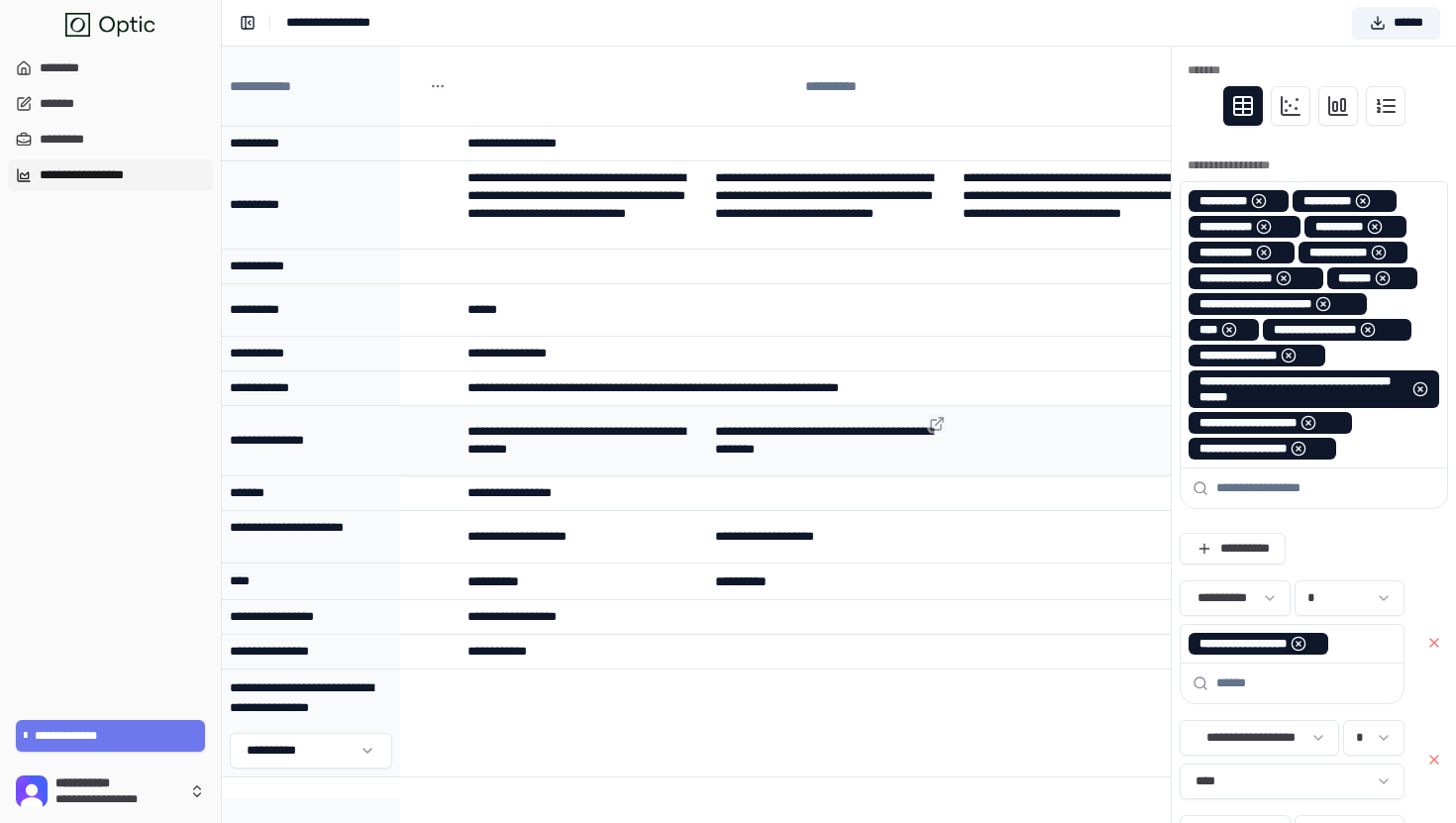 click at bounding box center (937, 424) 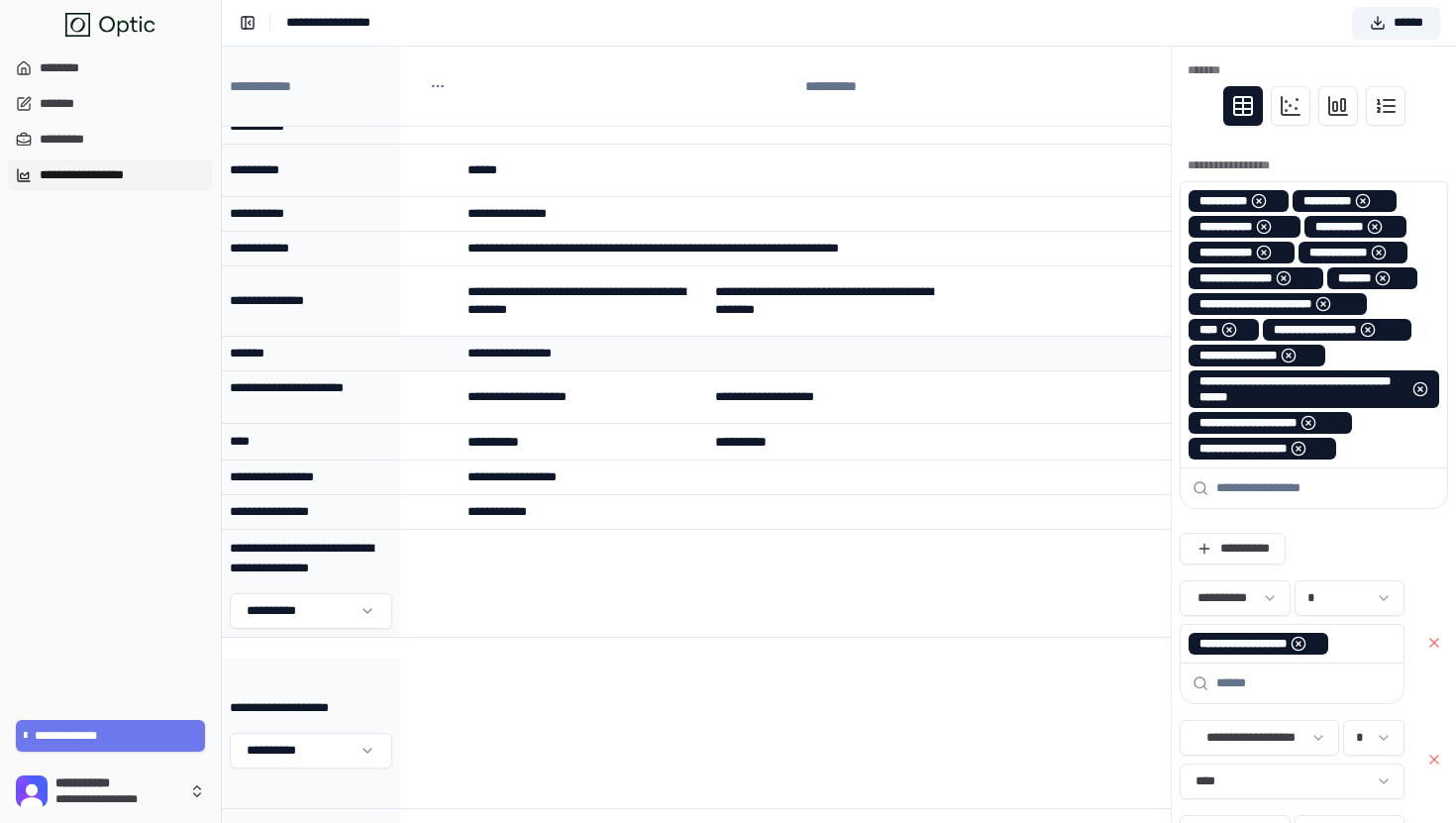 scroll, scrollTop: 260, scrollLeft: 683, axis: both 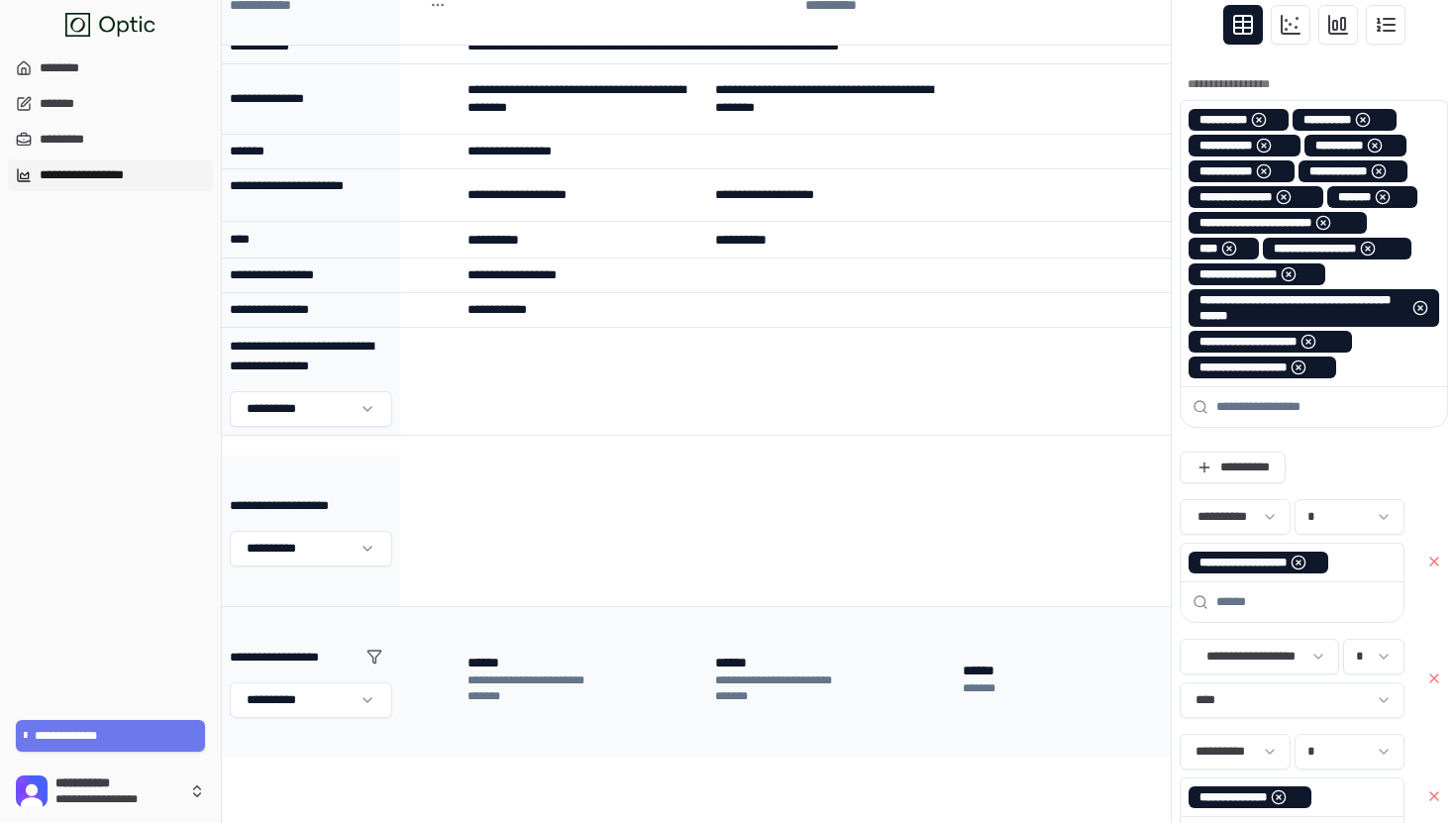 click on "**********" at bounding box center (540, 680) 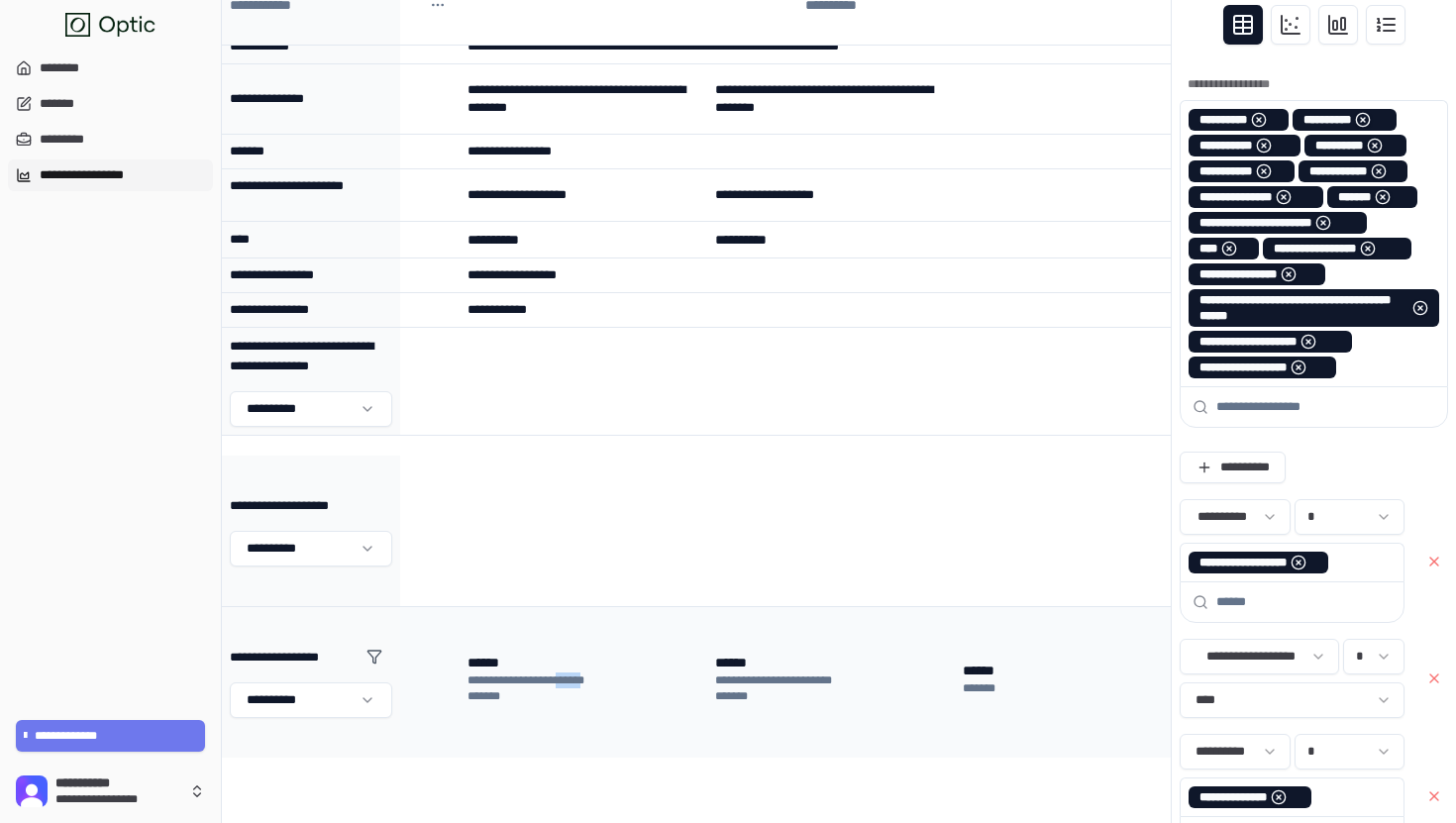 drag, startPoint x: 572, startPoint y: 676, endPoint x: 583, endPoint y: 676, distance: 11 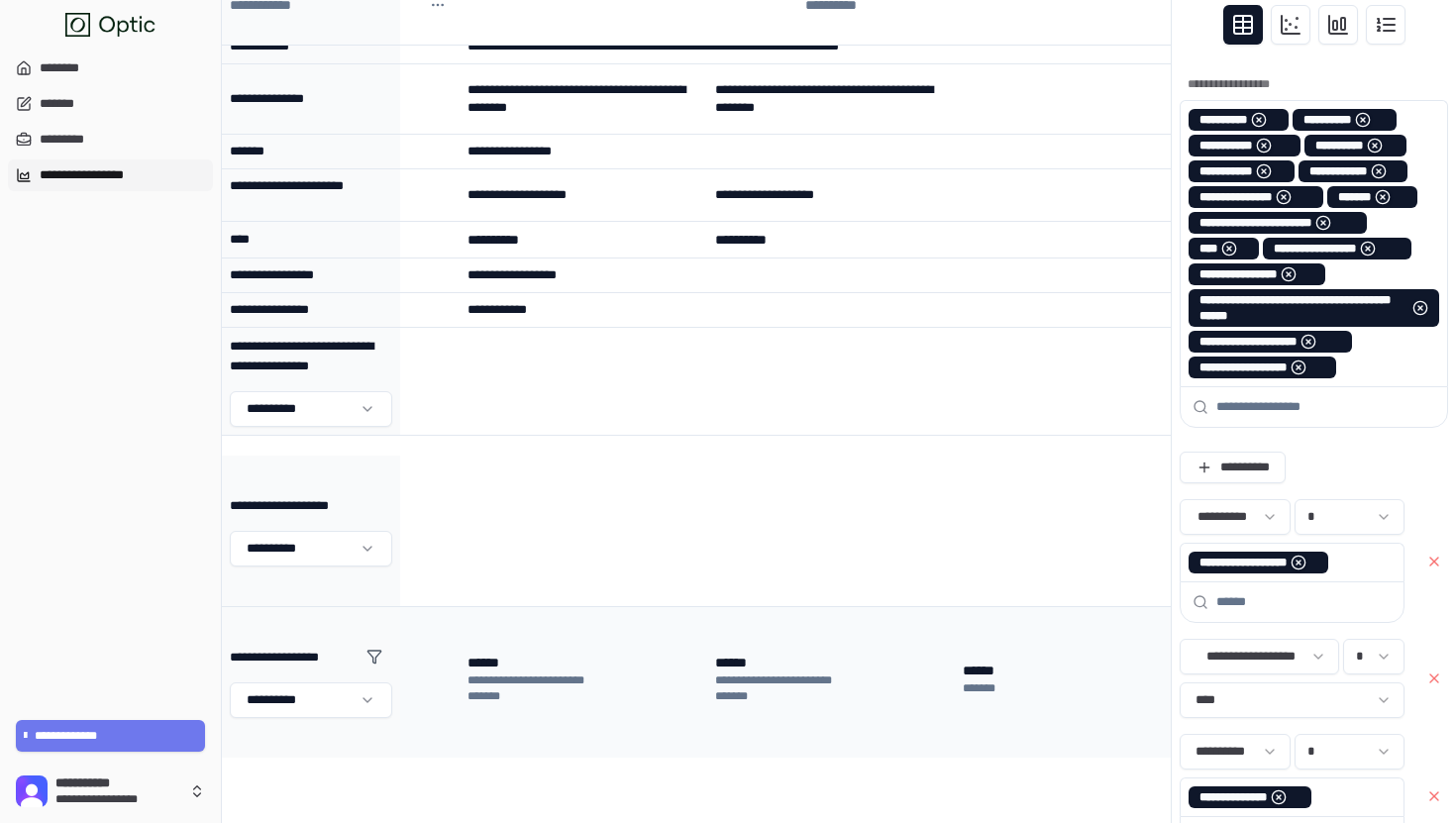 click on "**********" at bounding box center (540, 680) 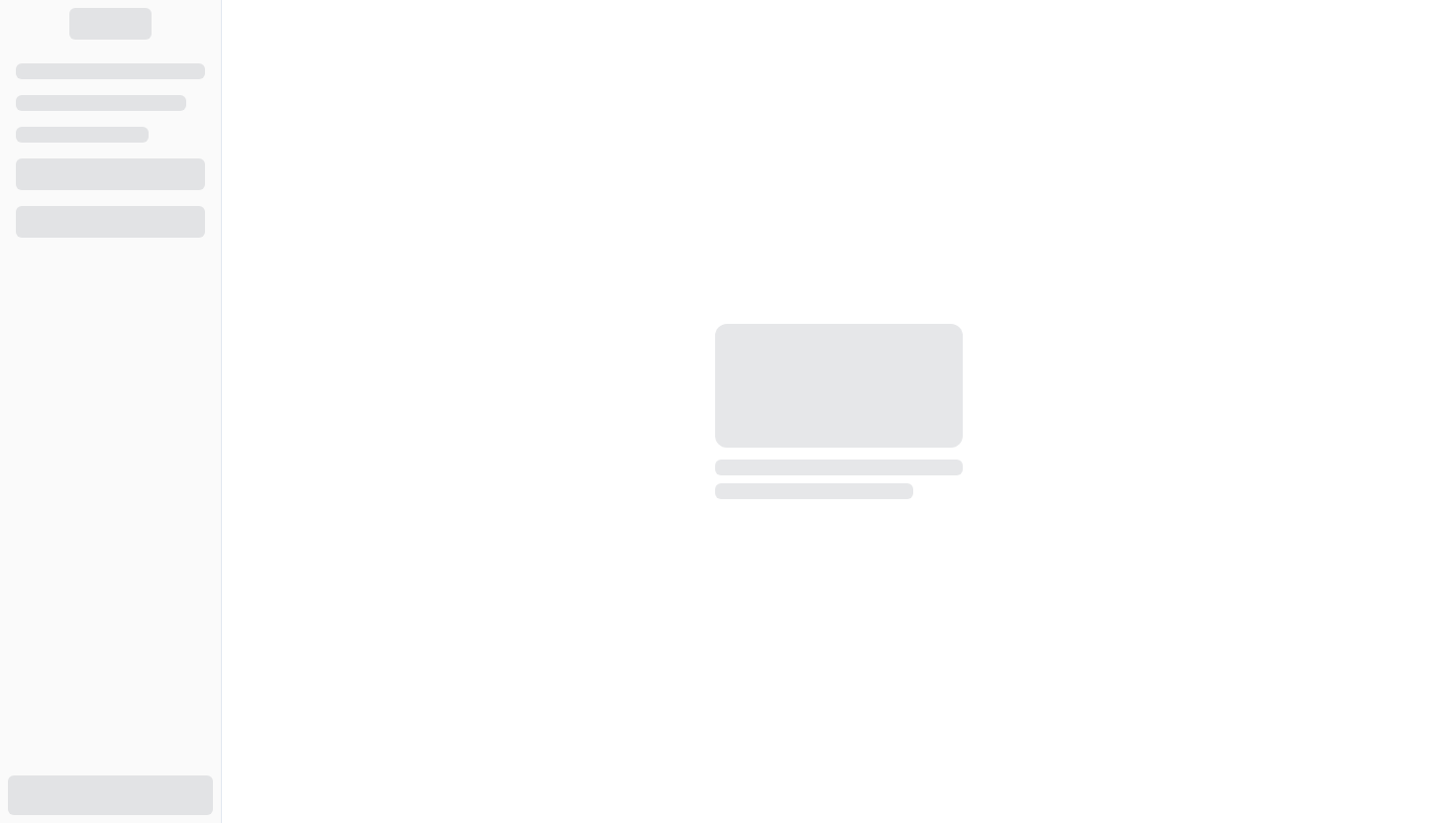 scroll, scrollTop: 0, scrollLeft: 0, axis: both 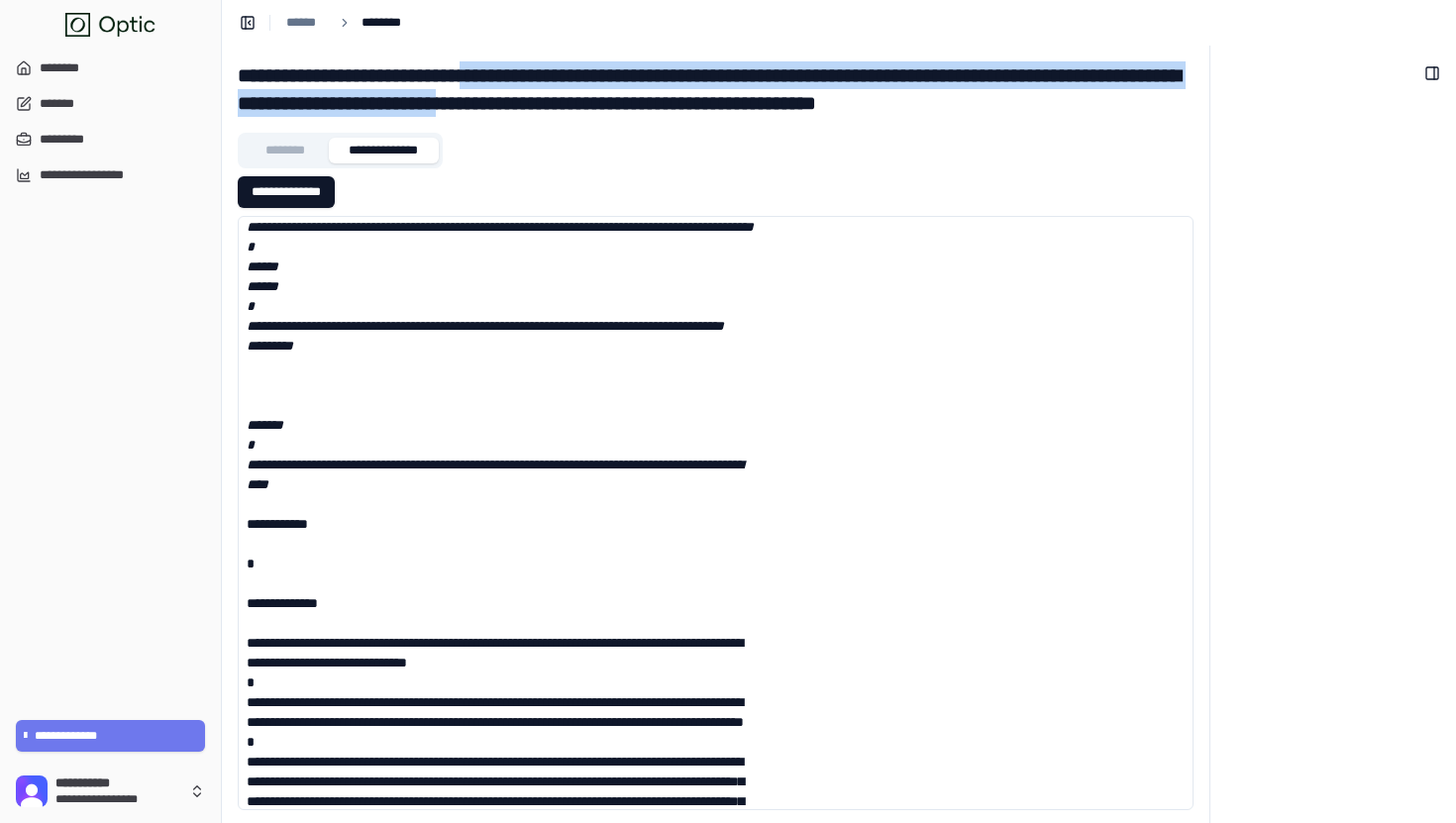 drag, startPoint x: 702, startPoint y: 94, endPoint x: 540, endPoint y: 80, distance: 162.60381 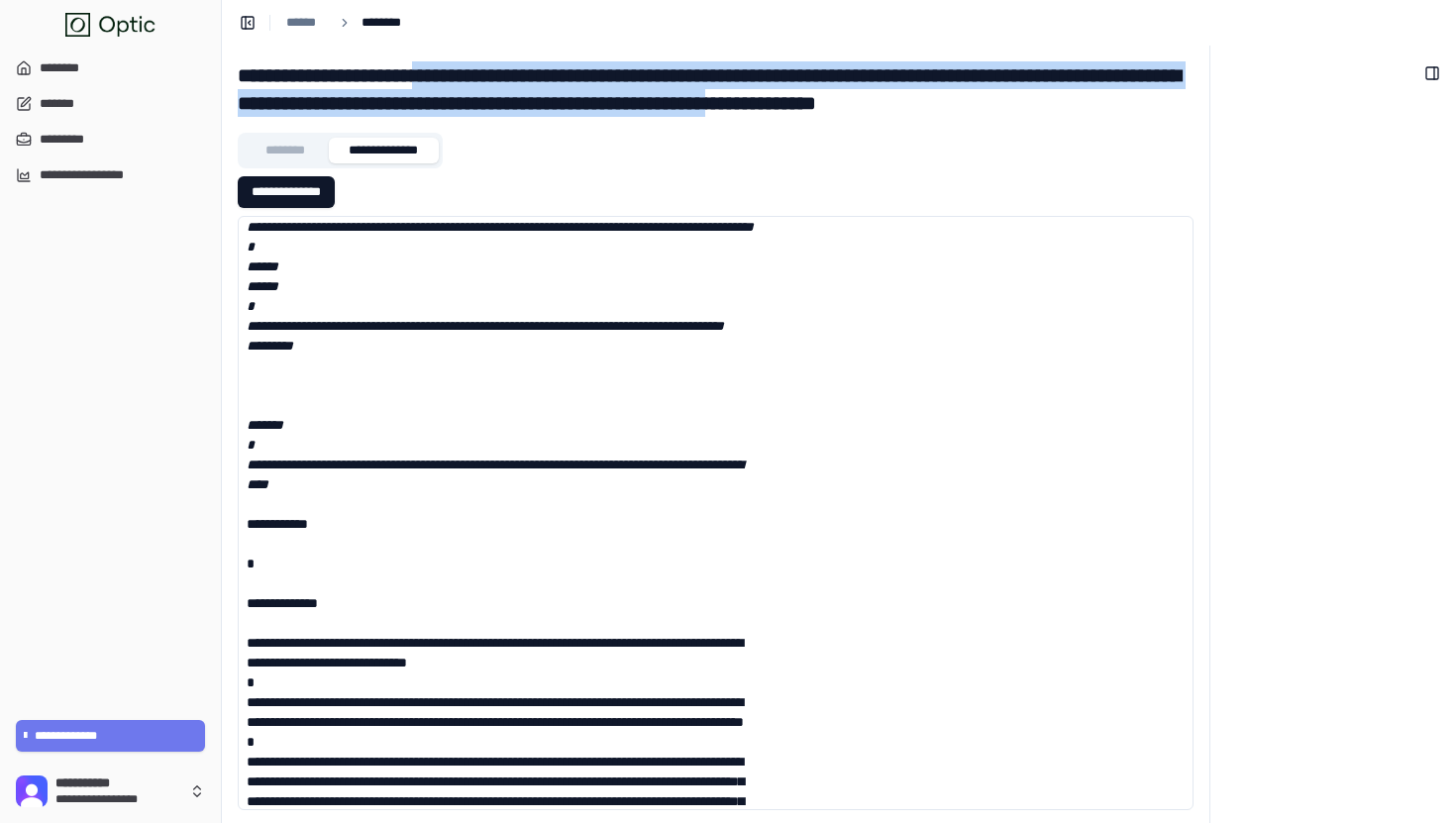 drag, startPoint x: 540, startPoint y: 80, endPoint x: 1018, endPoint y: 103, distance: 478.553 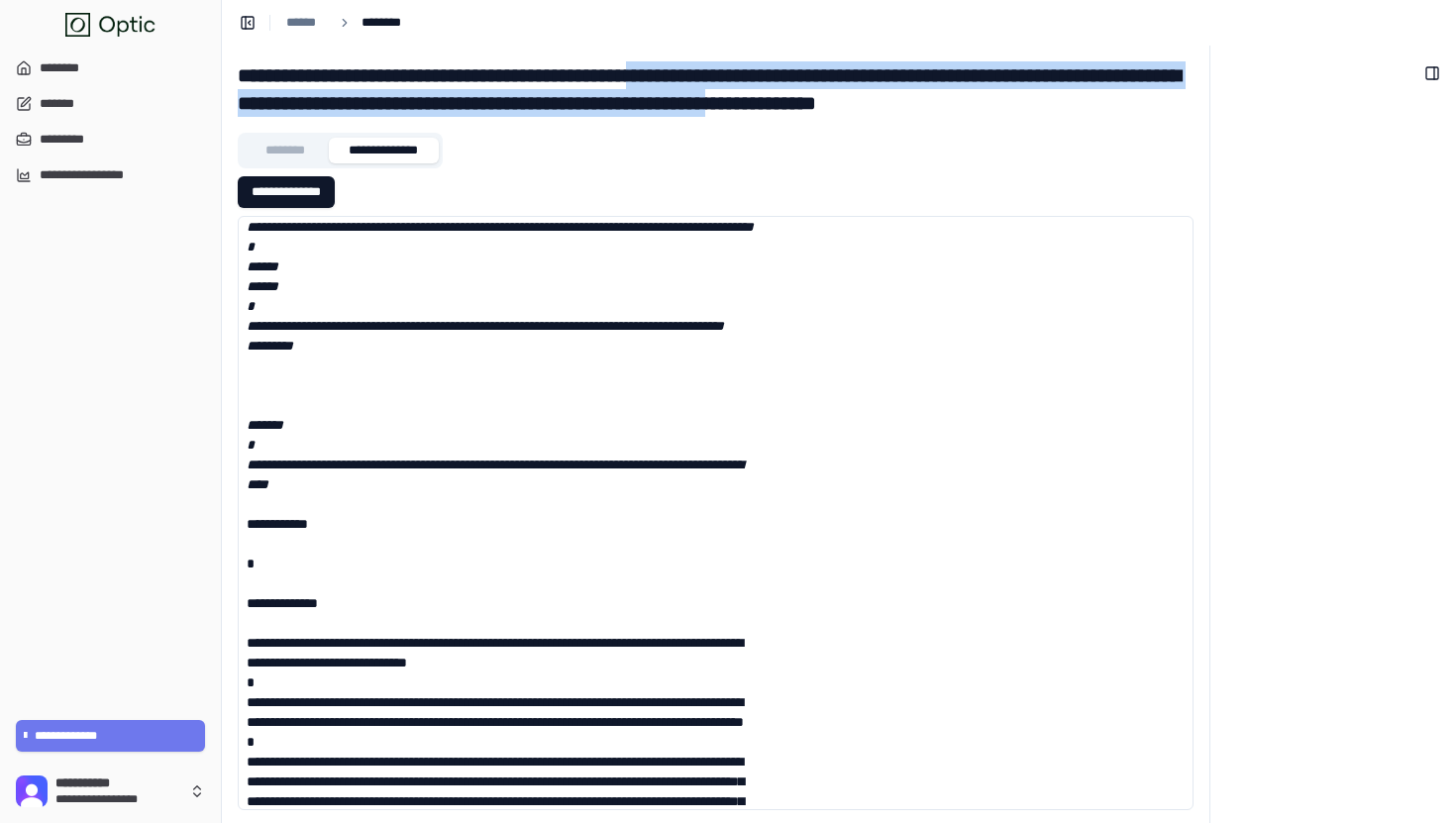 drag, startPoint x: 1018, startPoint y: 103, endPoint x: 710, endPoint y: 77, distance: 309.09545 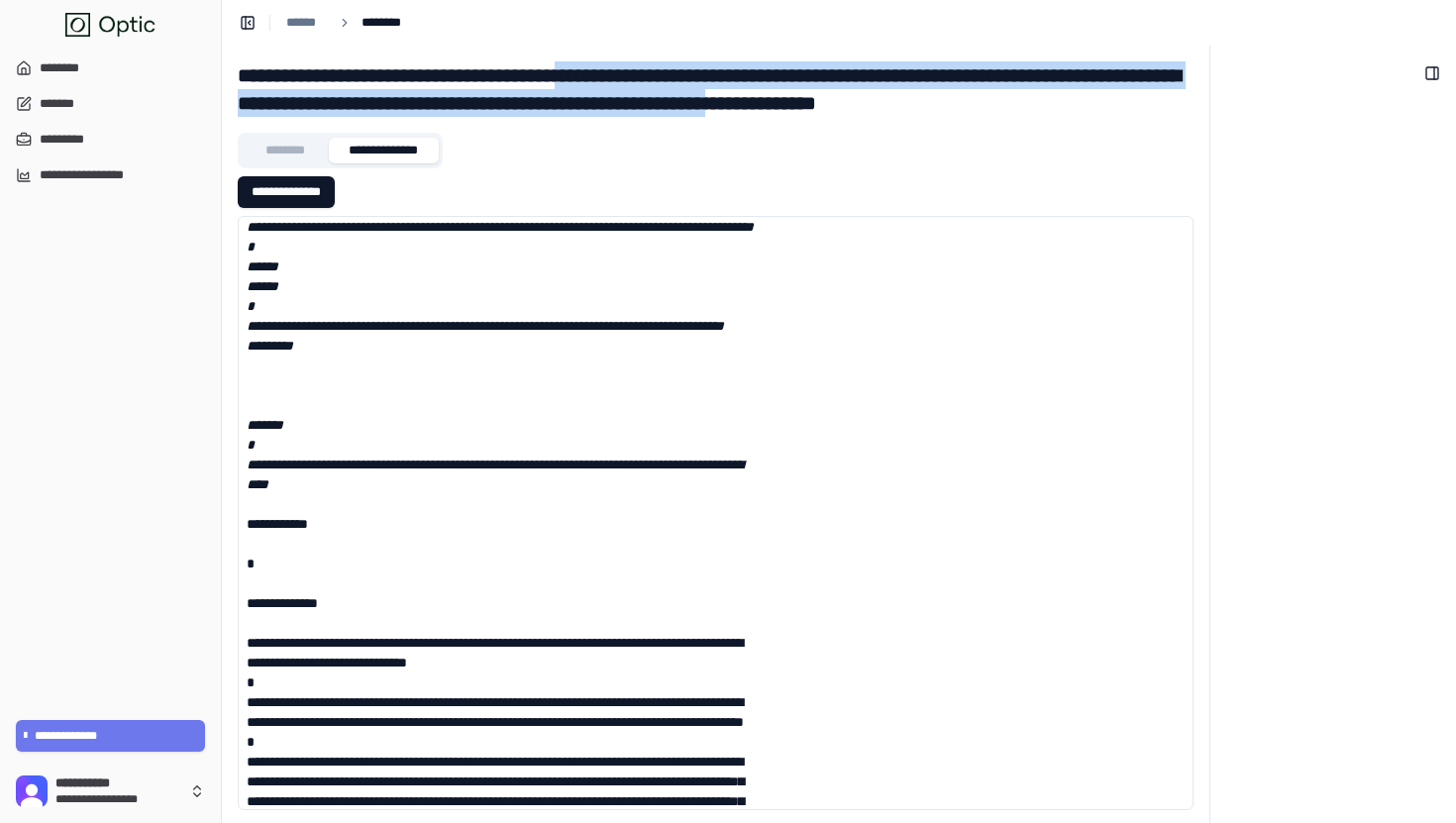 click on "**********" at bounding box center [715, 89] 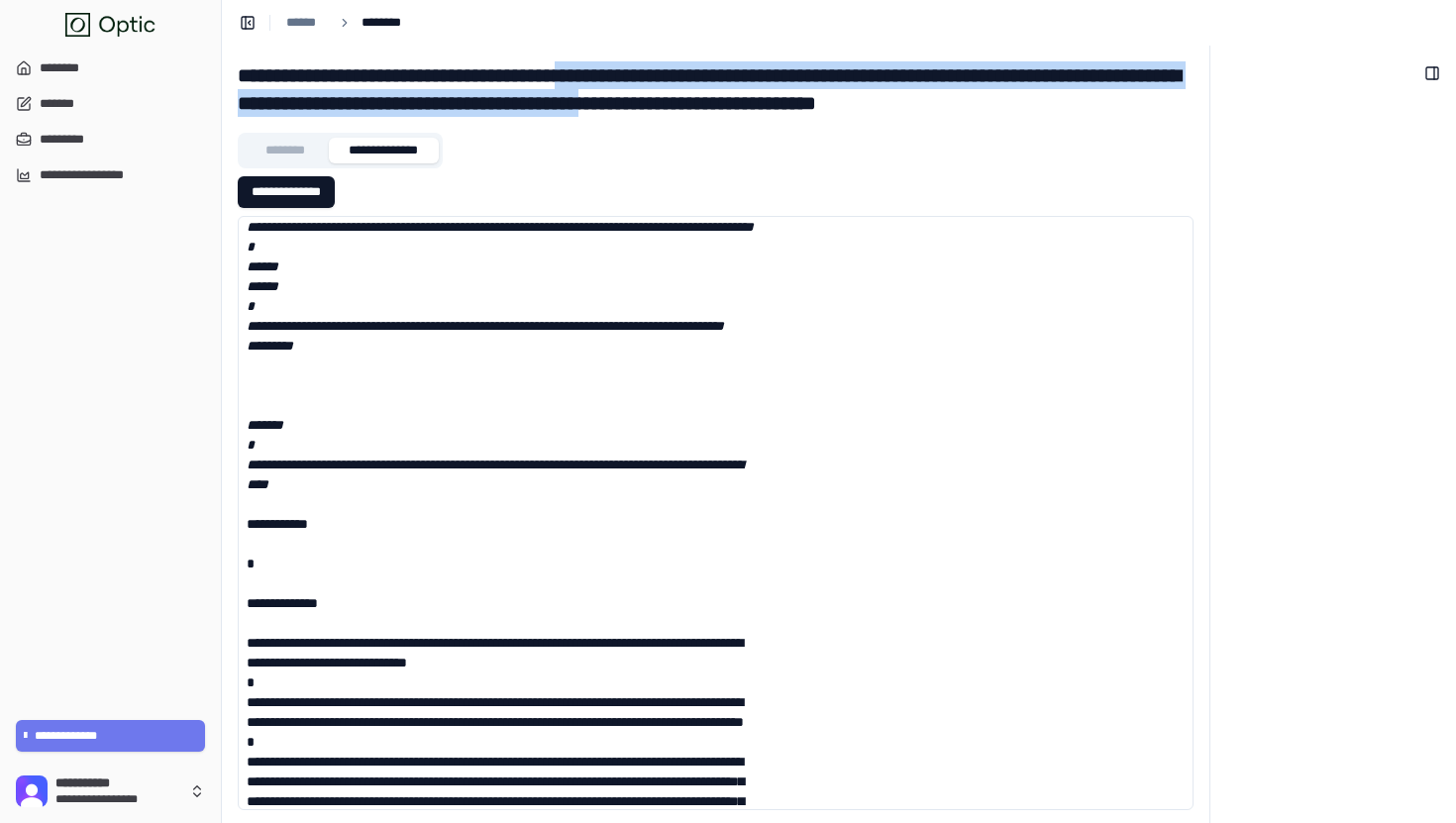 drag, startPoint x: 710, startPoint y: 77, endPoint x: 891, endPoint y: 104, distance: 183.00273 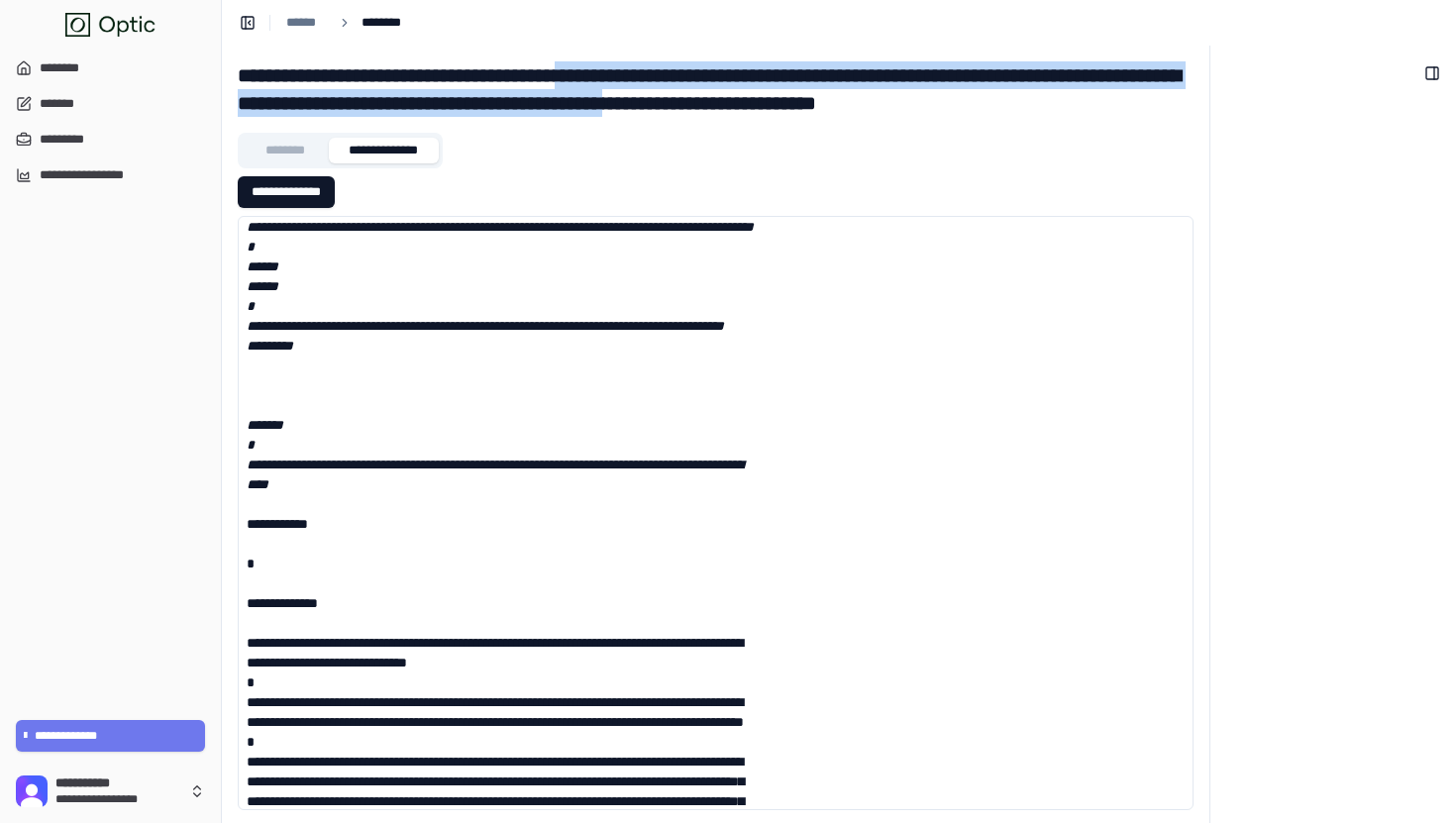 click on "**********" at bounding box center [715, 89] 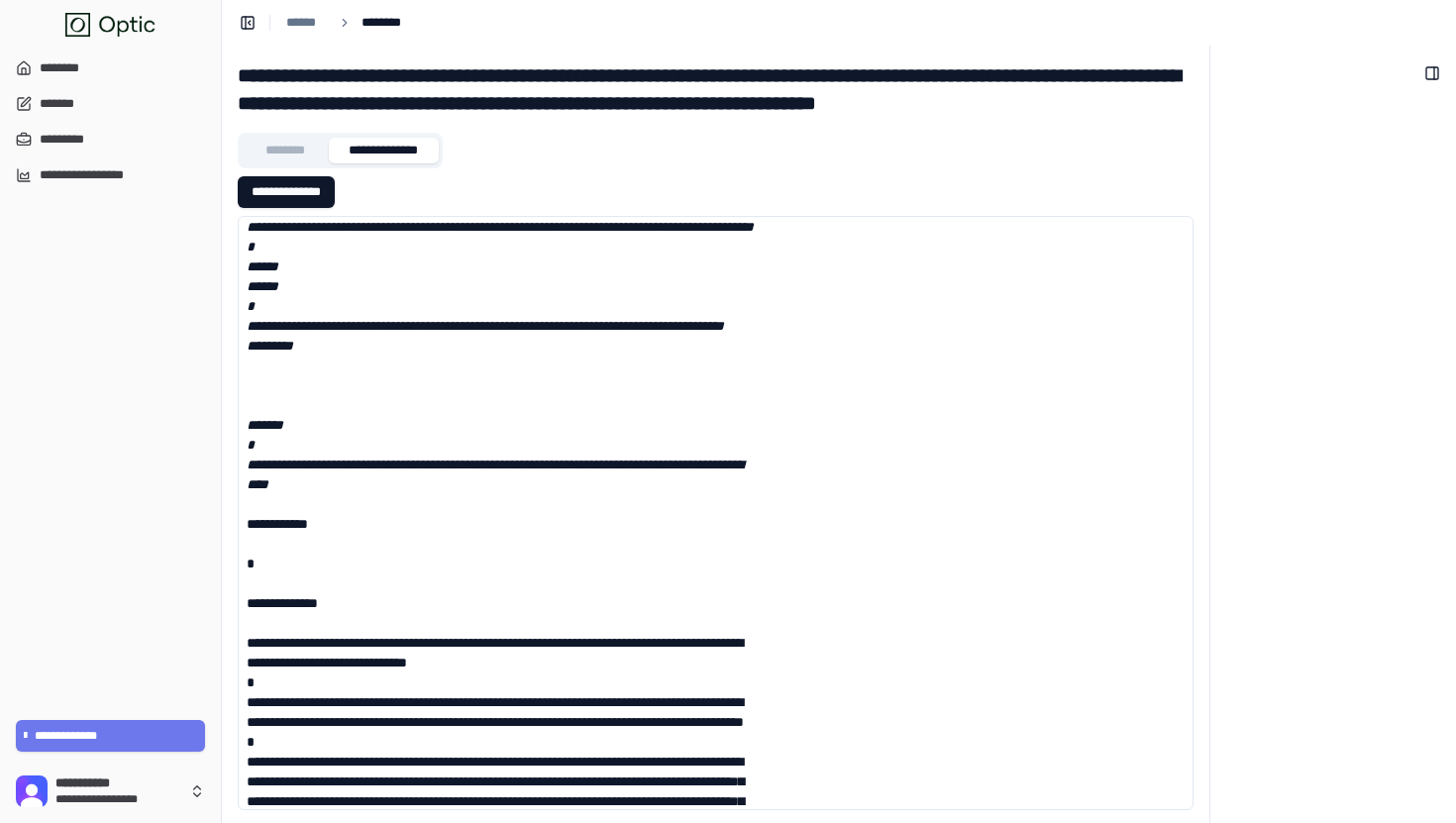 scroll, scrollTop: 498, scrollLeft: 0, axis: vertical 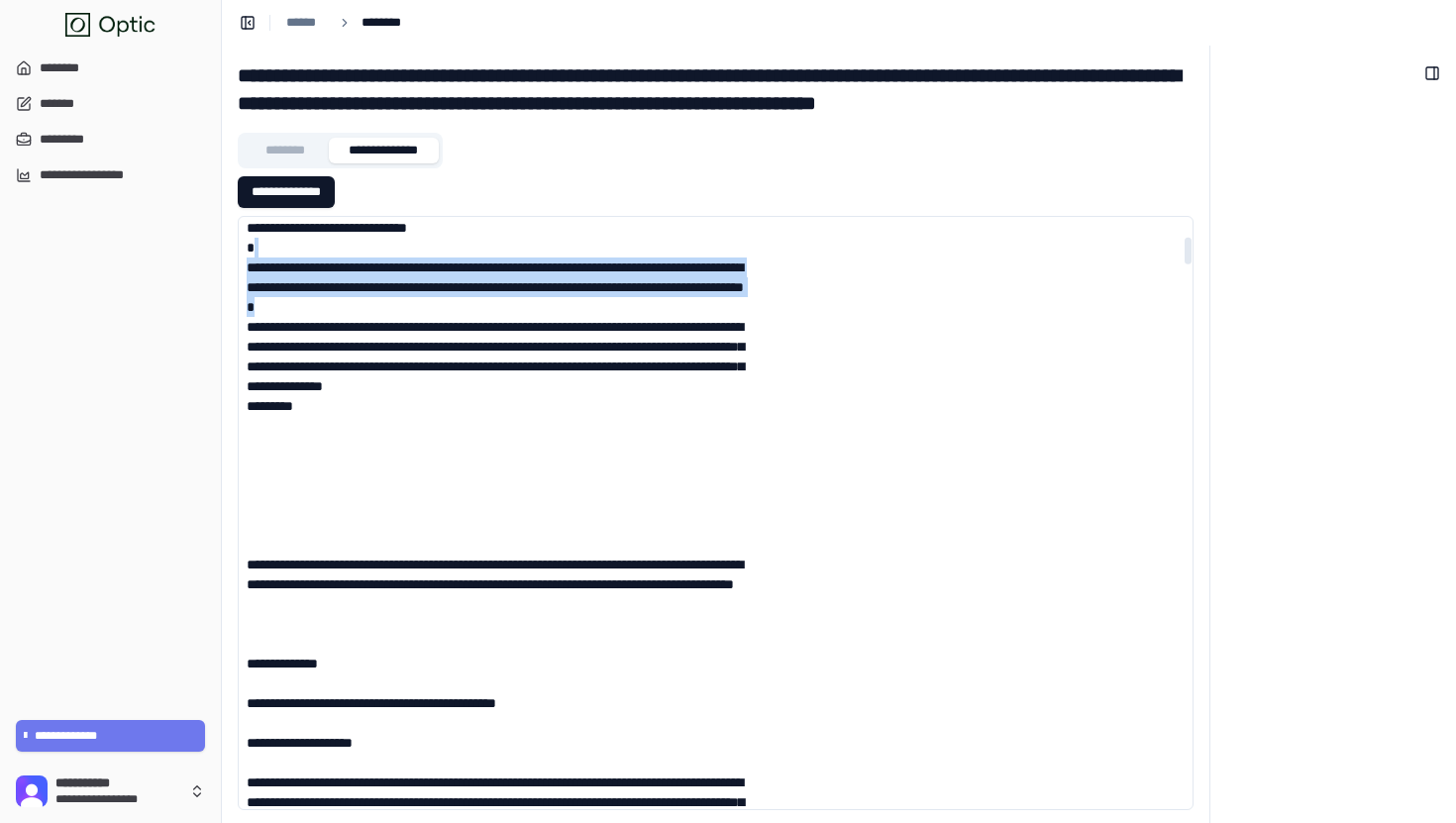 drag, startPoint x: 529, startPoint y: 282, endPoint x: 601, endPoint y: 435, distance: 169.09465 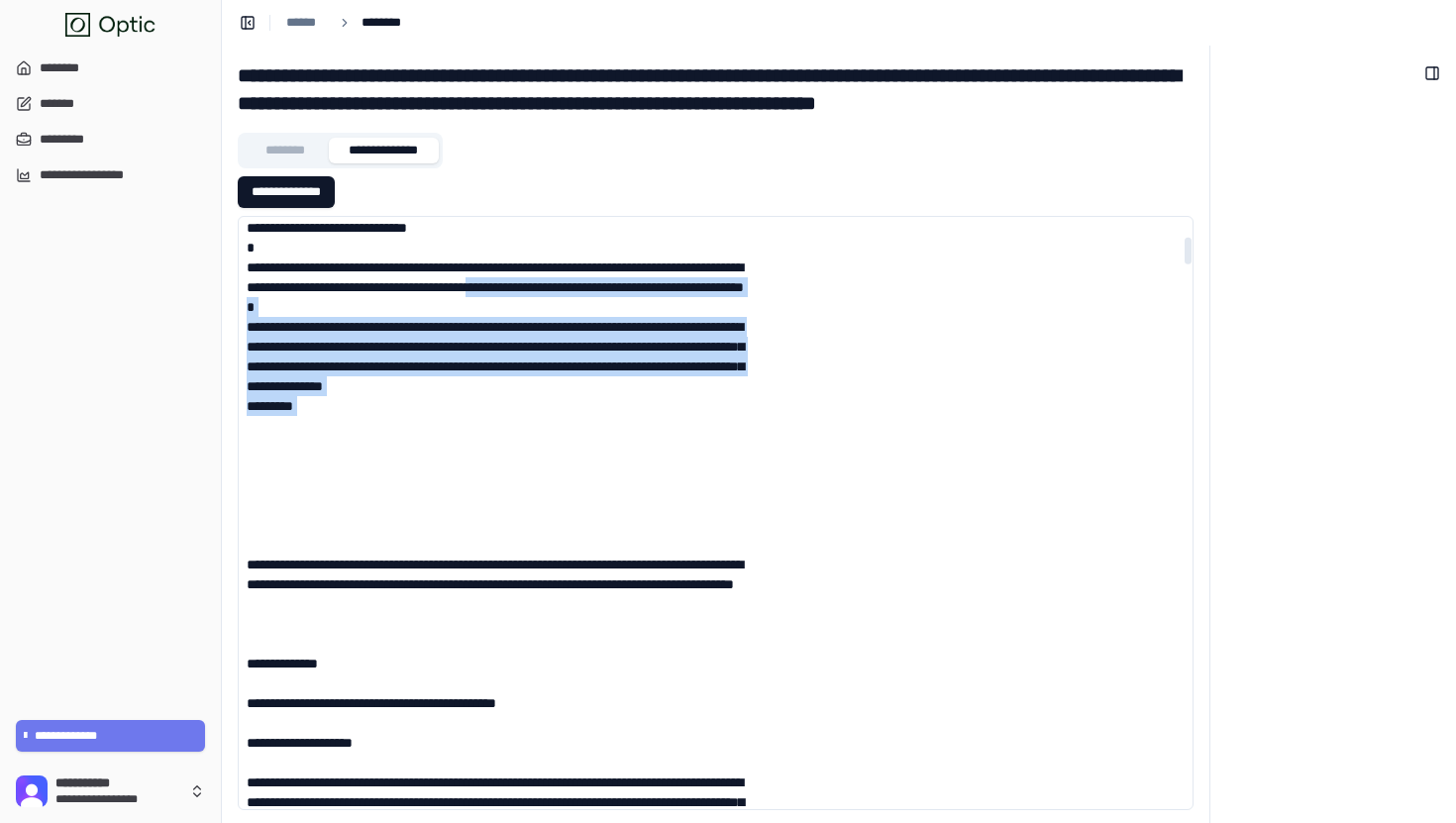 drag, startPoint x: 601, startPoint y: 553, endPoint x: 455, endPoint y: 348, distance: 251.67638 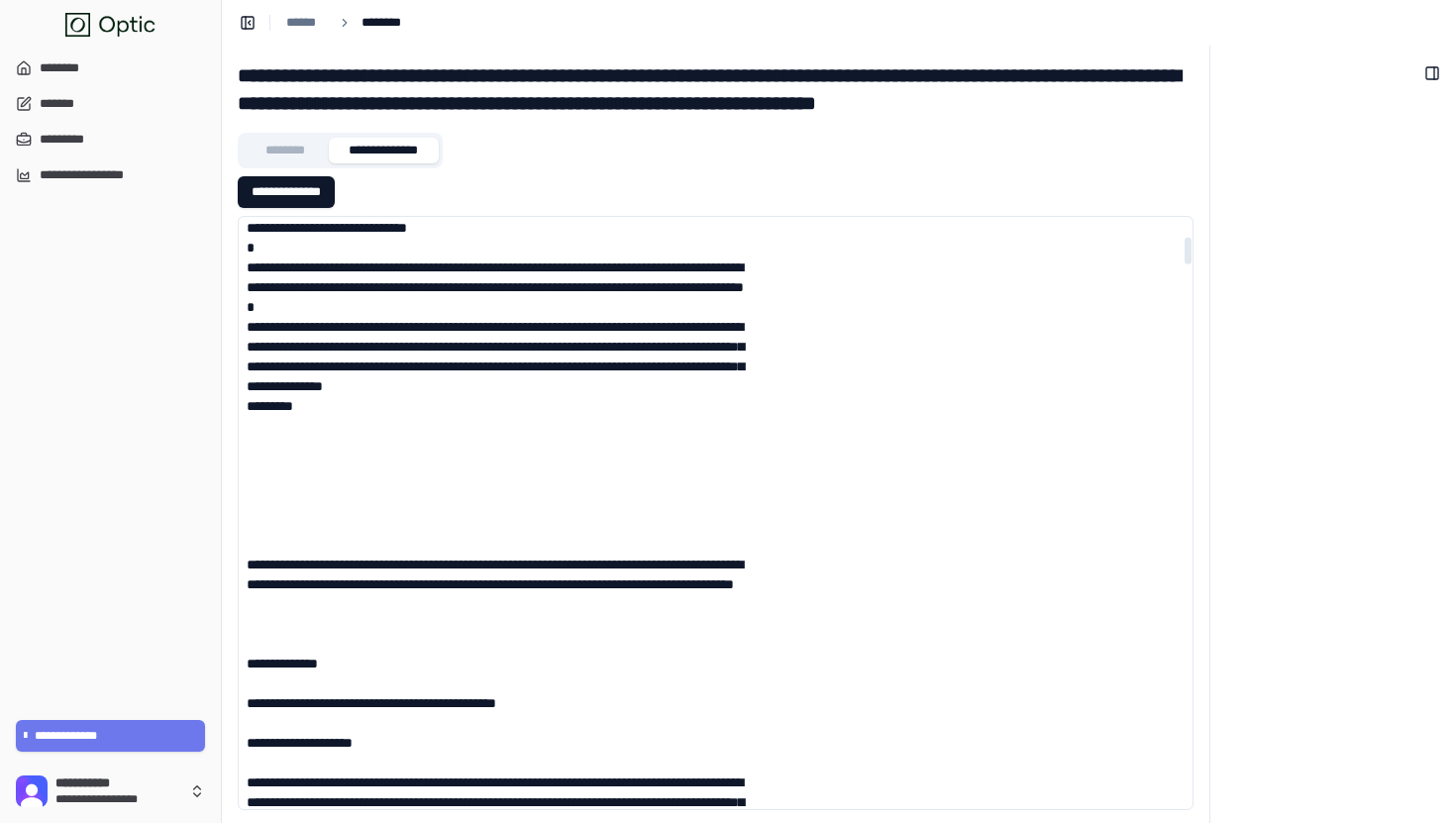 click on "**********" at bounding box center (500, 366) 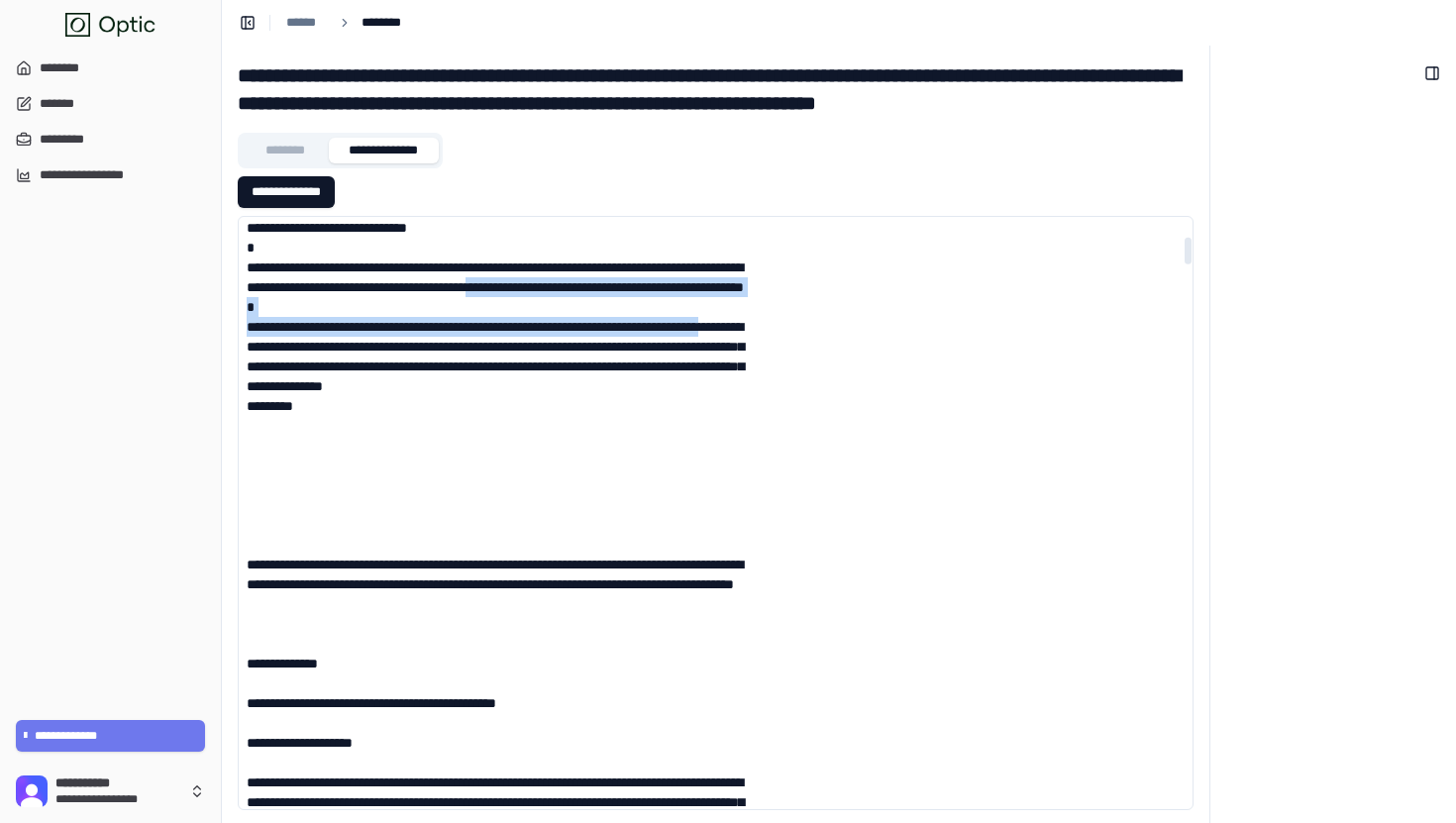 drag, startPoint x: 454, startPoint y: 347, endPoint x: 614, endPoint y: 483, distance: 209.99048 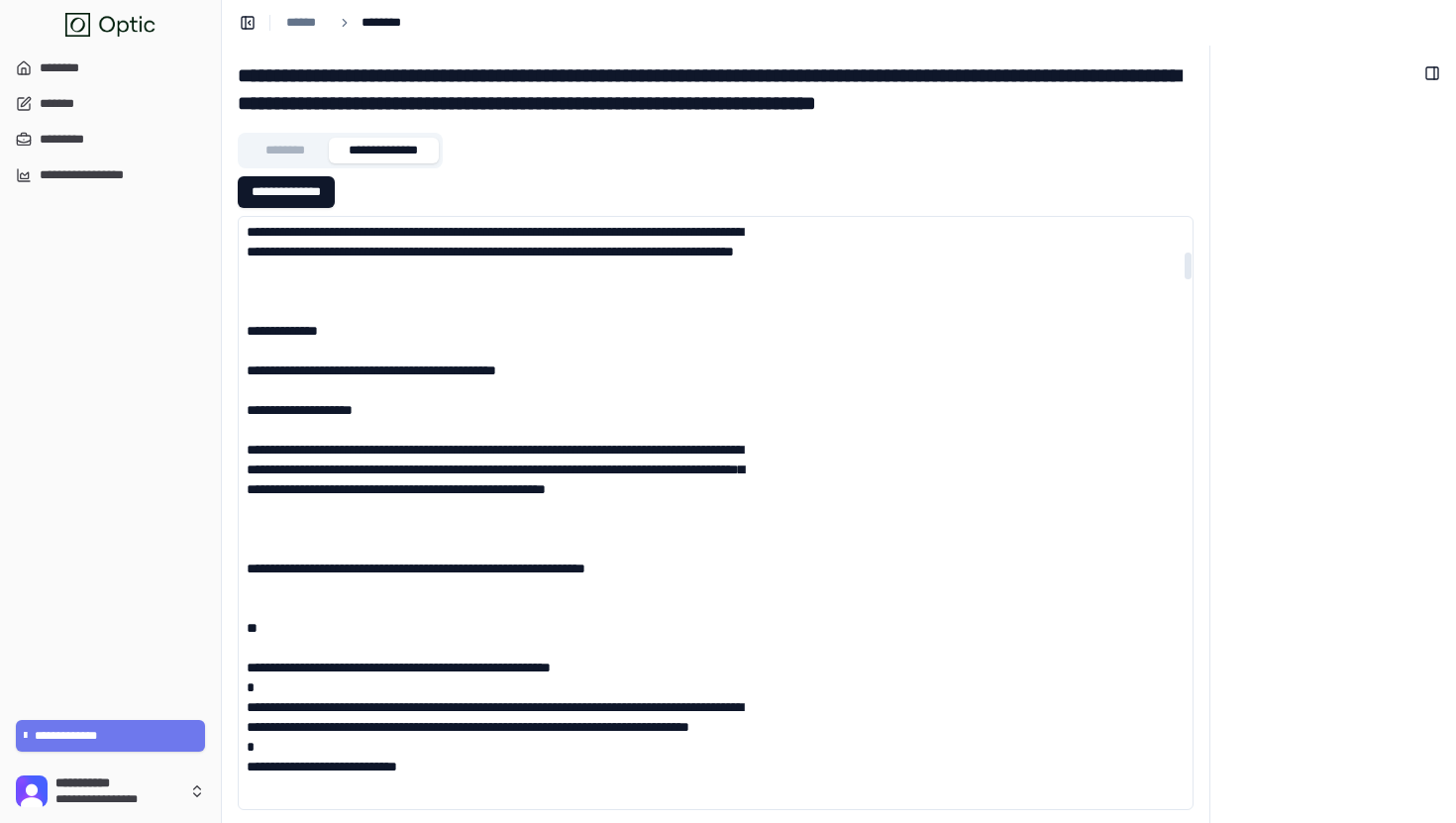 click on "**********" at bounding box center [500, 489] 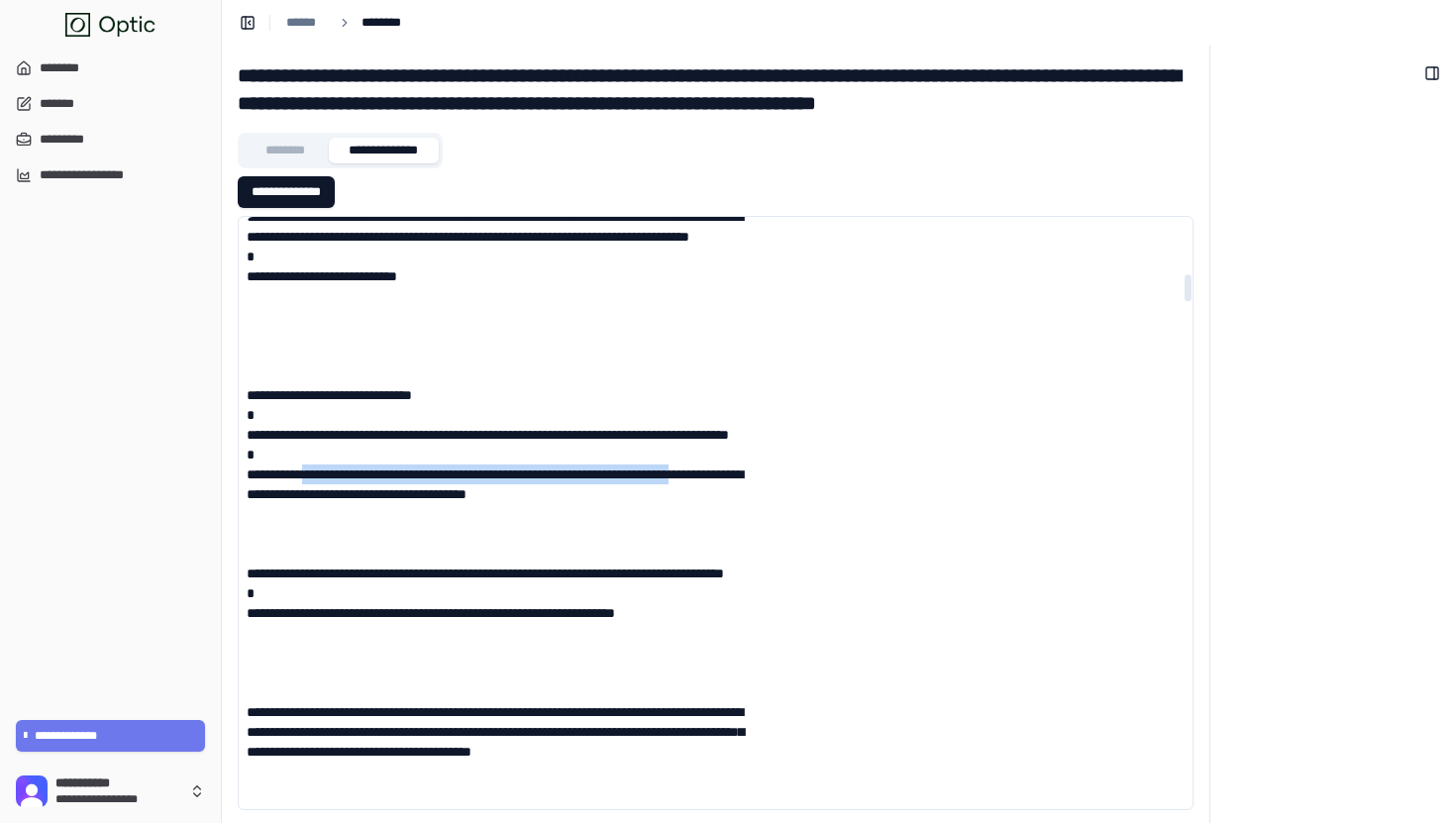 drag, startPoint x: 342, startPoint y: 484, endPoint x: 458, endPoint y: 512, distance: 119.33147 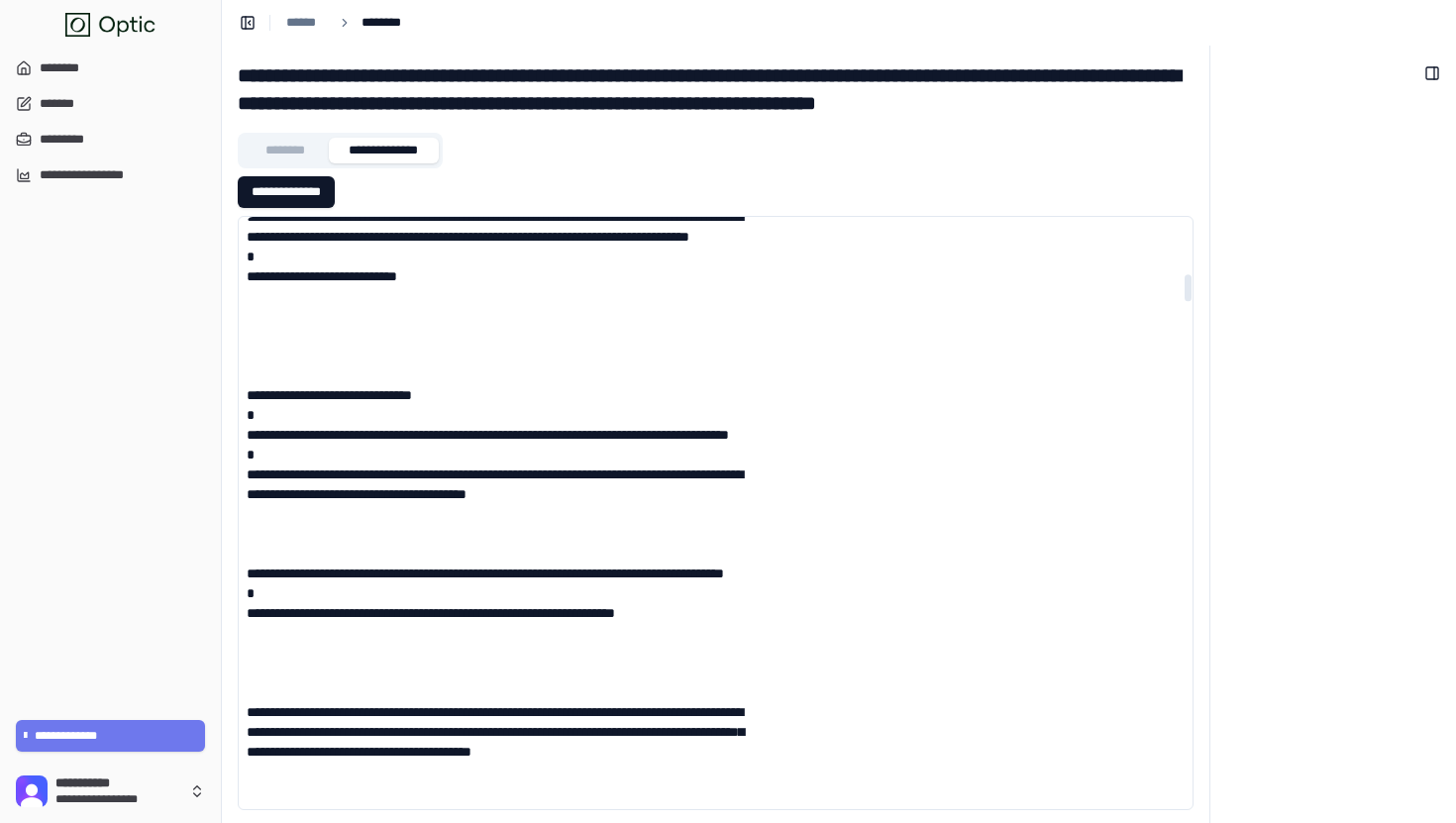 click on "**********" at bounding box center [500, 464] 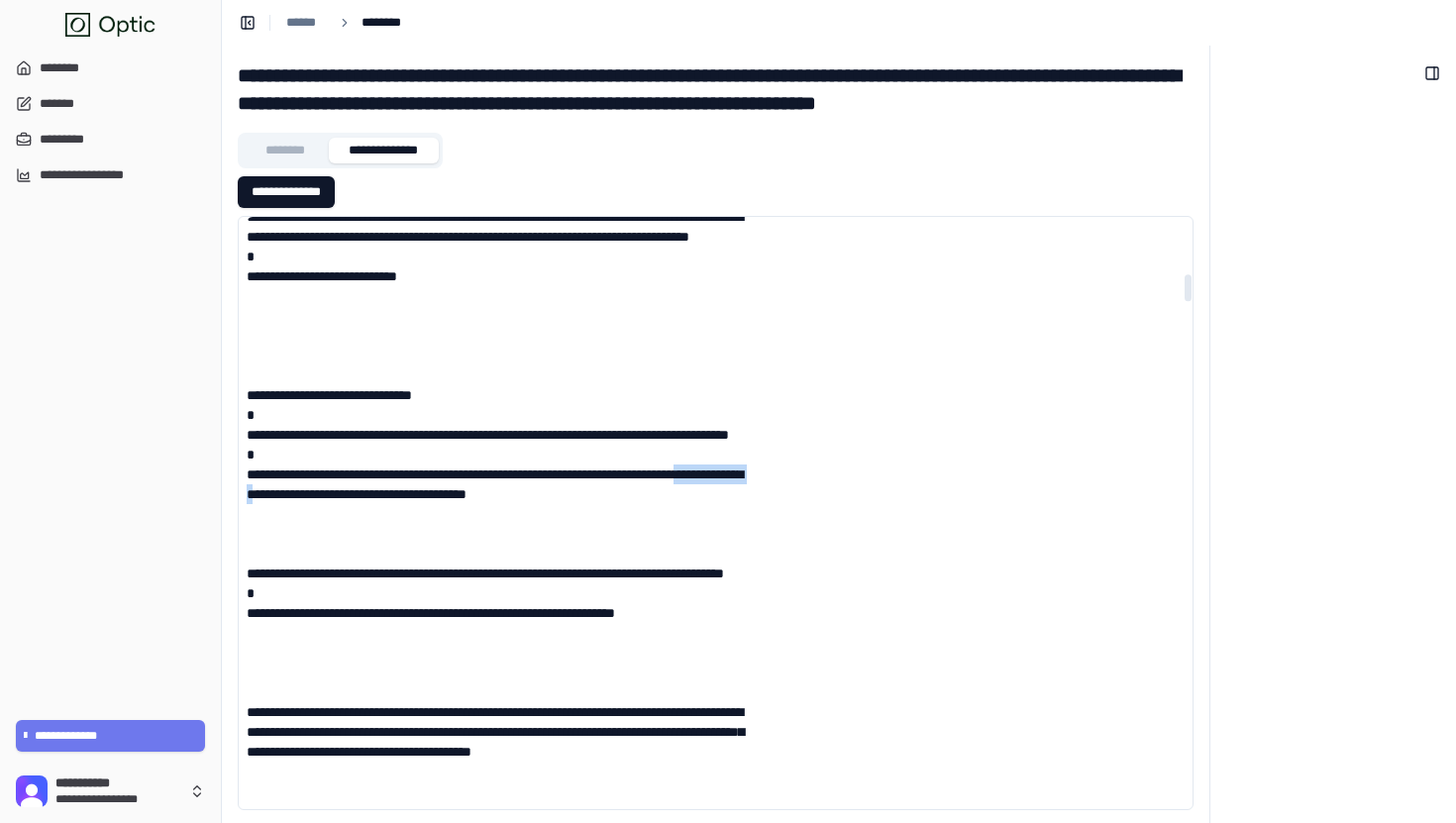 drag, startPoint x: 461, startPoint y: 516, endPoint x: 585, endPoint y: 518, distance: 124.01613 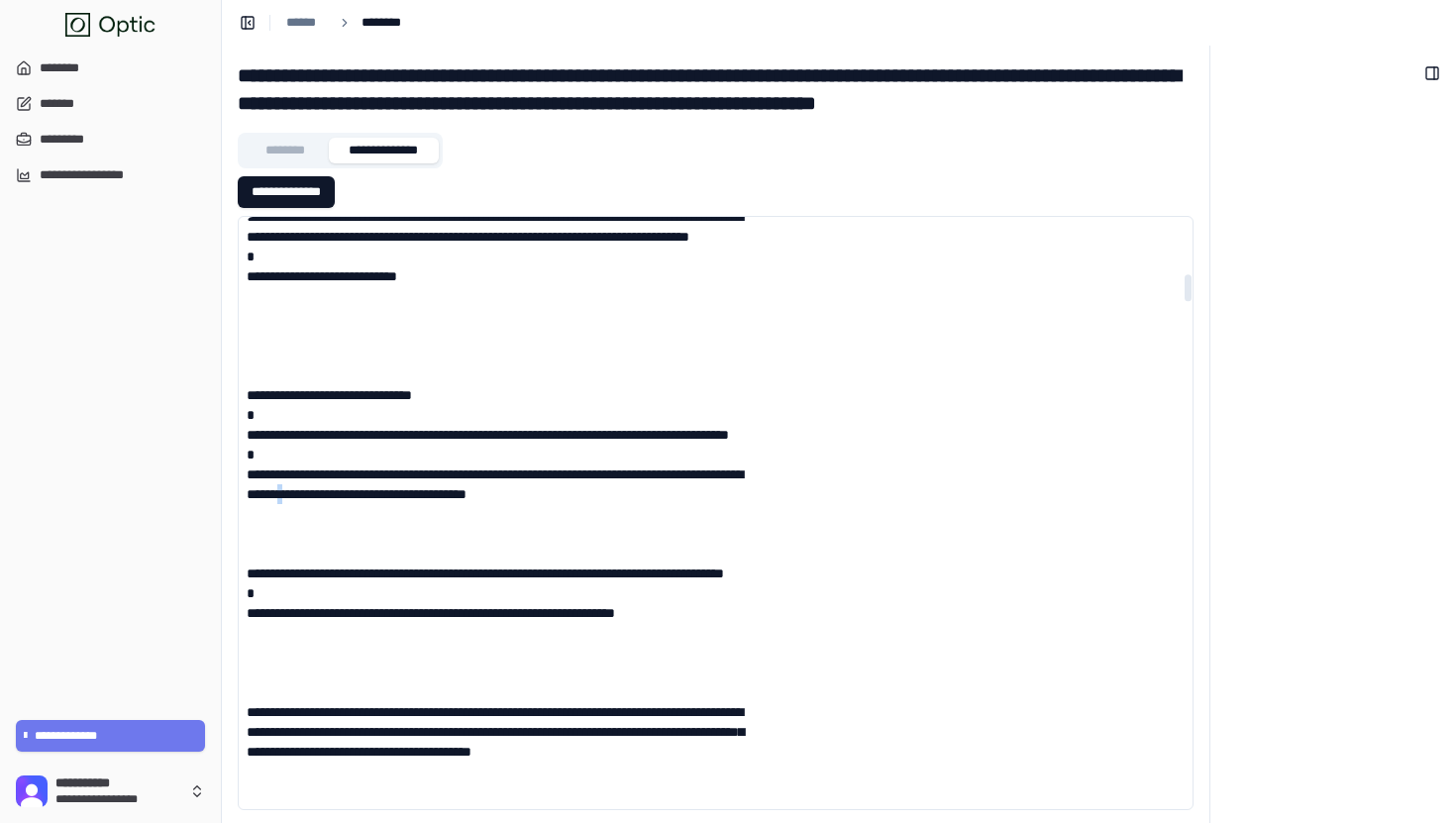 drag, startPoint x: 629, startPoint y: 518, endPoint x: 641, endPoint y: 522, distance: 12.649111 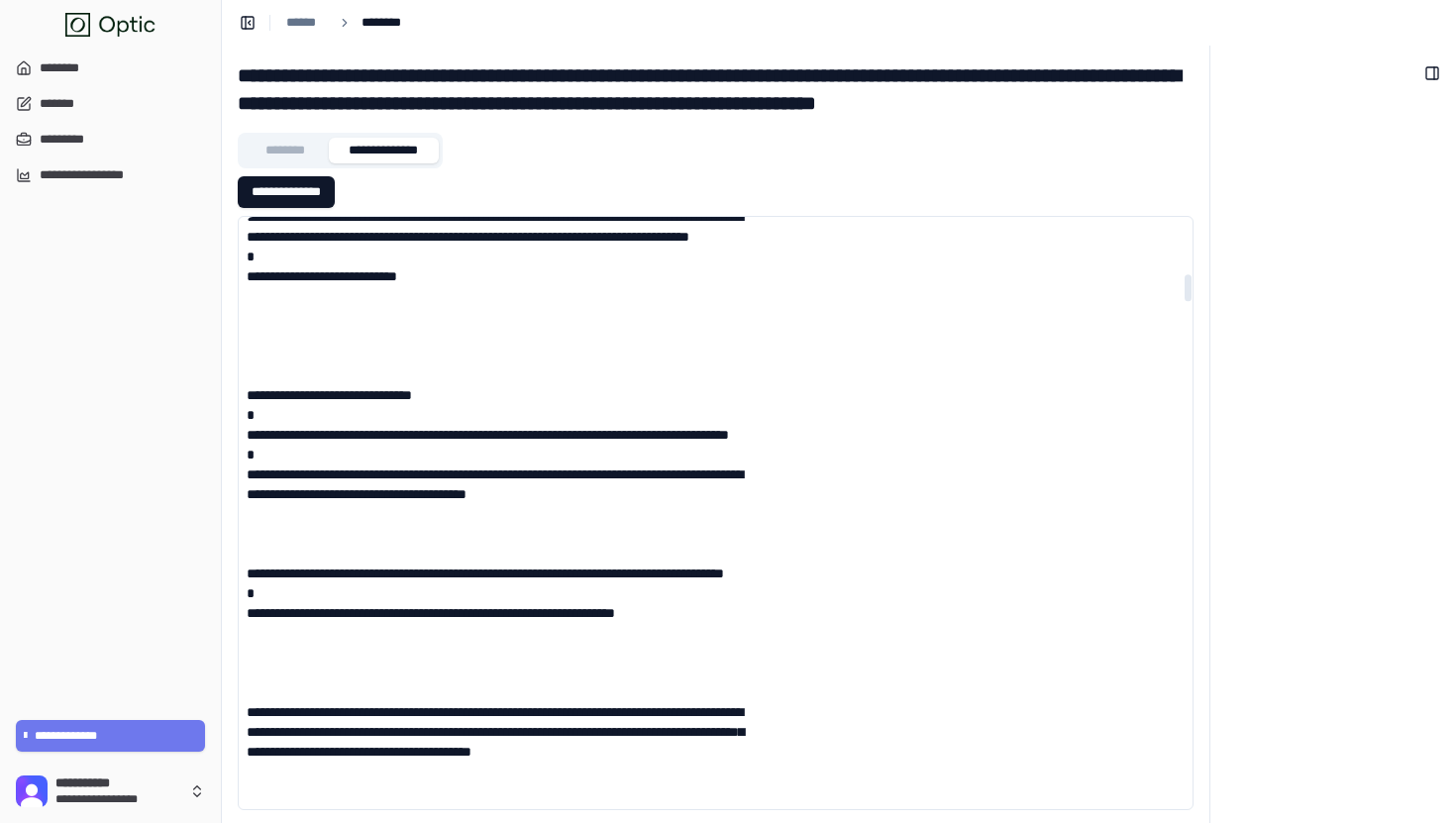click on "**********" at bounding box center (500, 464) 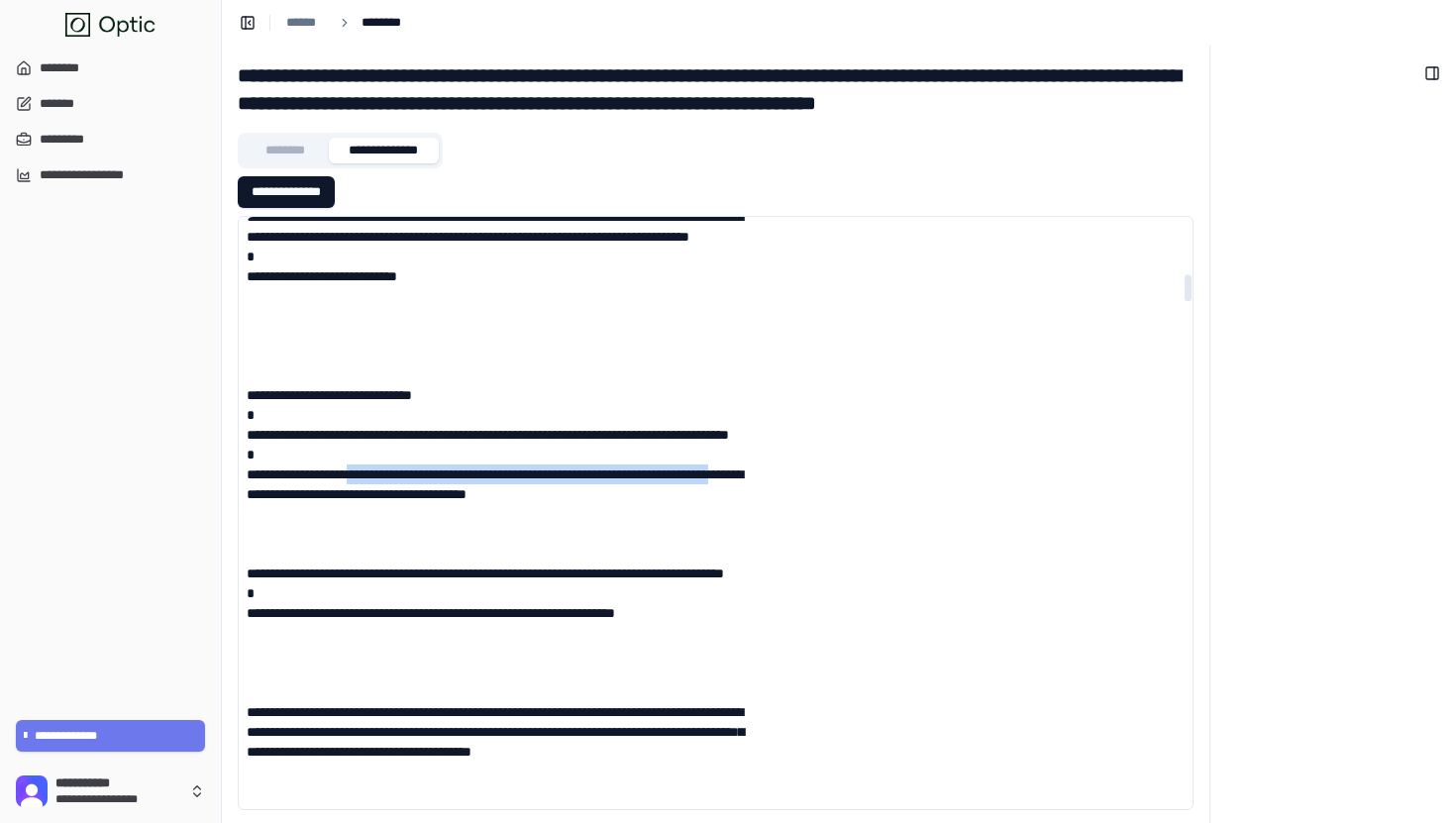 drag, startPoint x: 521, startPoint y: 509, endPoint x: 414, endPoint y: 493, distance: 108.18965 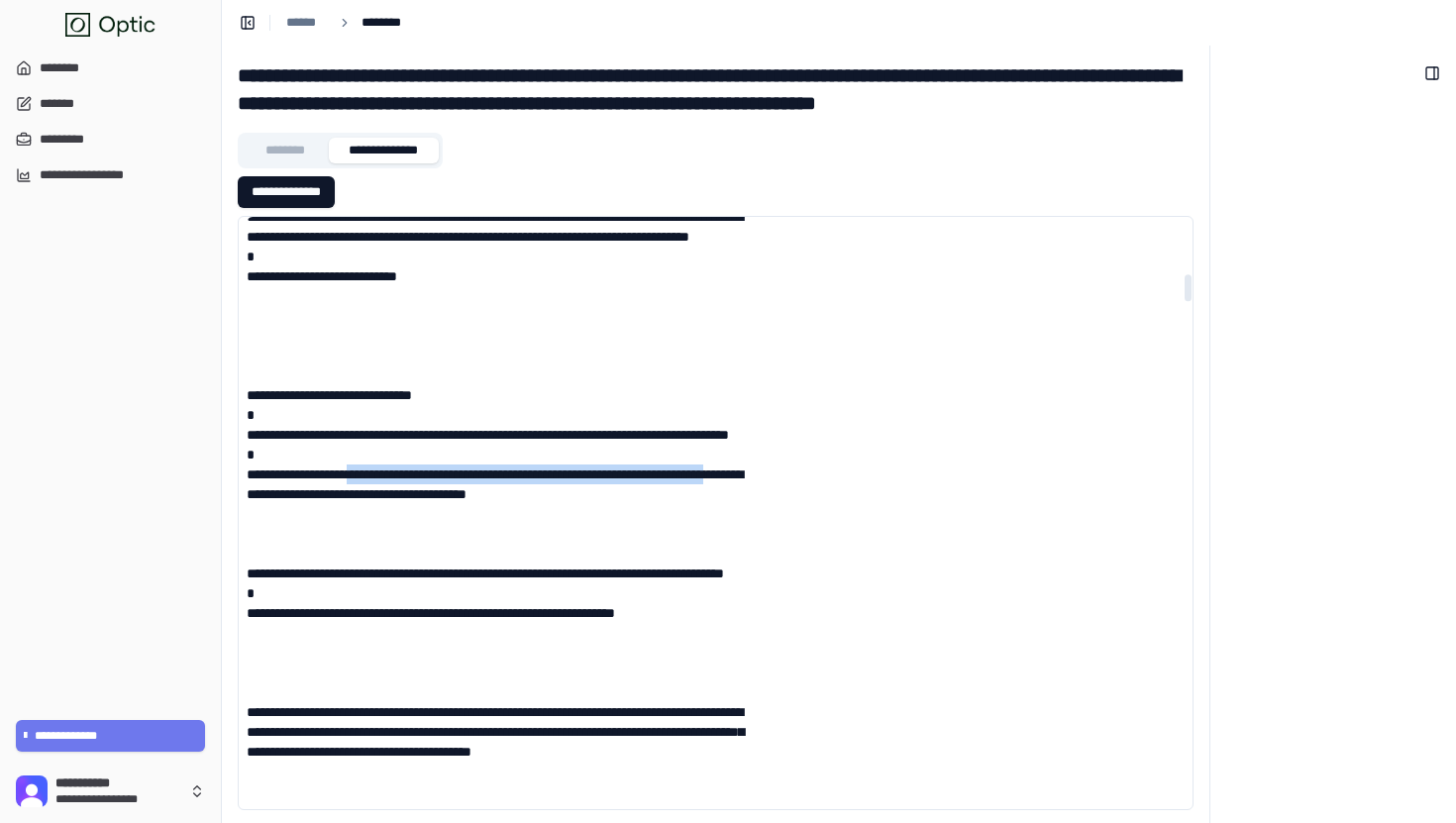 click on "**********" at bounding box center [500, 464] 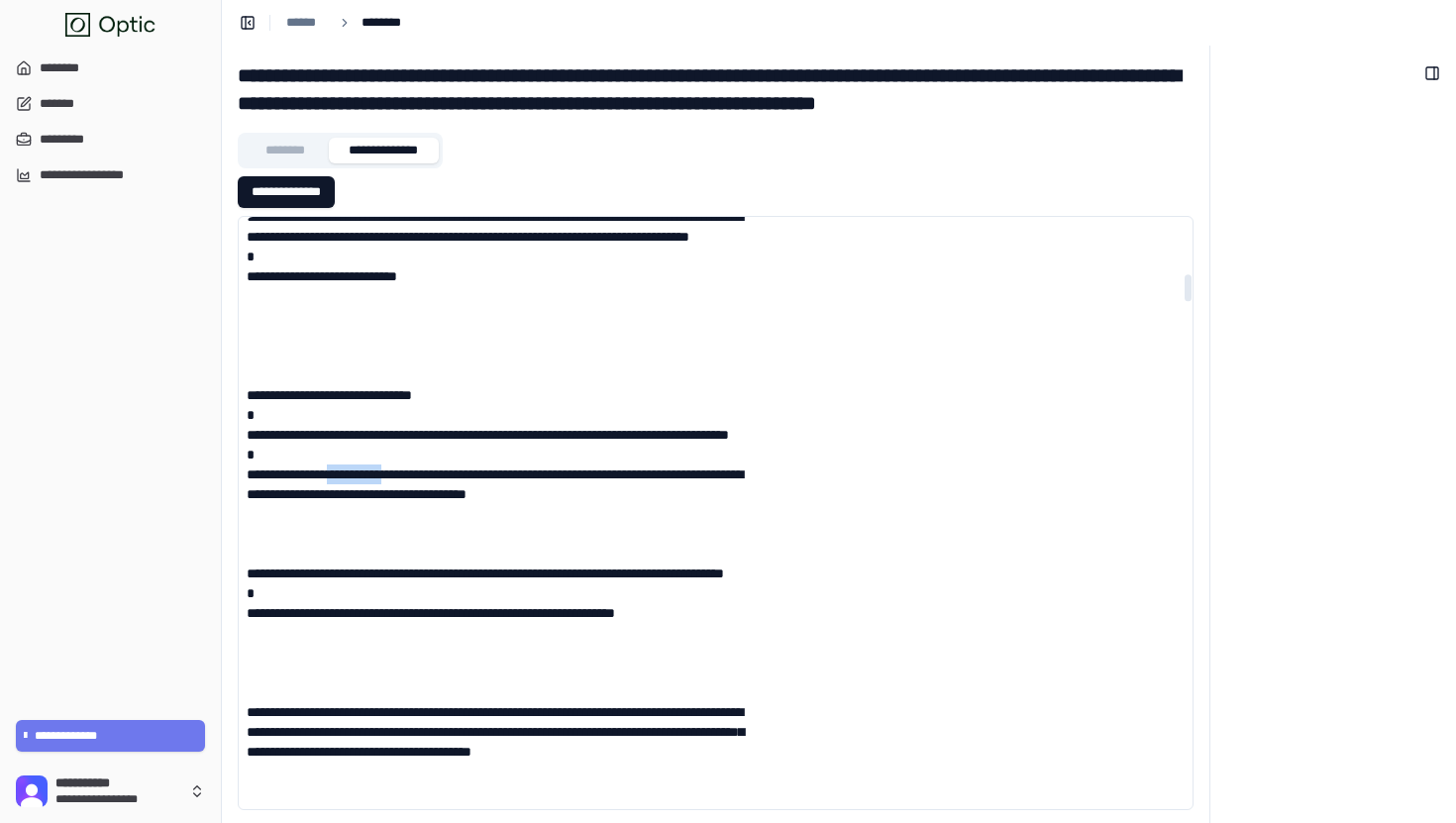 drag, startPoint x: 414, startPoint y: 493, endPoint x: 466, endPoint y: 502, distance: 52.773099 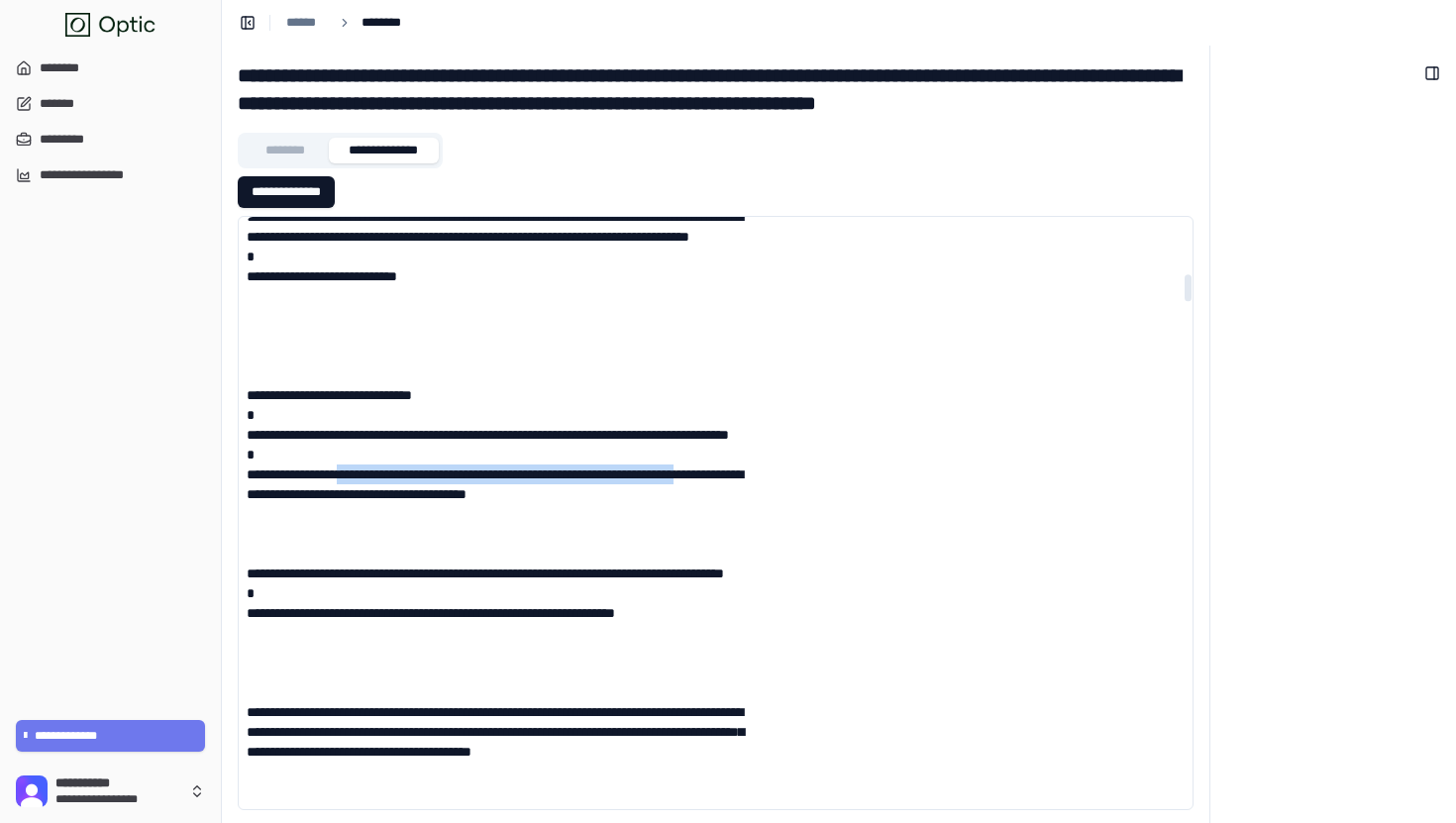 drag, startPoint x: 466, startPoint y: 513, endPoint x: 398, endPoint y: 485, distance: 73.53911 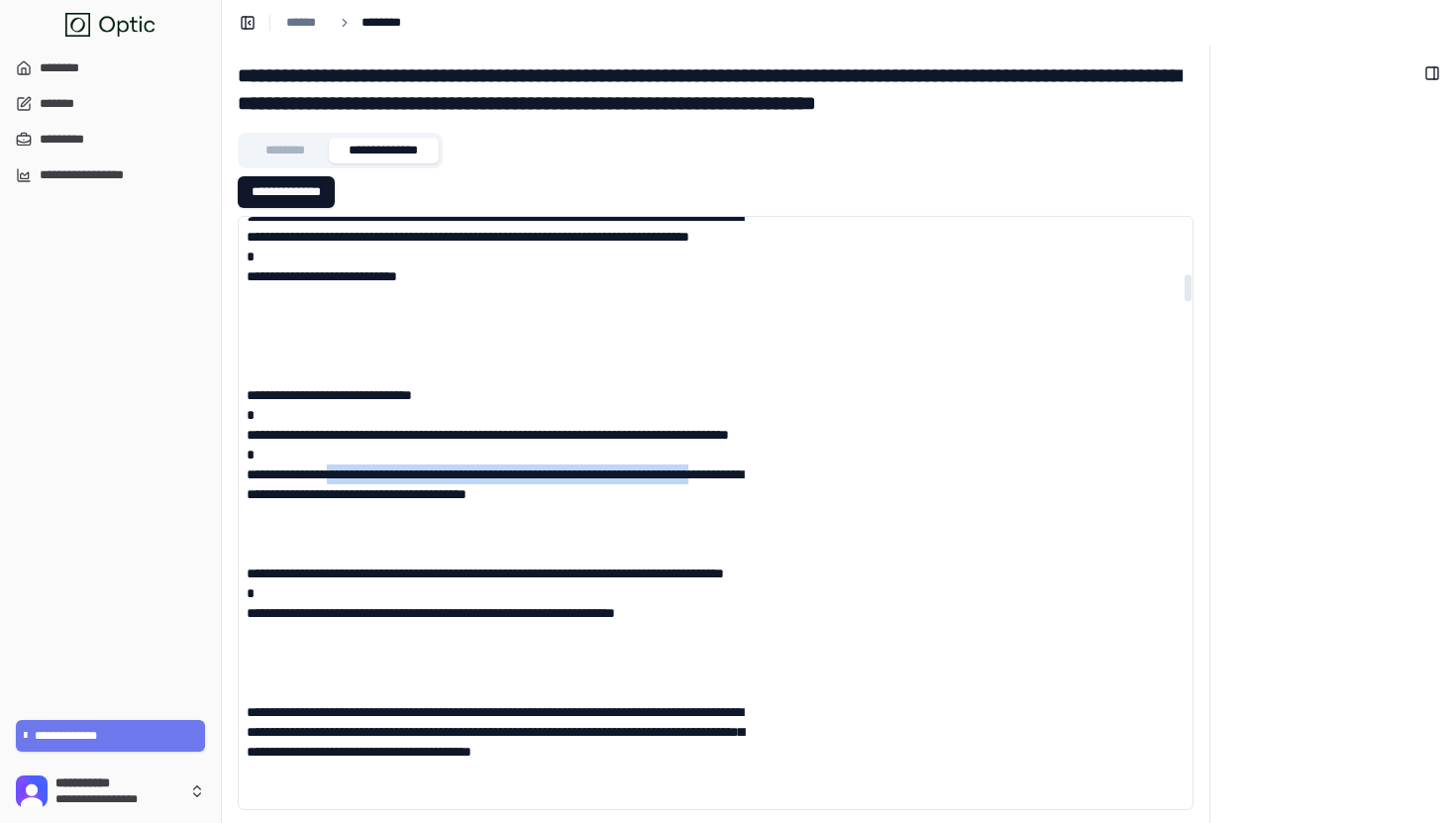 drag, startPoint x: 398, startPoint y: 485, endPoint x: 476, endPoint y: 511, distance: 82.2192 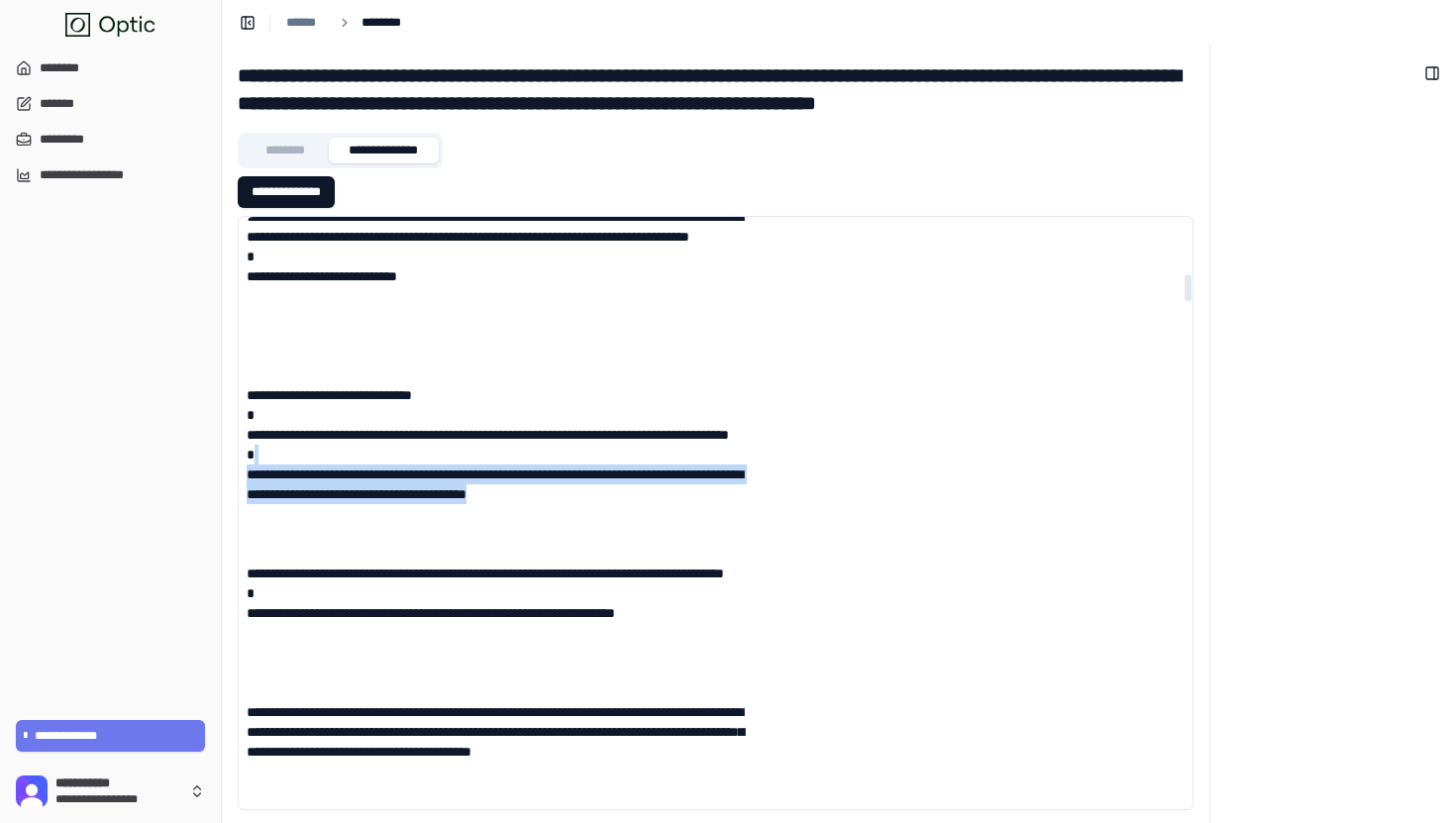 drag, startPoint x: 476, startPoint y: 531, endPoint x: 381, endPoint y: 465, distance: 115.676272 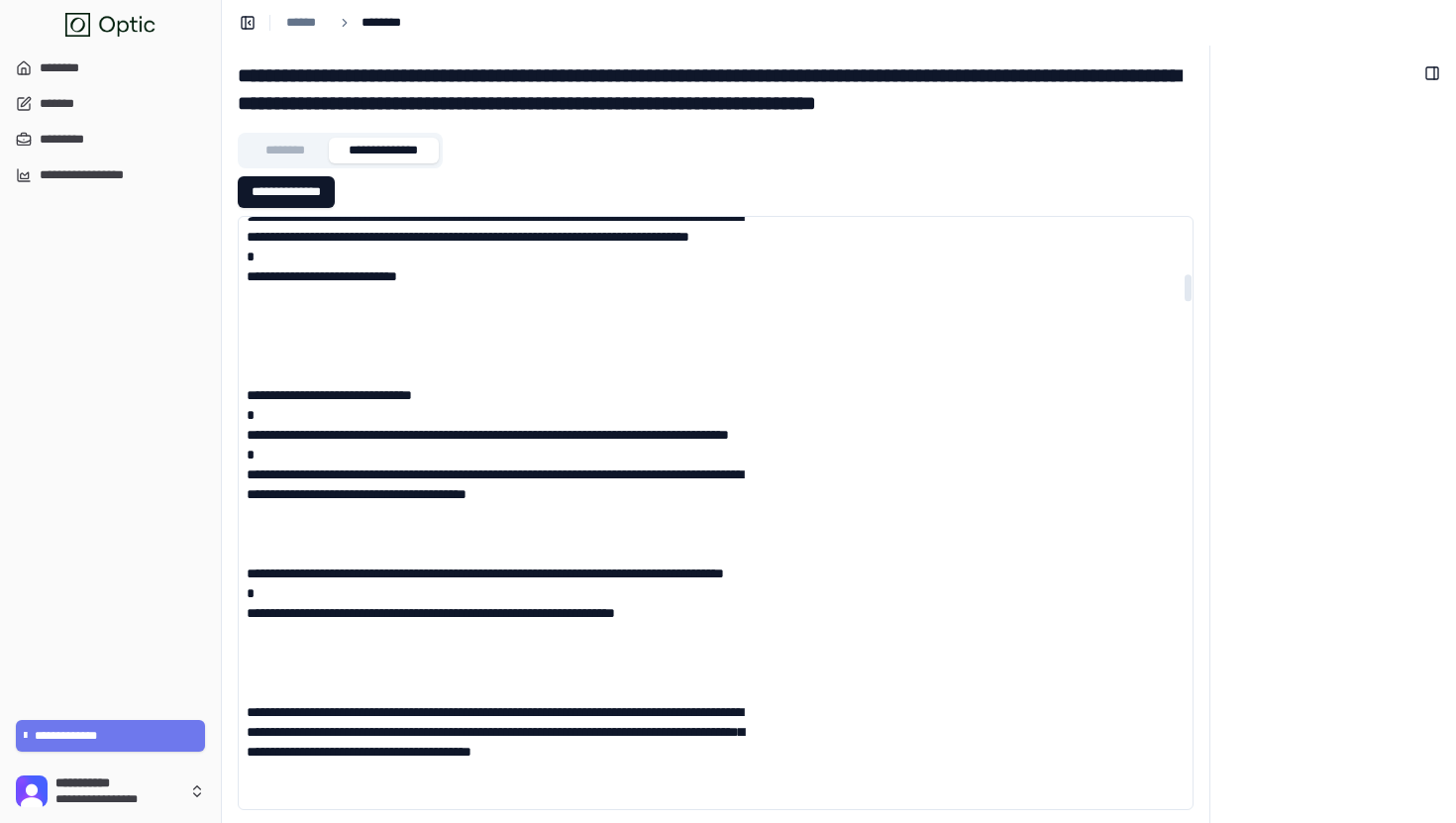 click on "**********" at bounding box center [500, 464] 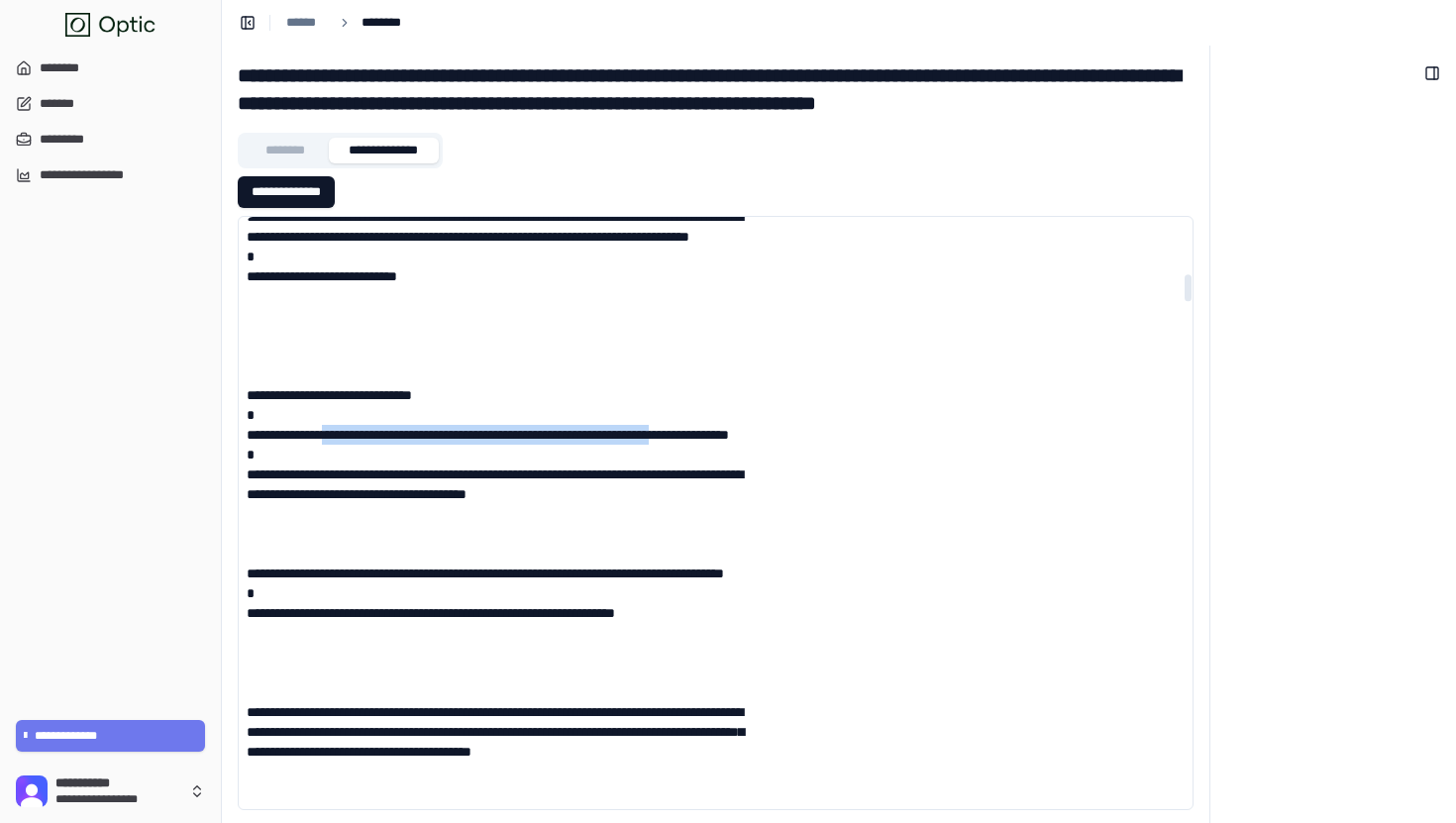 drag, startPoint x: 369, startPoint y: 430, endPoint x: 444, endPoint y: 463, distance: 81.939002 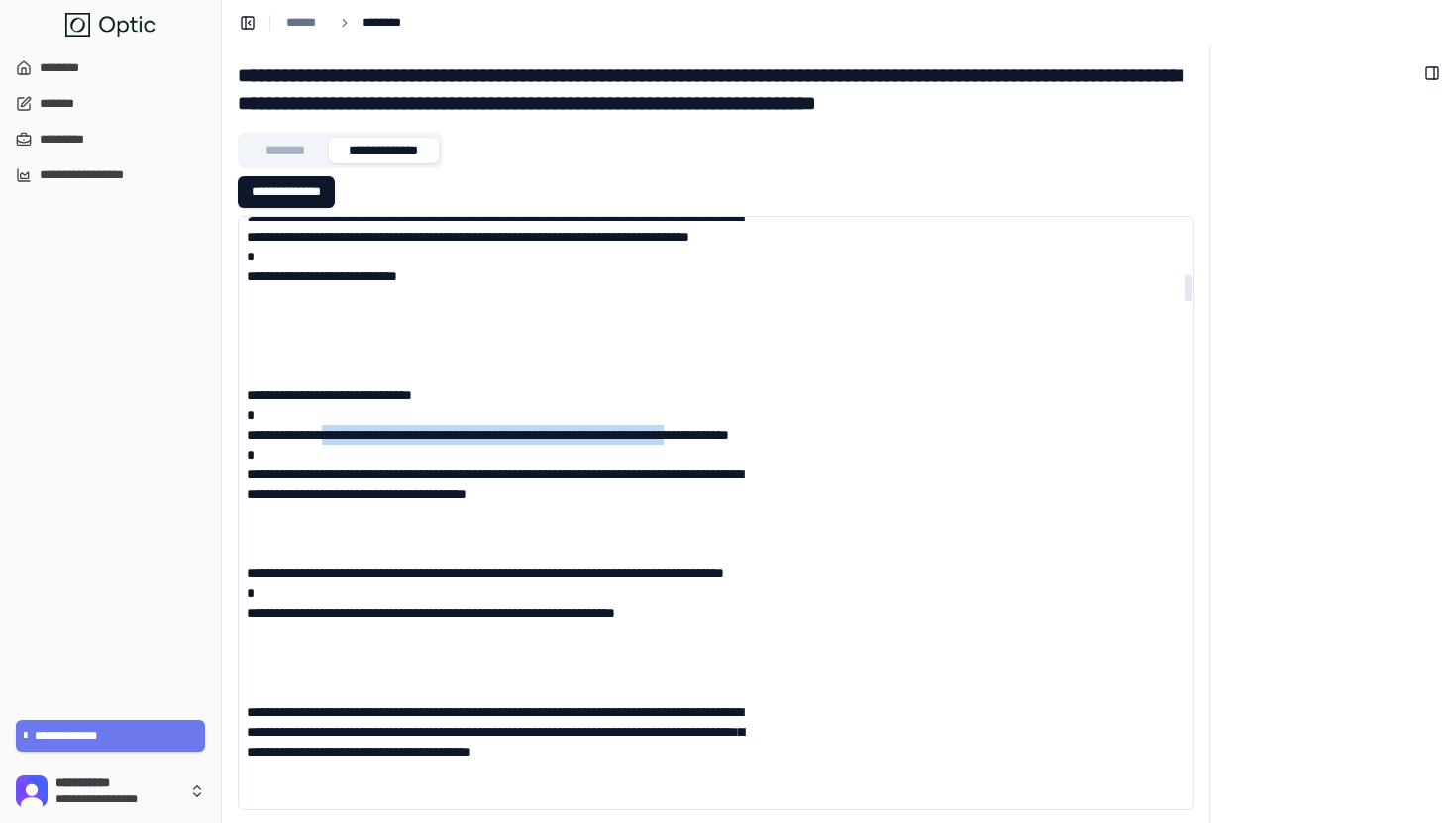 click on "**********" at bounding box center [500, 464] 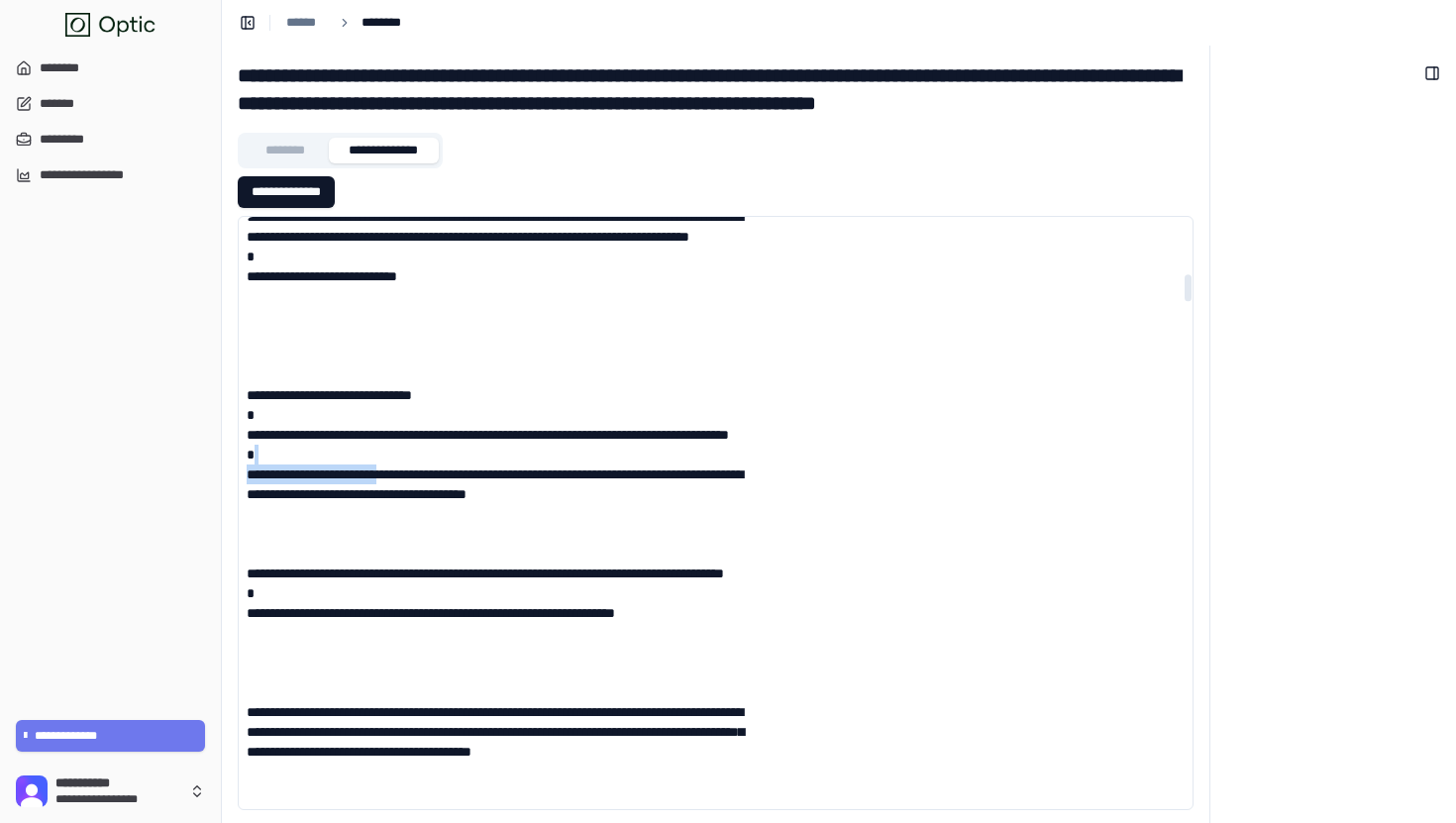 drag, startPoint x: 464, startPoint y: 501, endPoint x: 382, endPoint y: 459, distance: 92.1303 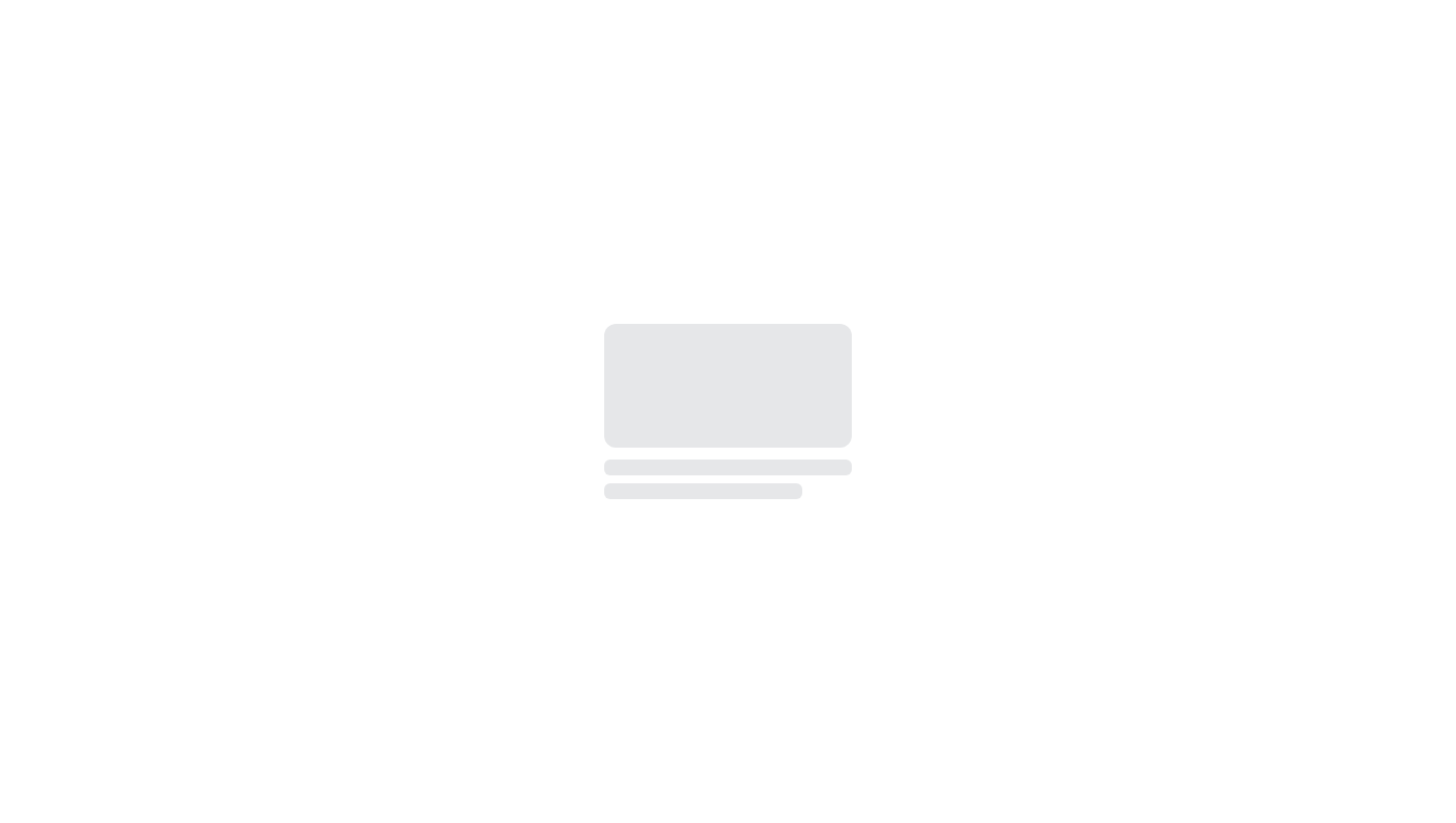 scroll, scrollTop: 0, scrollLeft: 0, axis: both 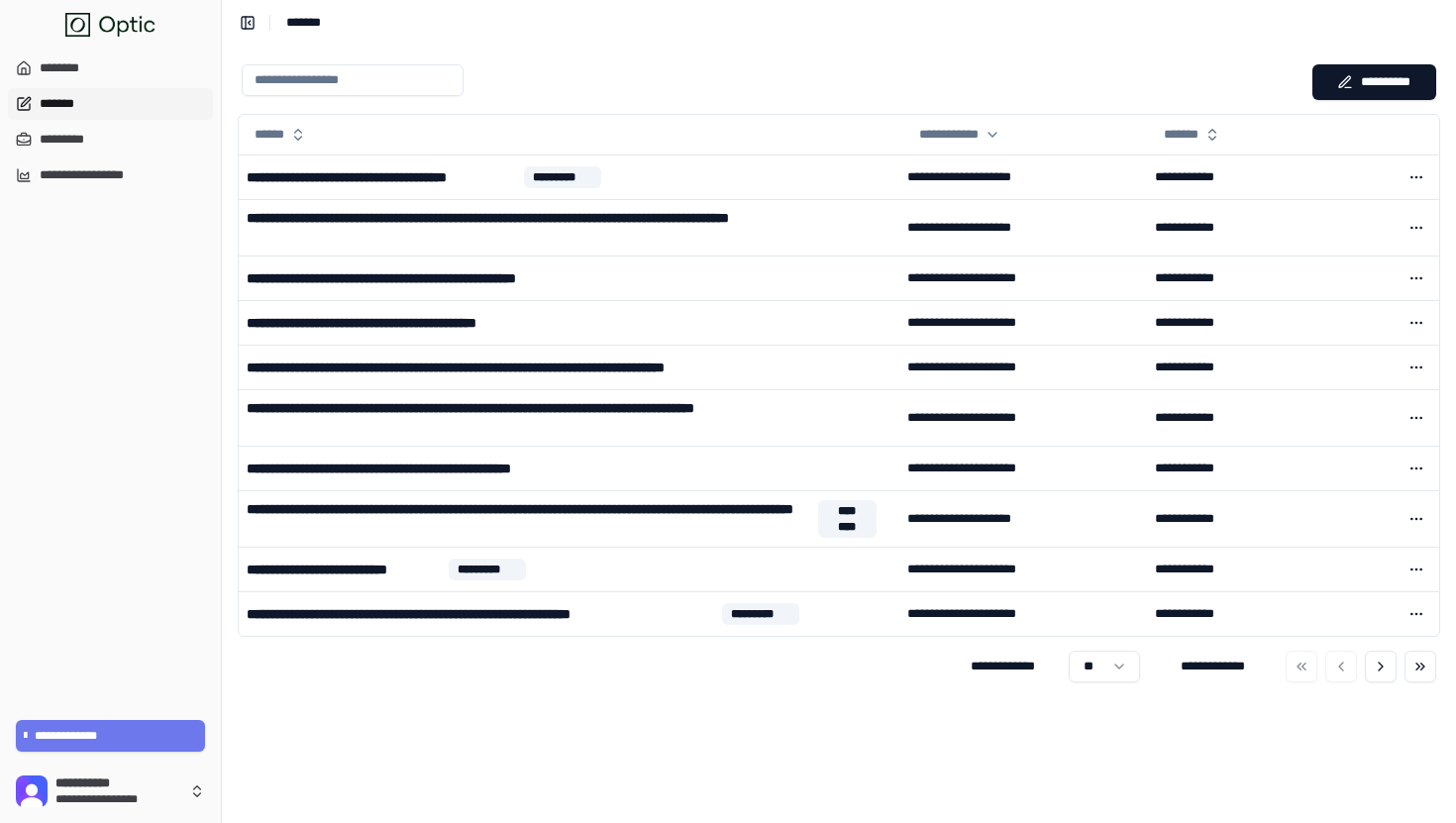 click at bounding box center (773, 80) 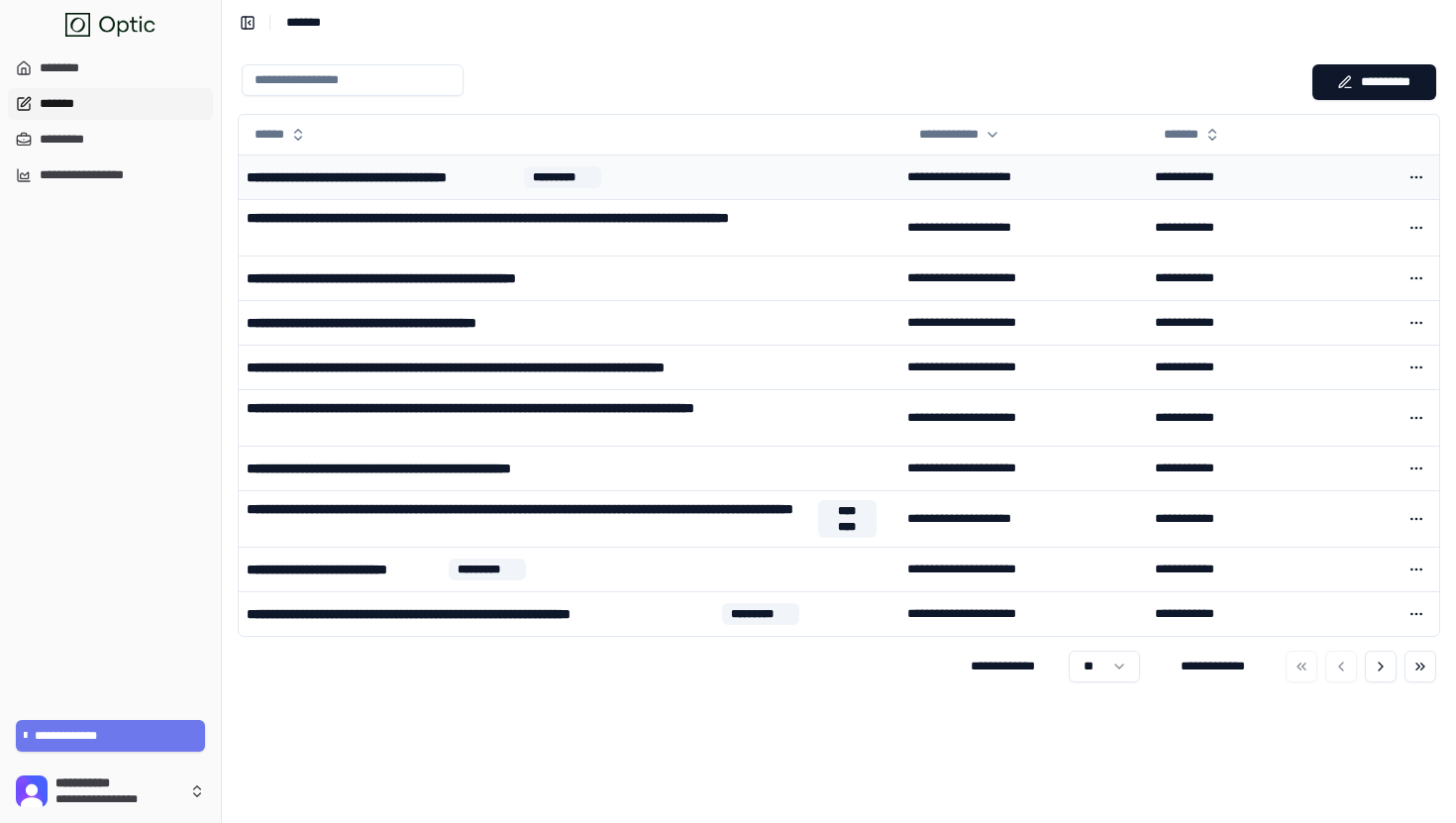 click on "**********" at bounding box center (569, 176) 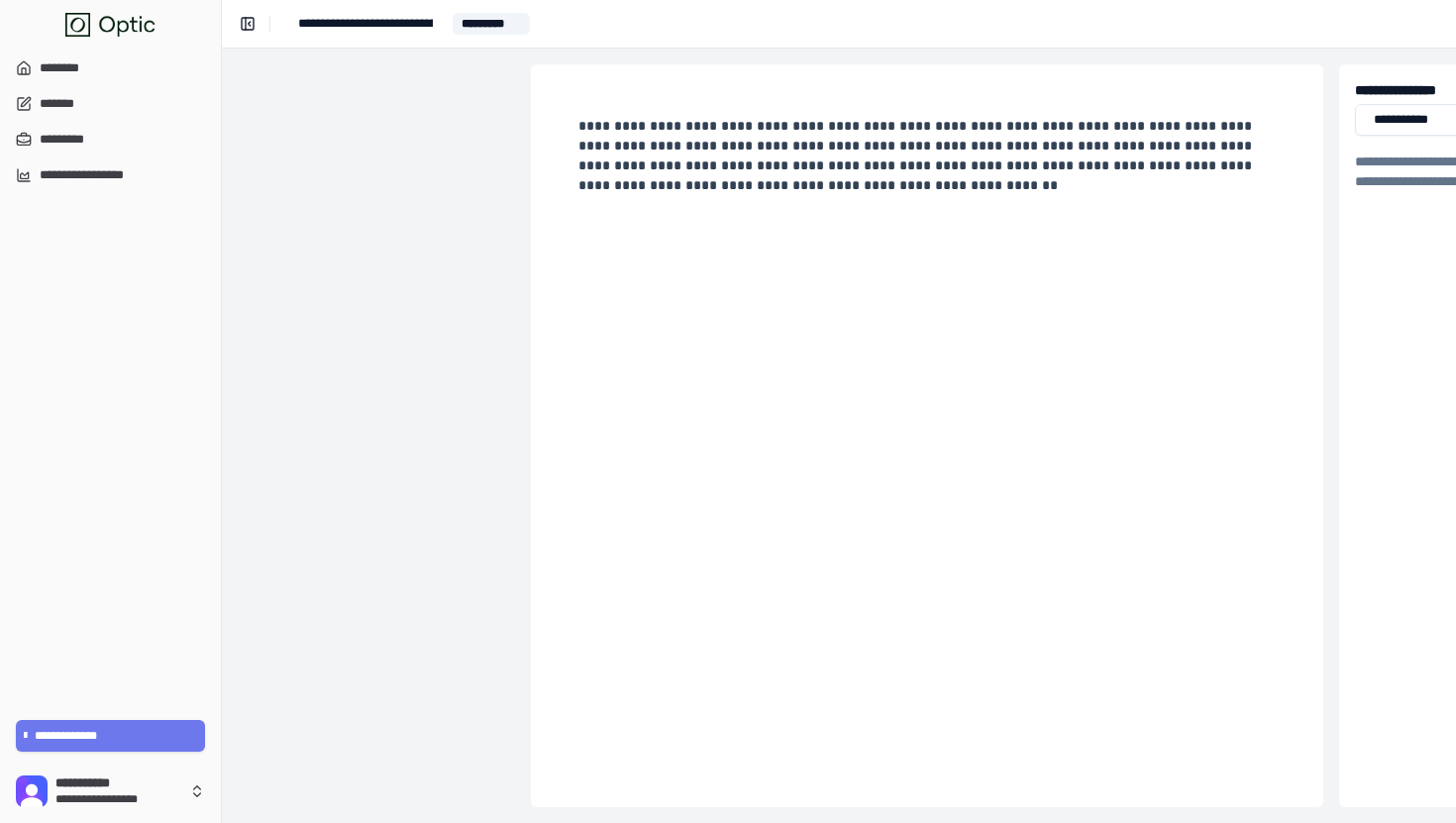 scroll, scrollTop: 0, scrollLeft: 228, axis: horizontal 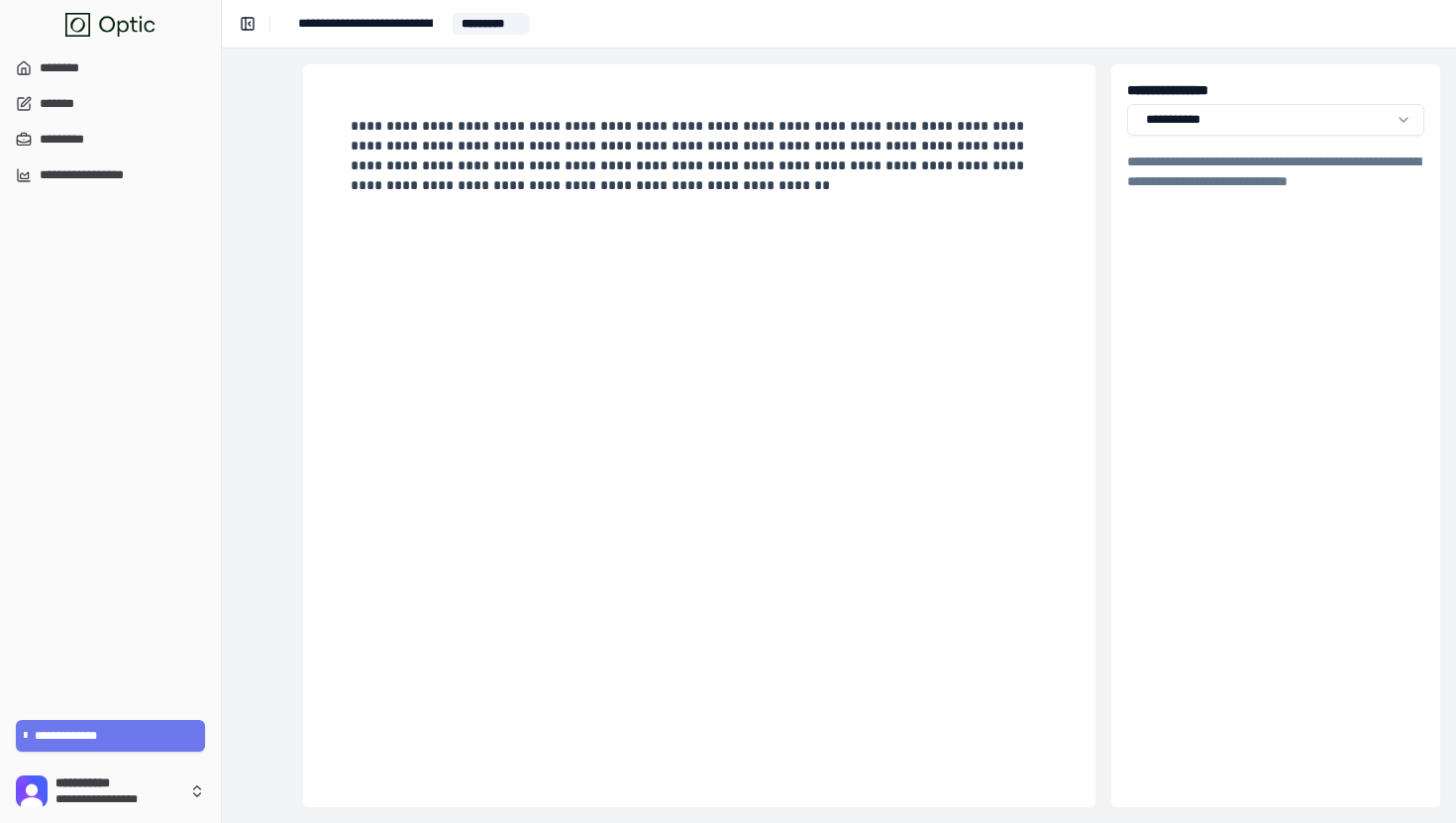 click on "**********" at bounding box center [839, 24] 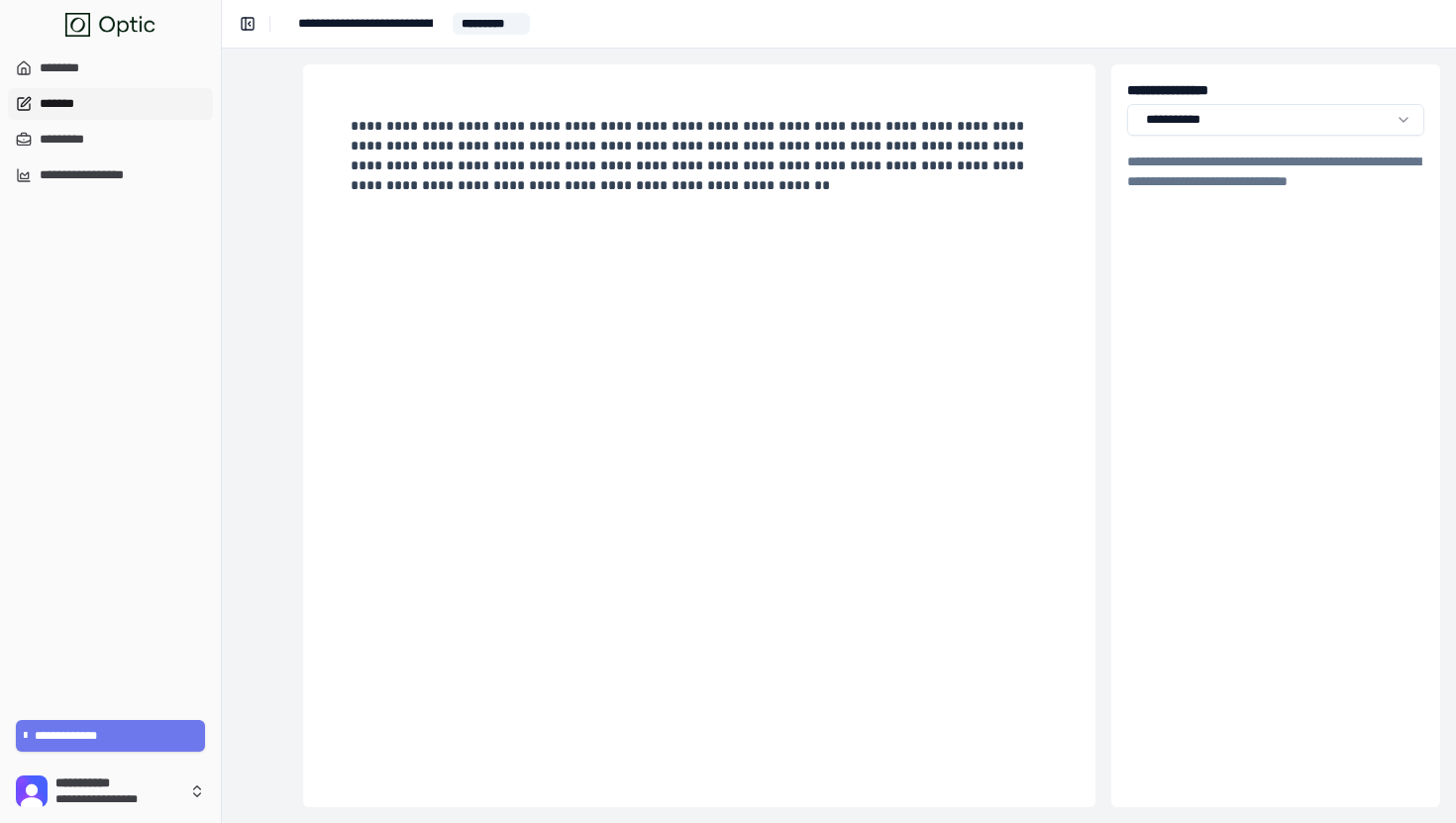 click on "*******" at bounding box center (110, 104) 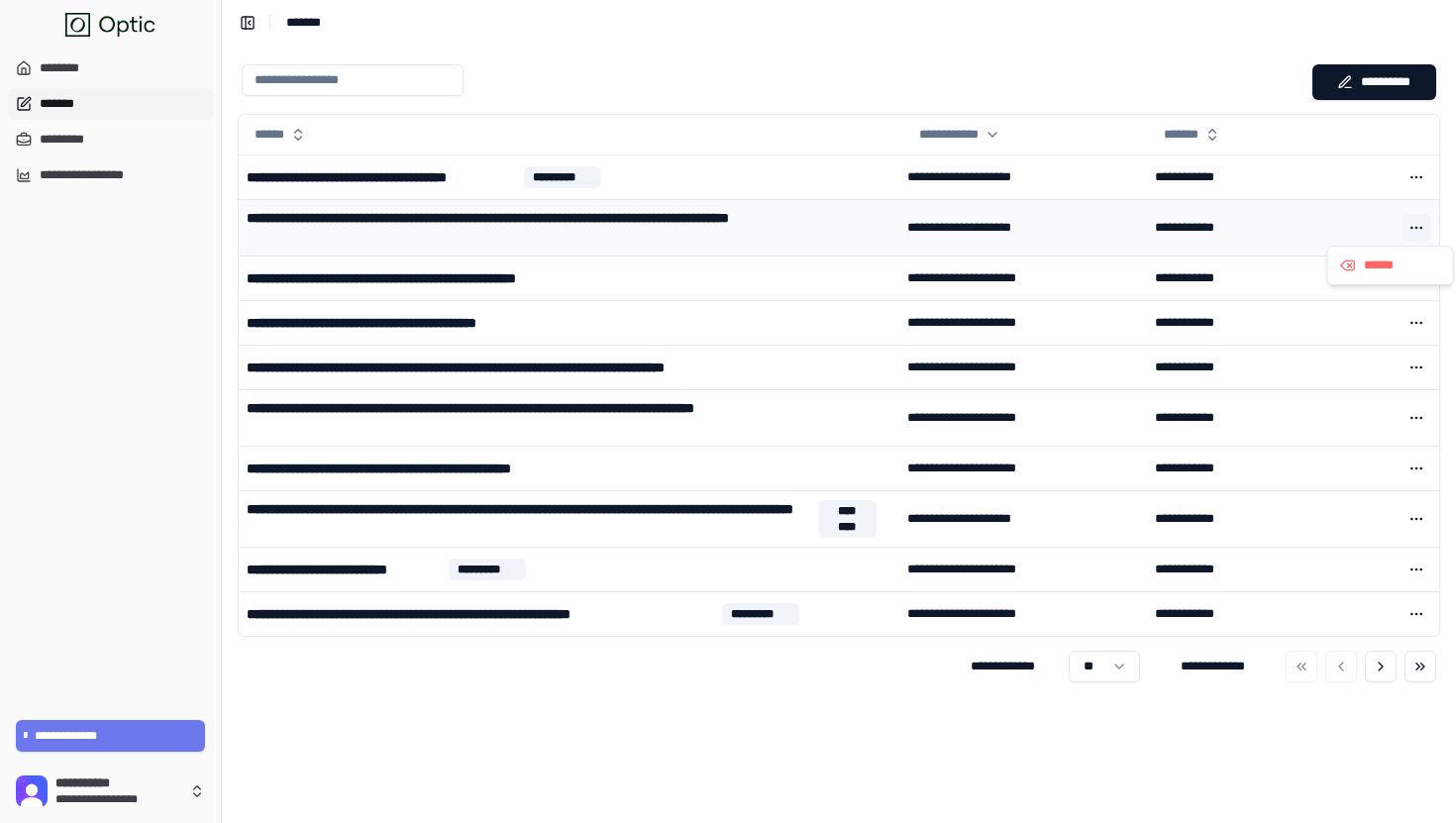 click at bounding box center [1416, 228] 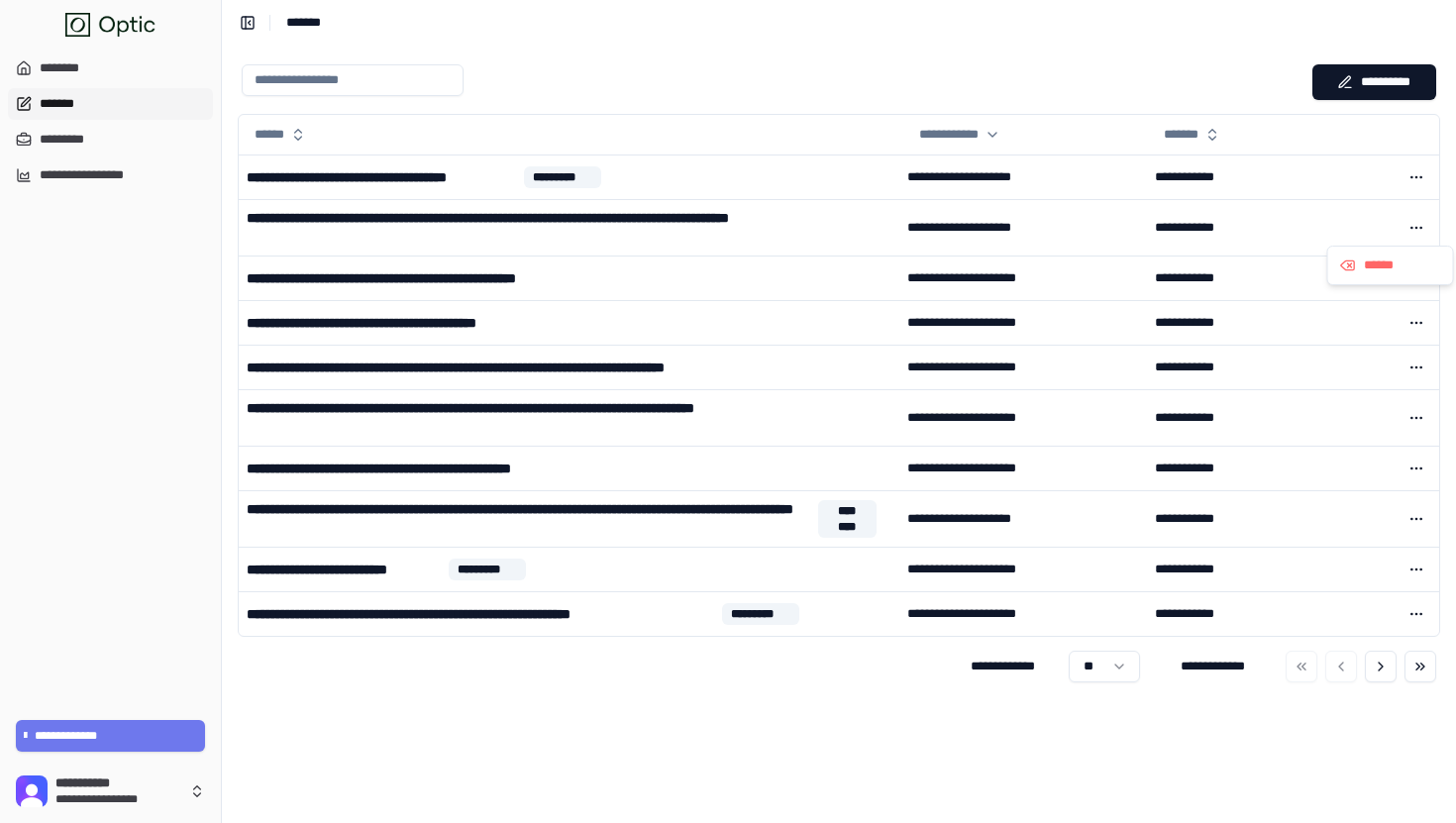 click on "**********" at bounding box center [839, 22] 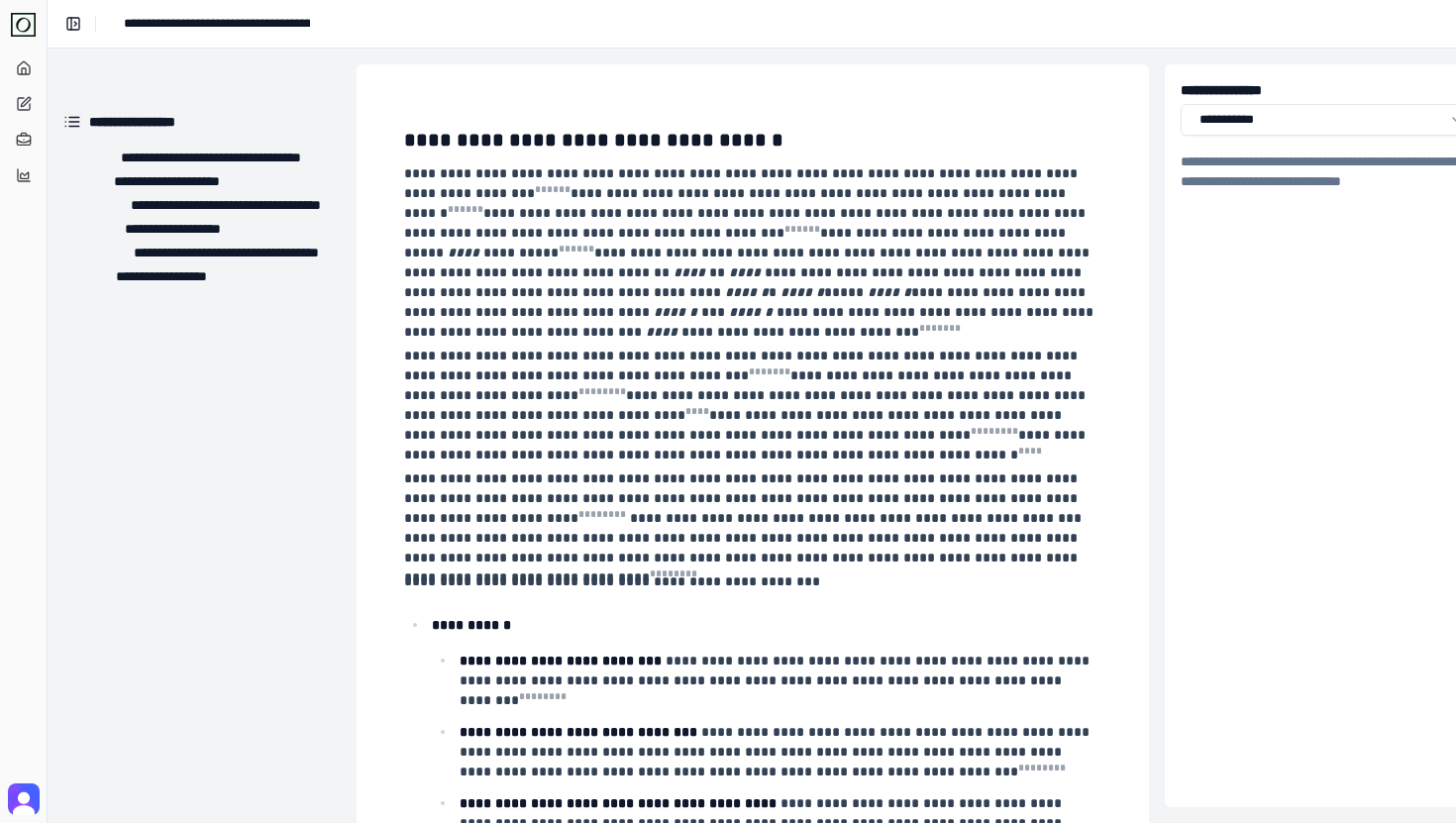 scroll, scrollTop: 0, scrollLeft: 0, axis: both 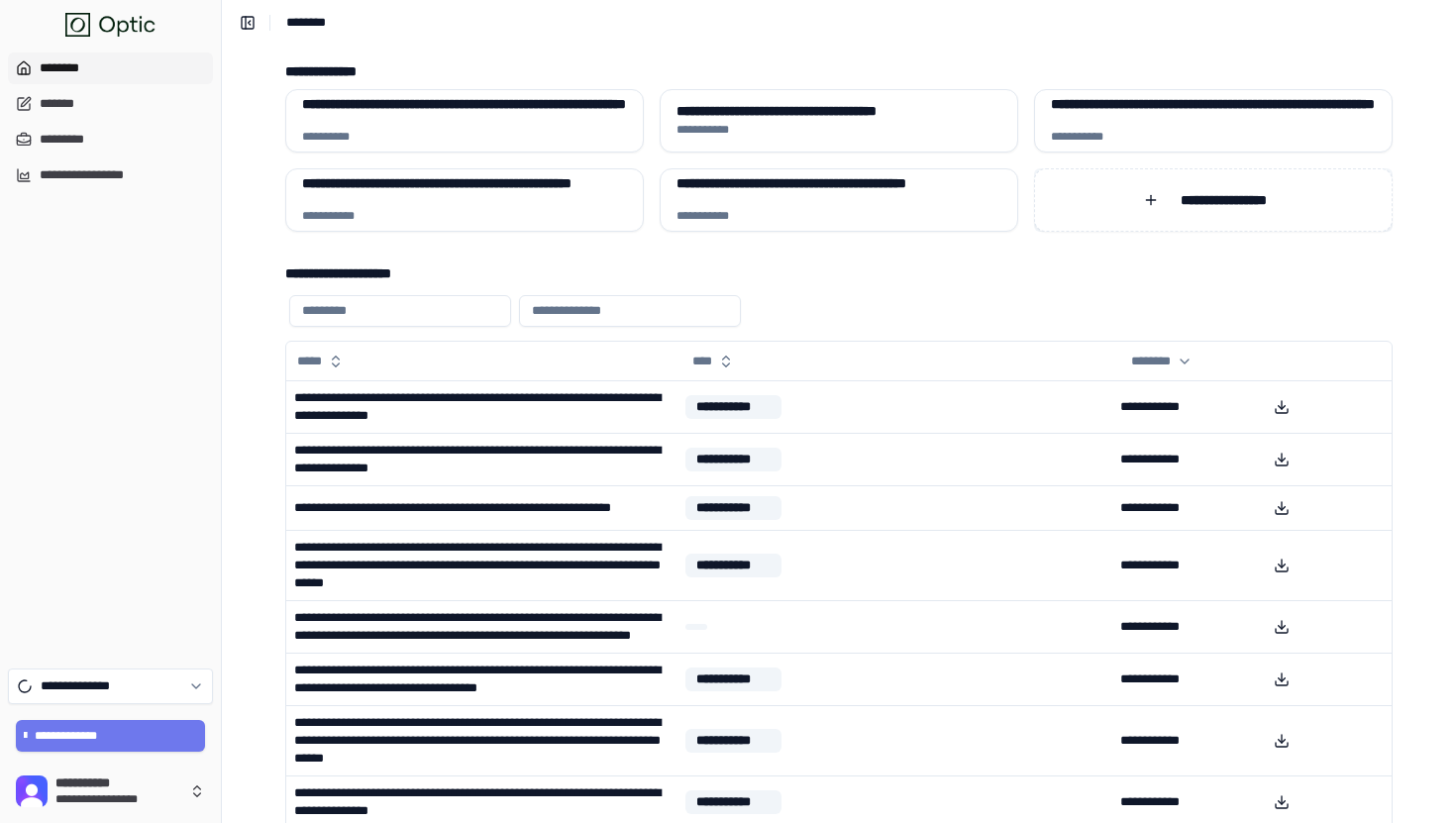 click on "**********" at bounding box center [1213, 200] 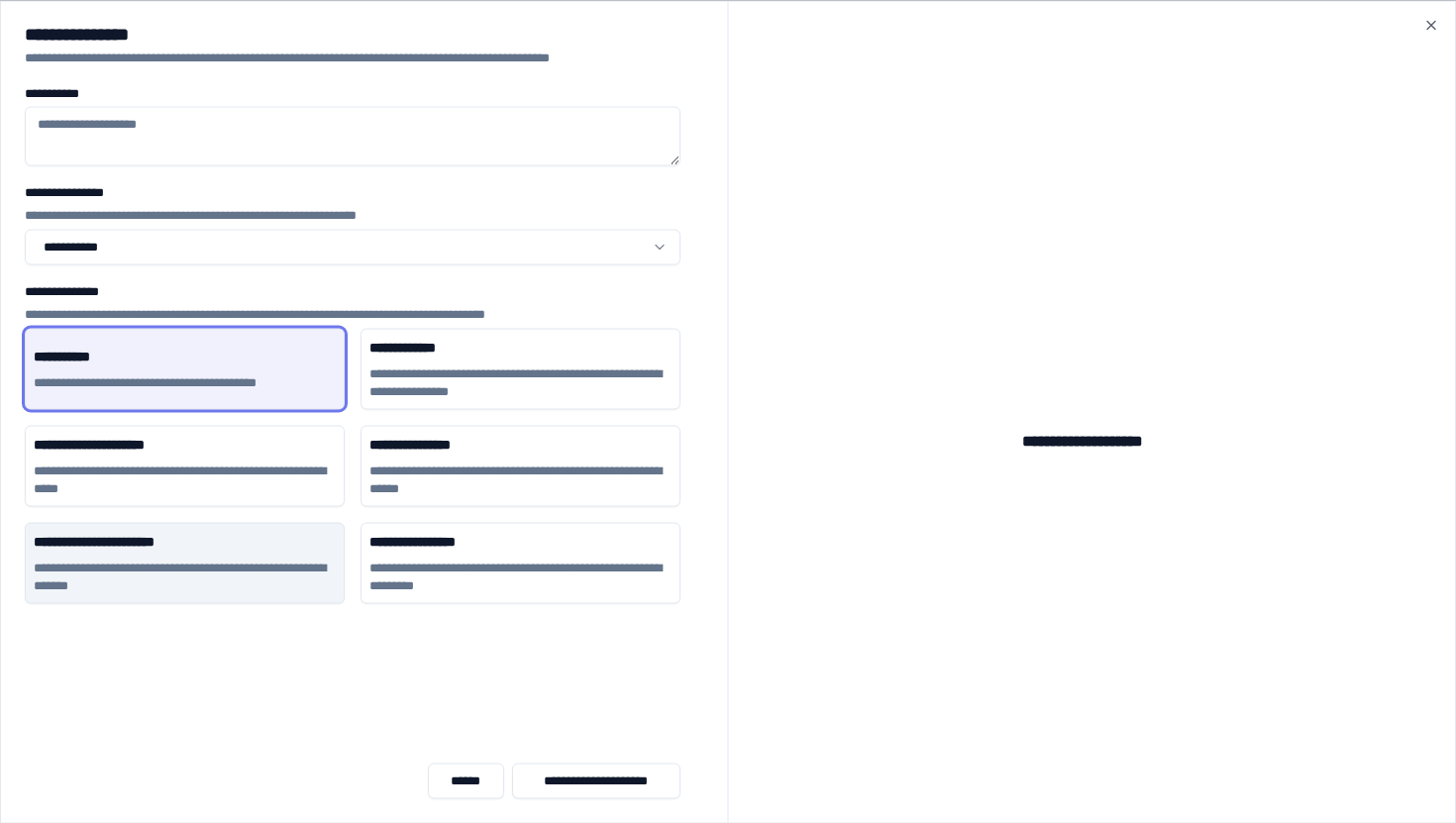 click on "**********" at bounding box center [184, 576] 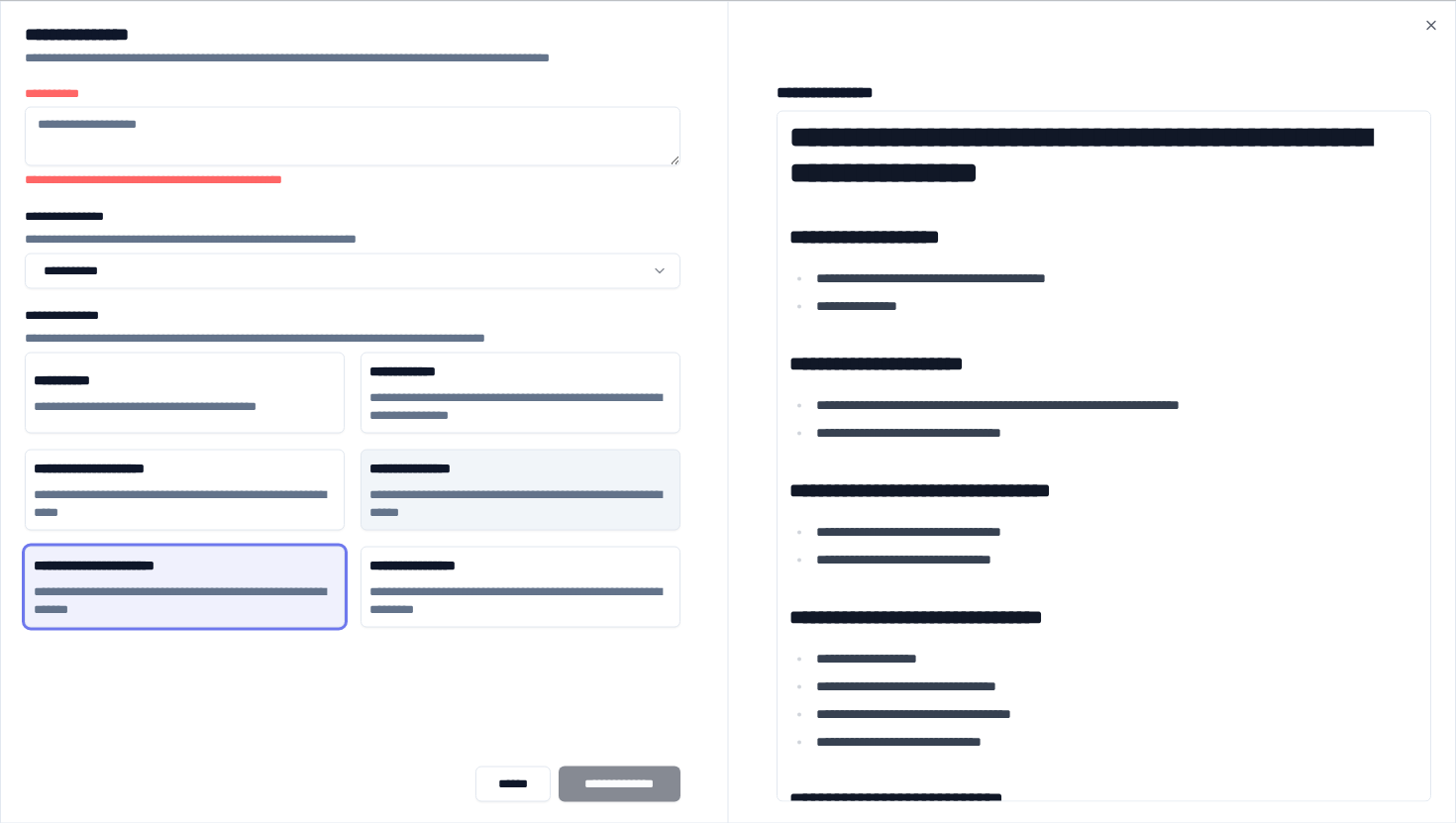 click on "**********" at bounding box center (520, 503) 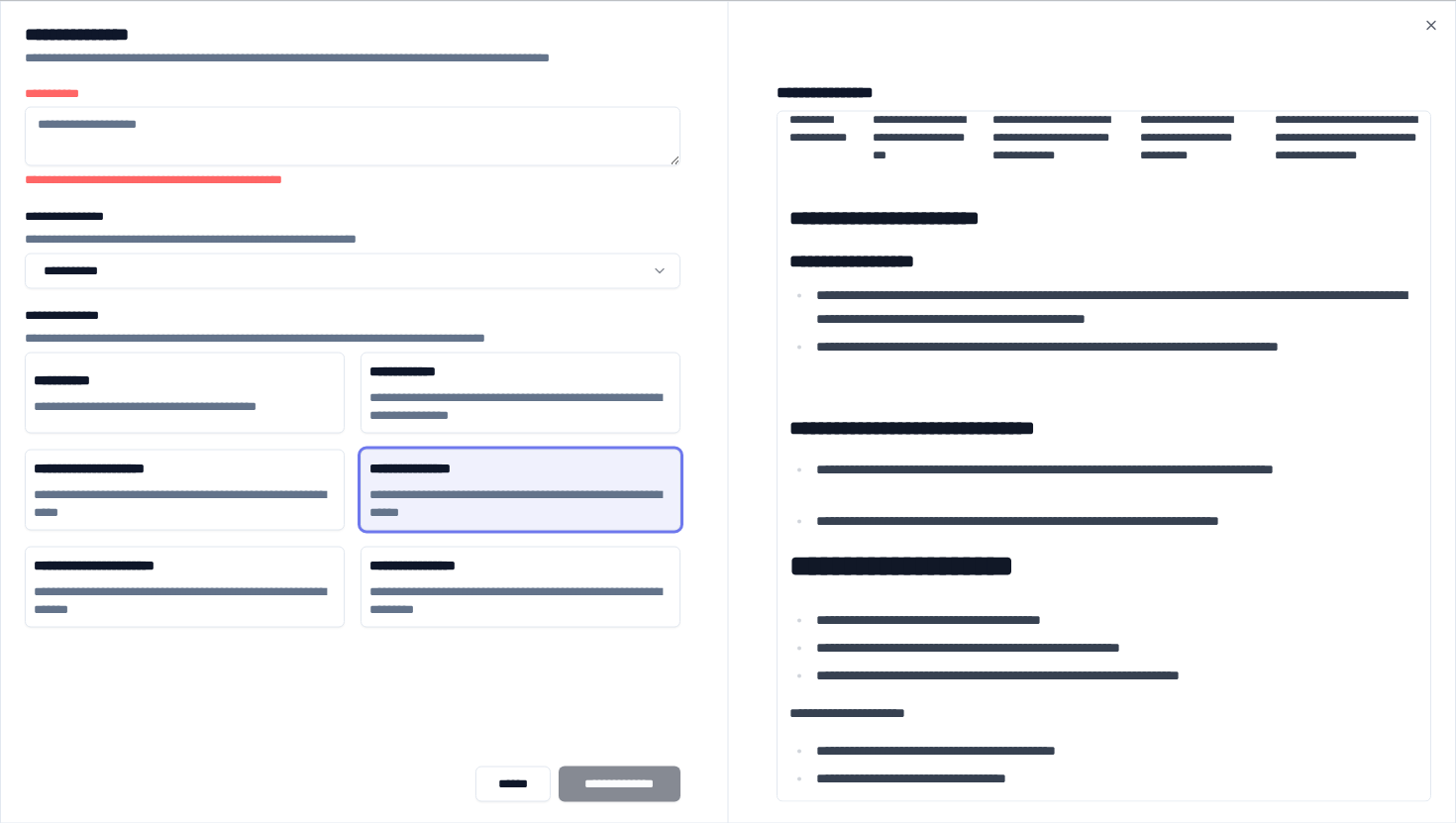 scroll, scrollTop: 142, scrollLeft: 0, axis: vertical 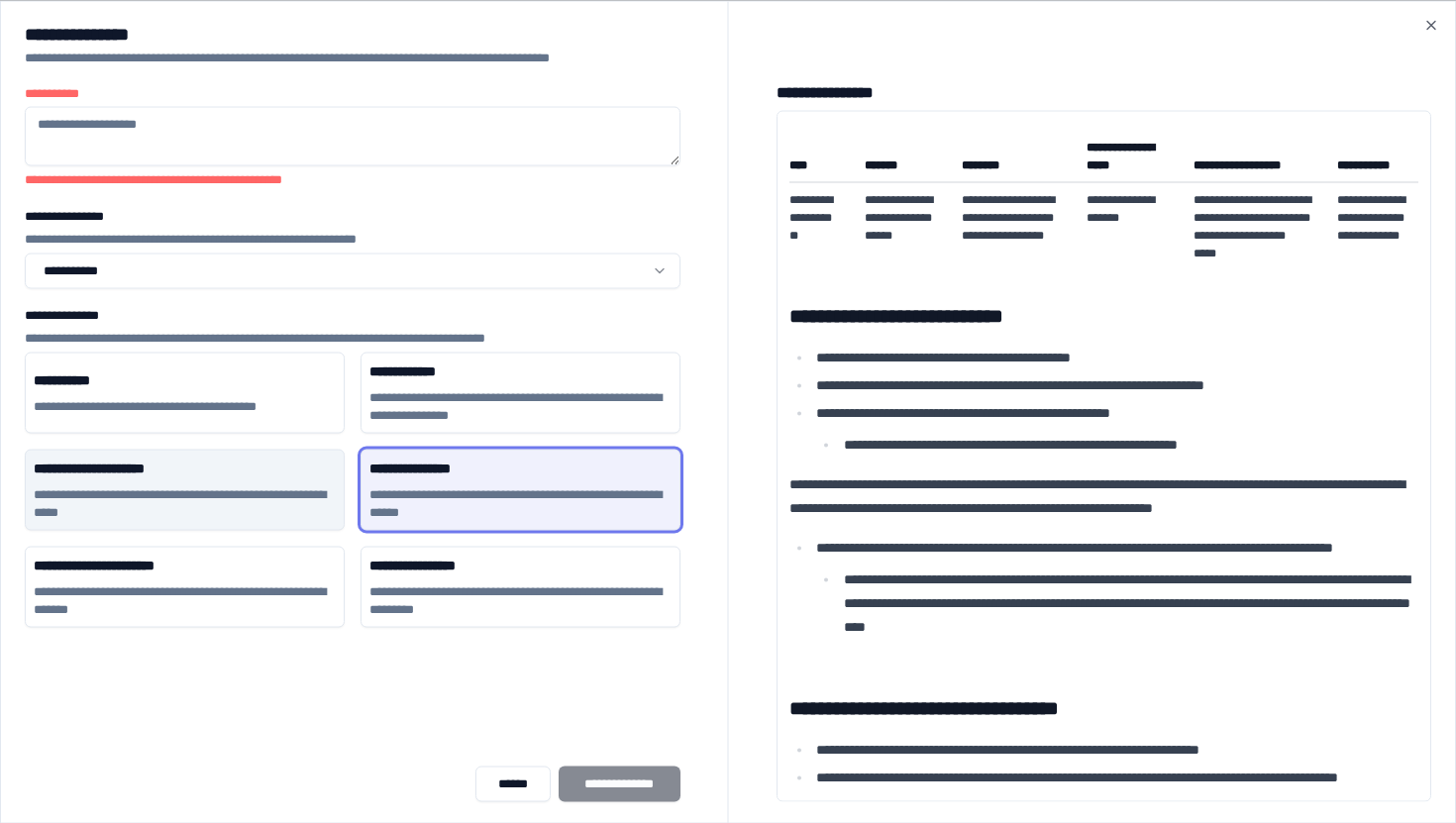click on "**********" at bounding box center [184, 467] 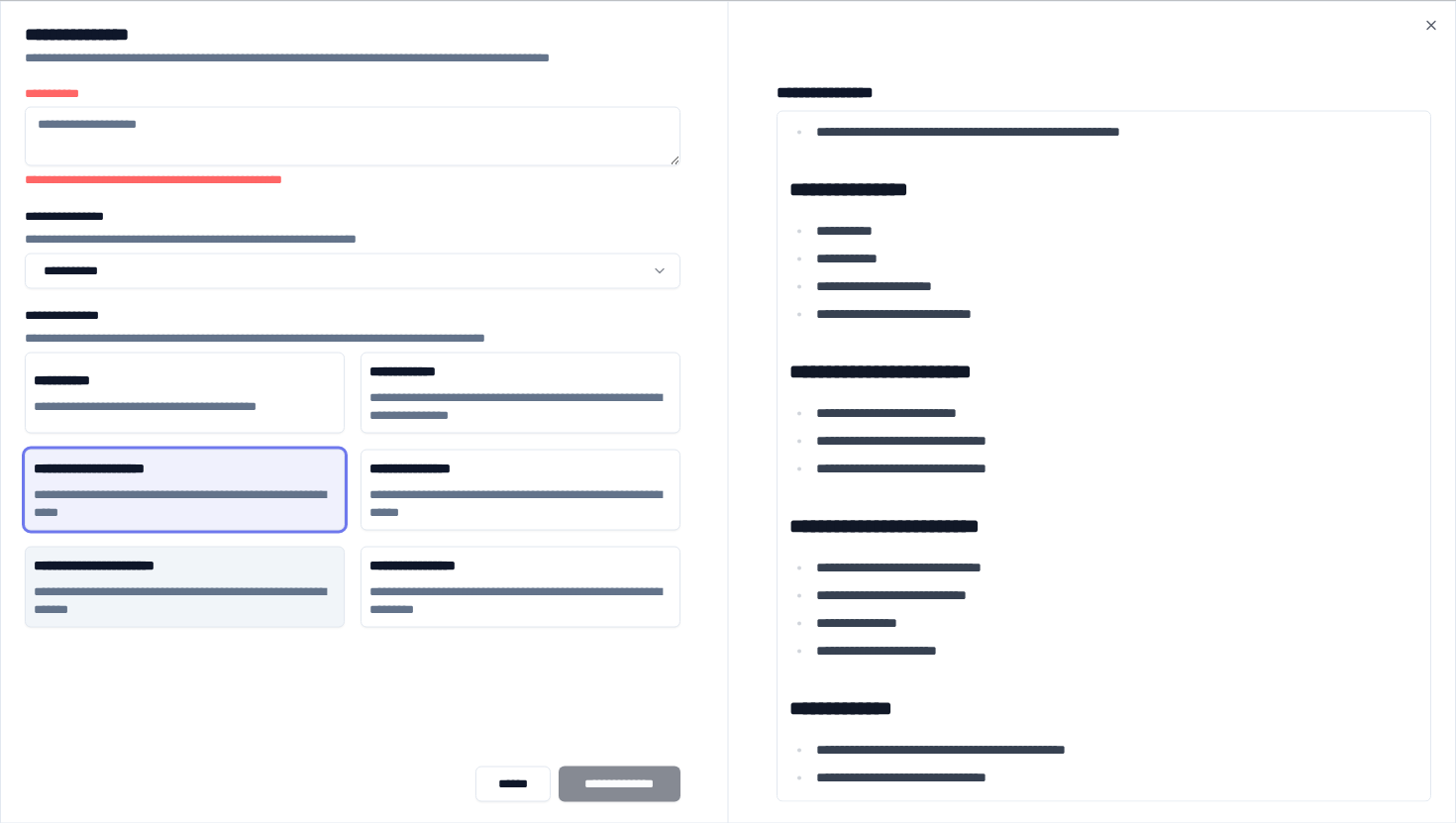 click on "**********" at bounding box center [184, 600] 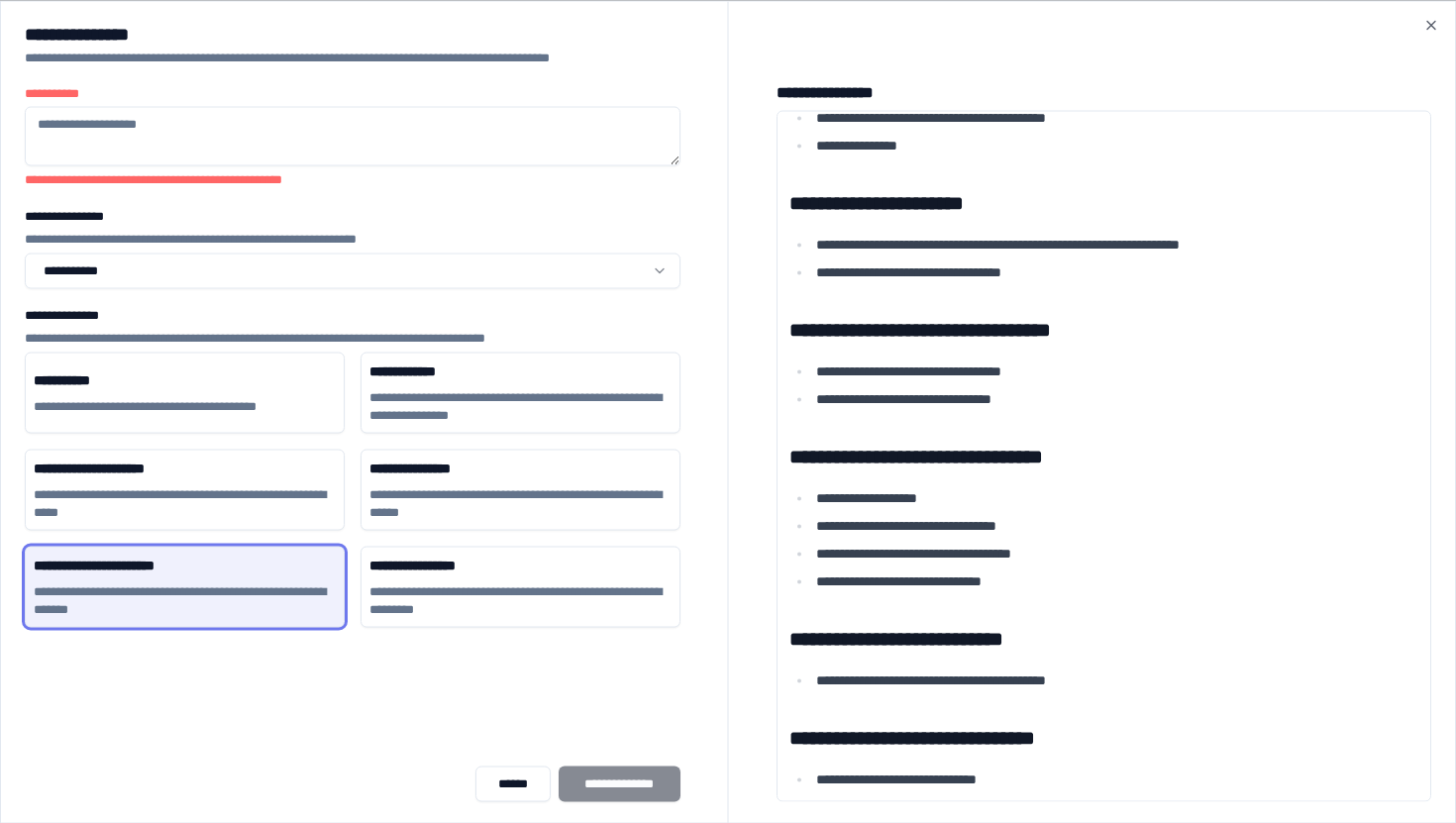 scroll, scrollTop: 190, scrollLeft: 0, axis: vertical 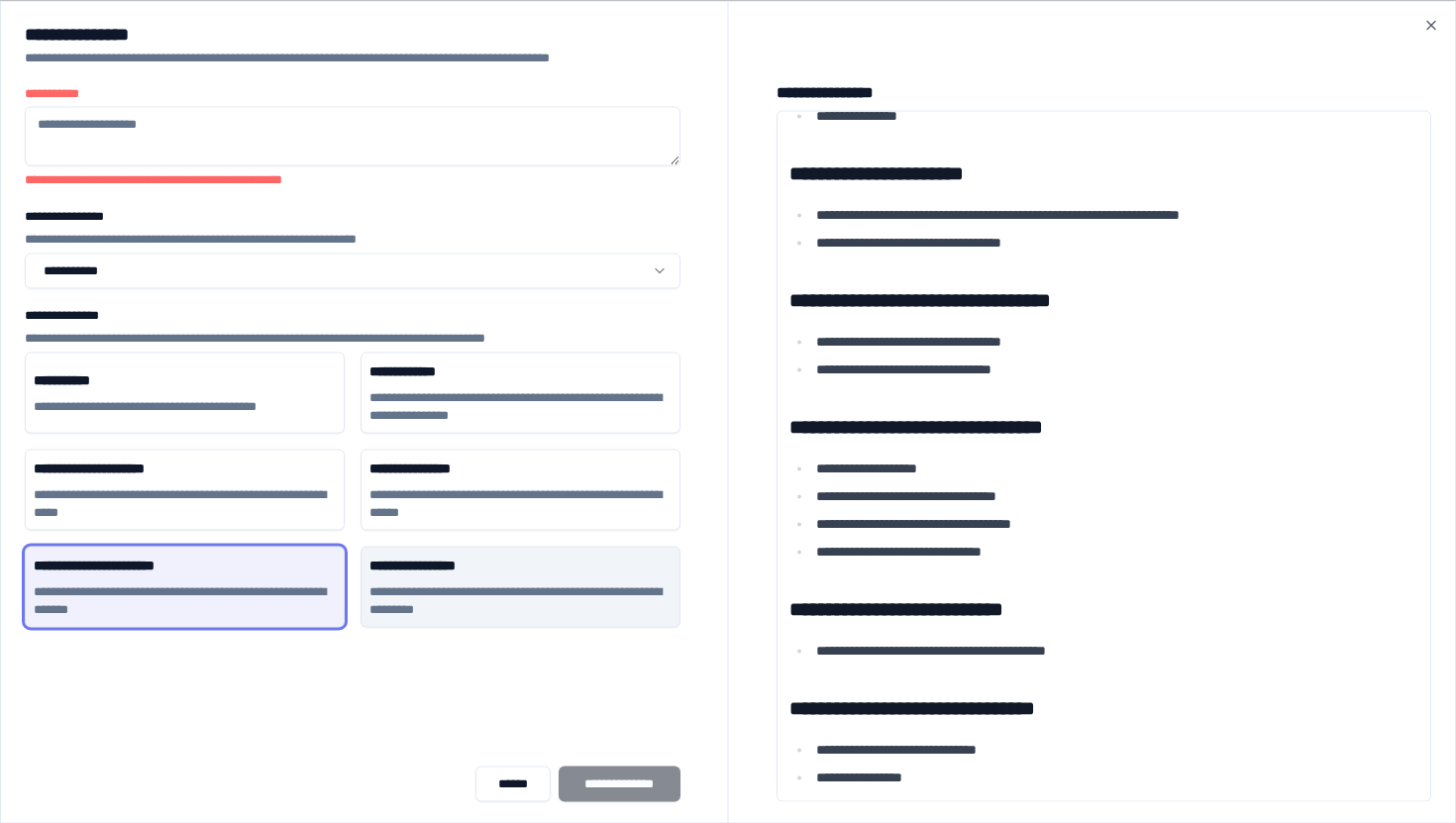 click on "**********" at bounding box center [520, 565] 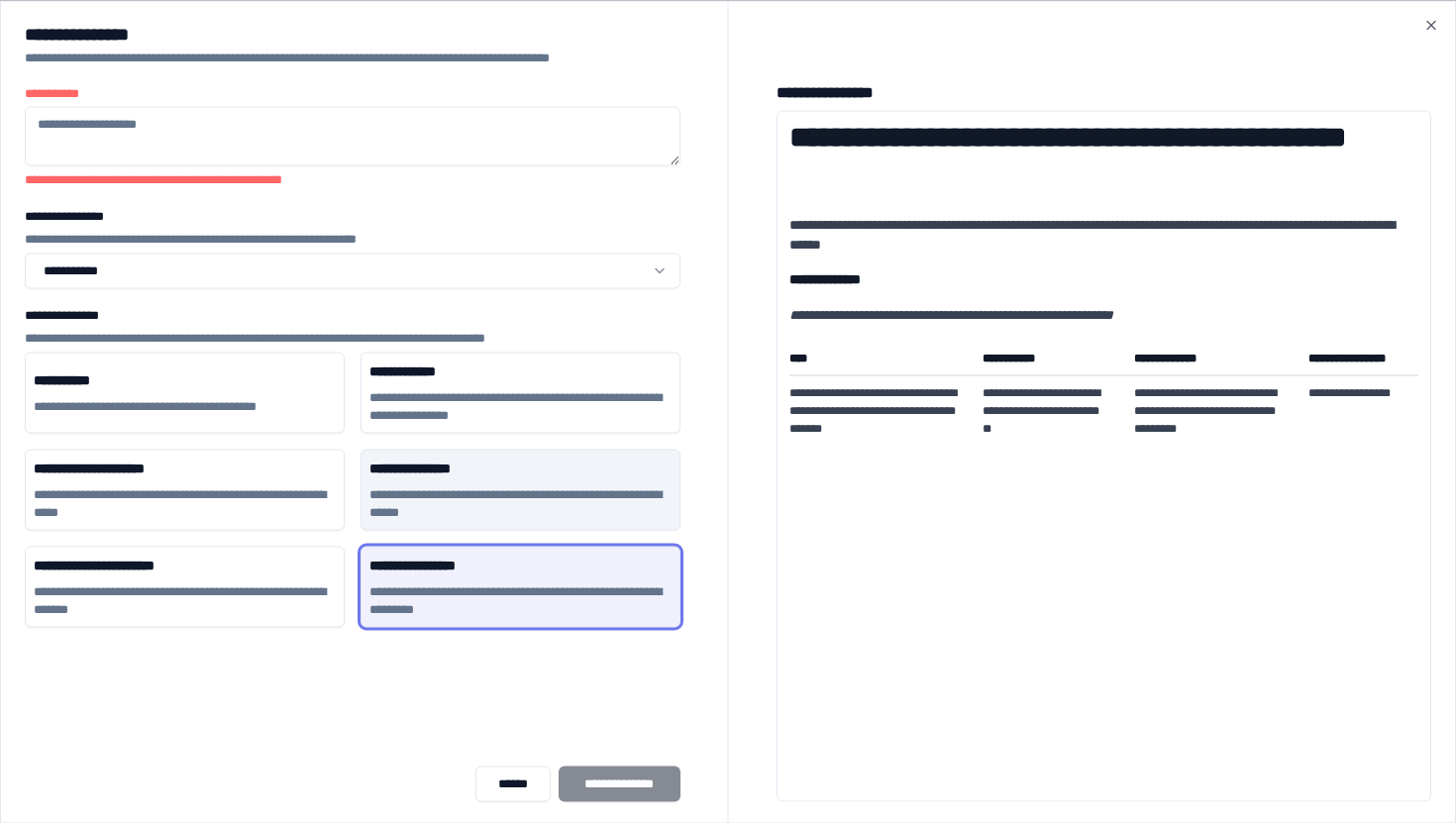 click on "**********" at bounding box center (520, 503) 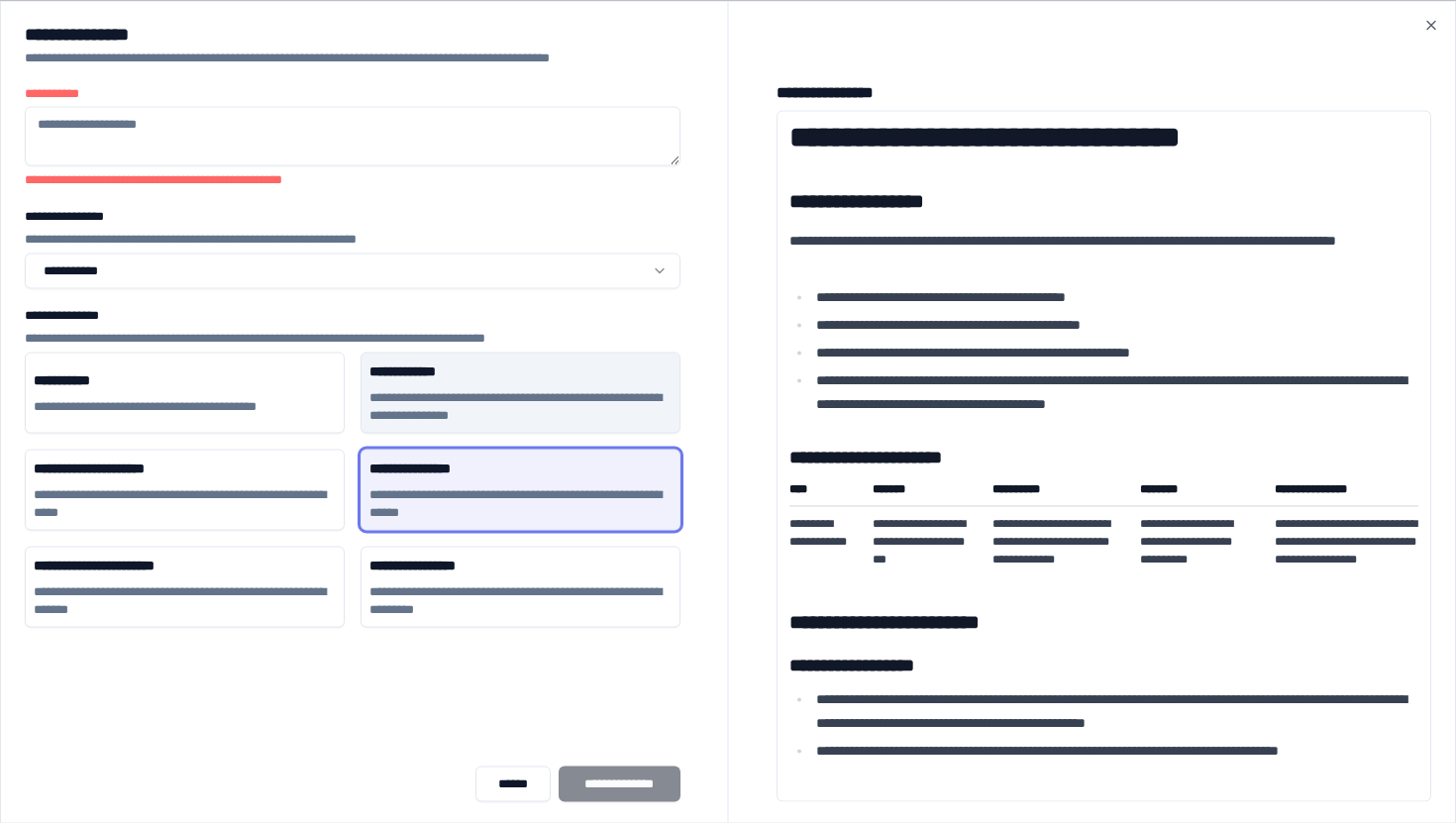 click on "**********" at bounding box center [520, 406] 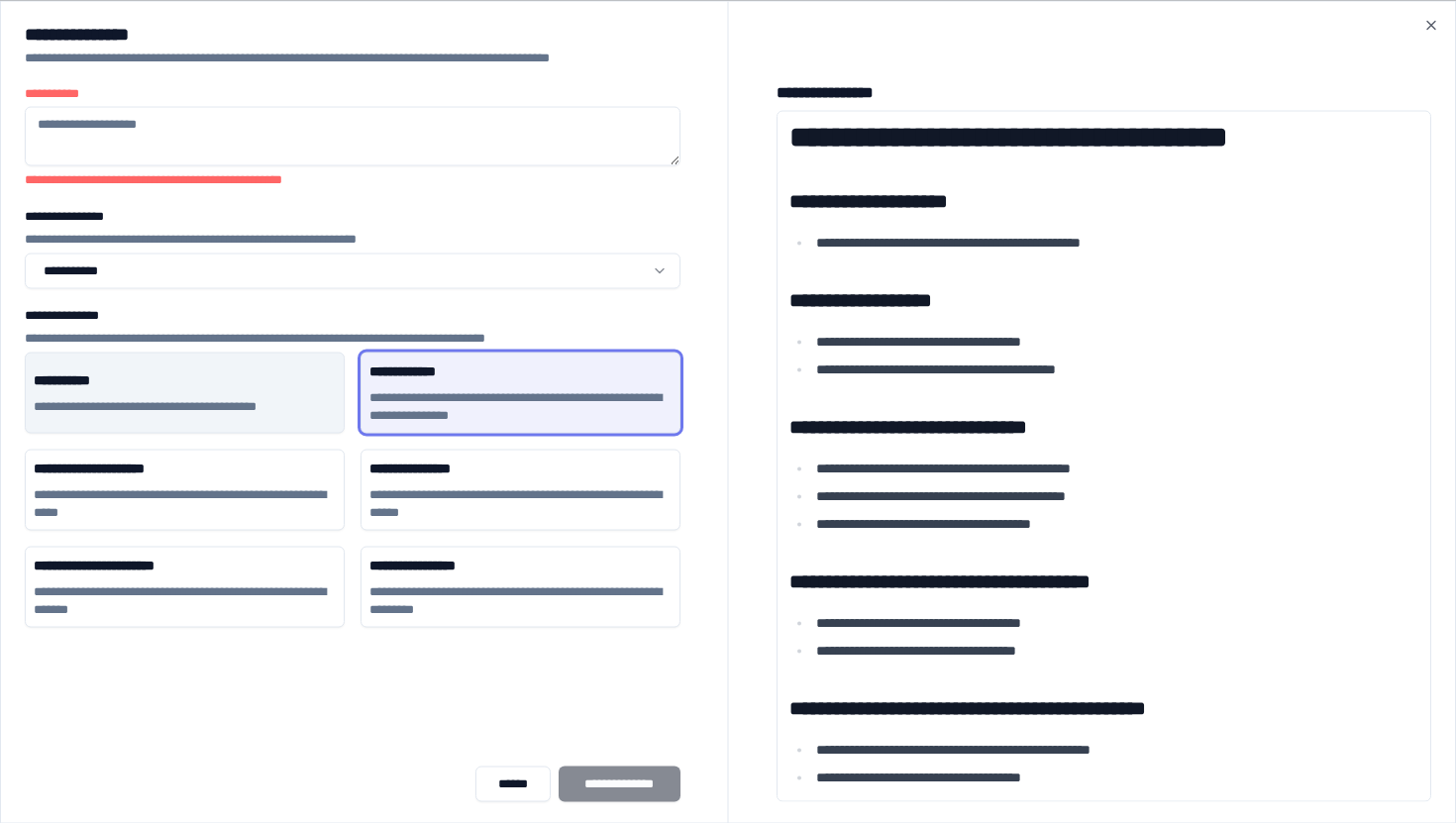 click on "**********" at bounding box center [184, 406] 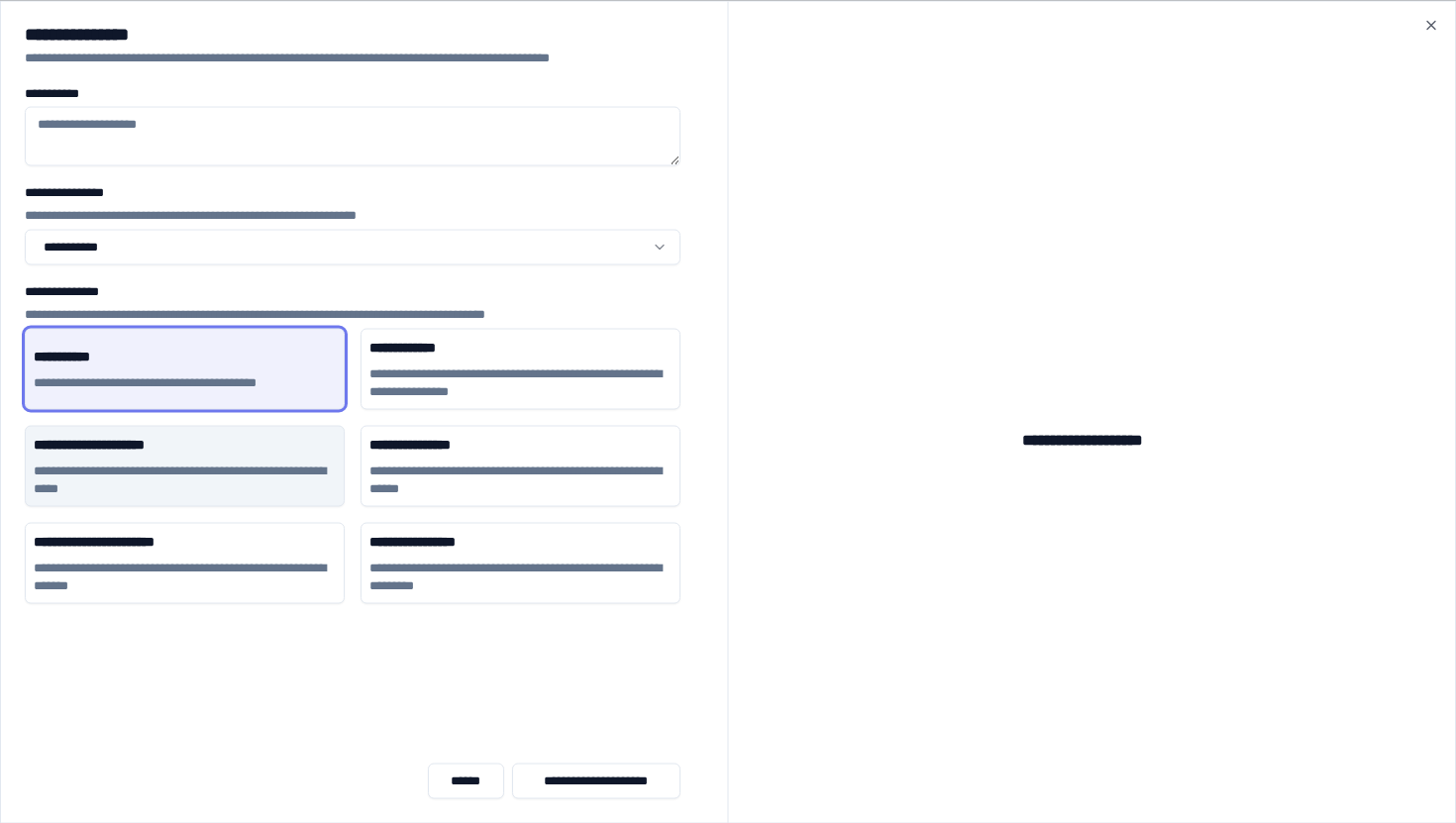 click on "**********" at bounding box center [184, 465] 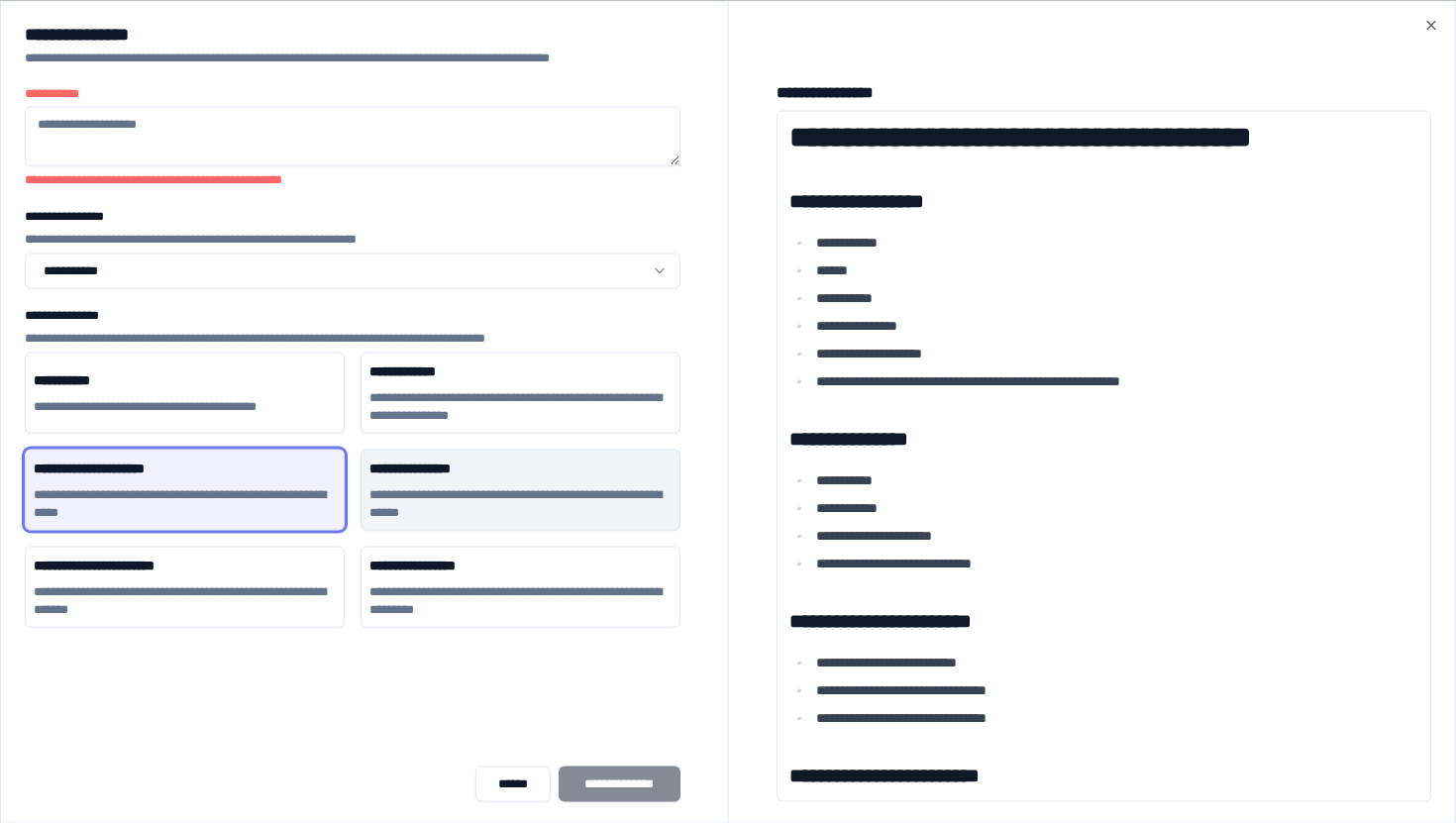 click on "**********" at bounding box center (520, 503) 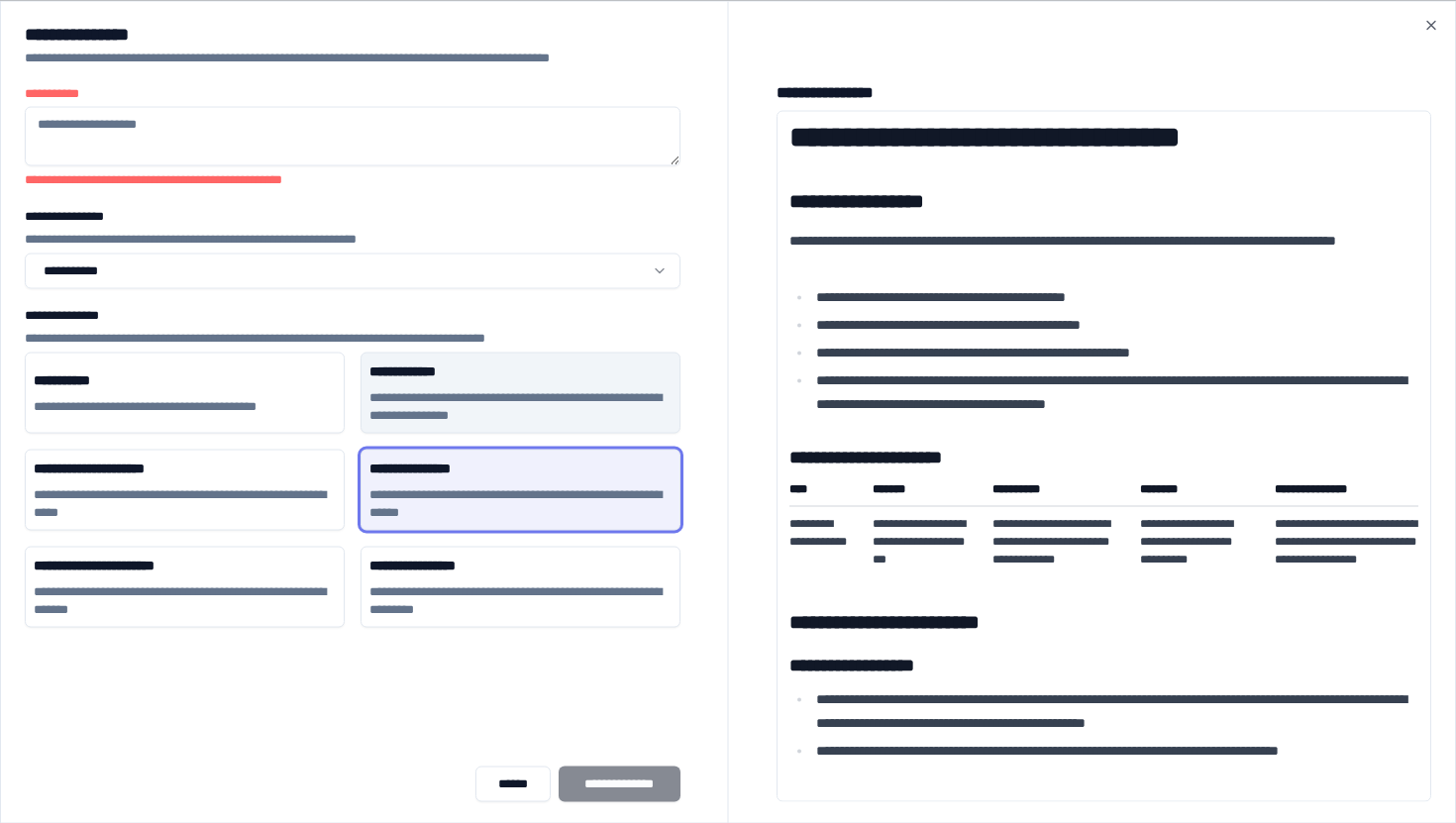 click on "**********" at bounding box center [520, 370] 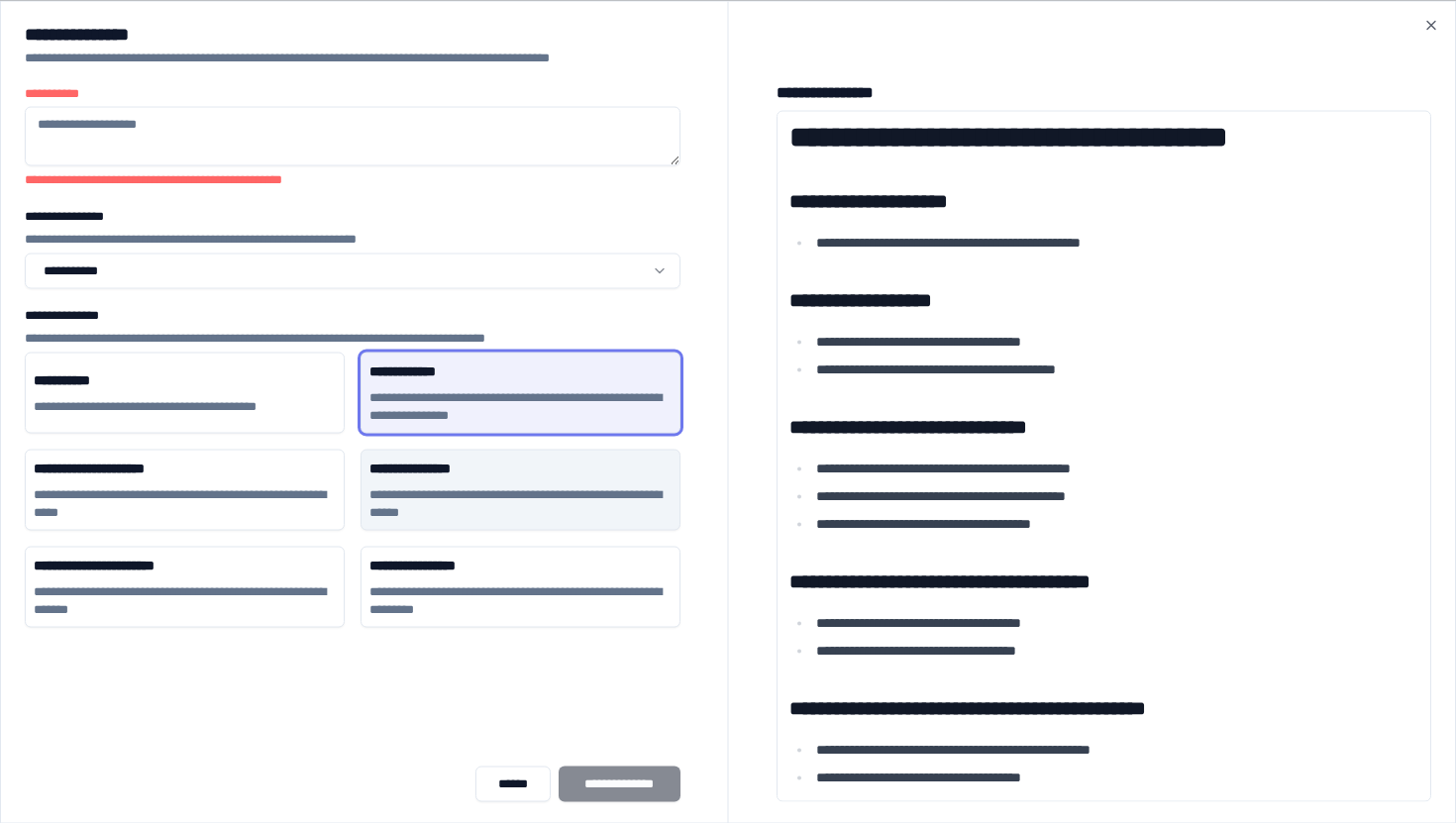 click on "**********" at bounding box center (520, 503) 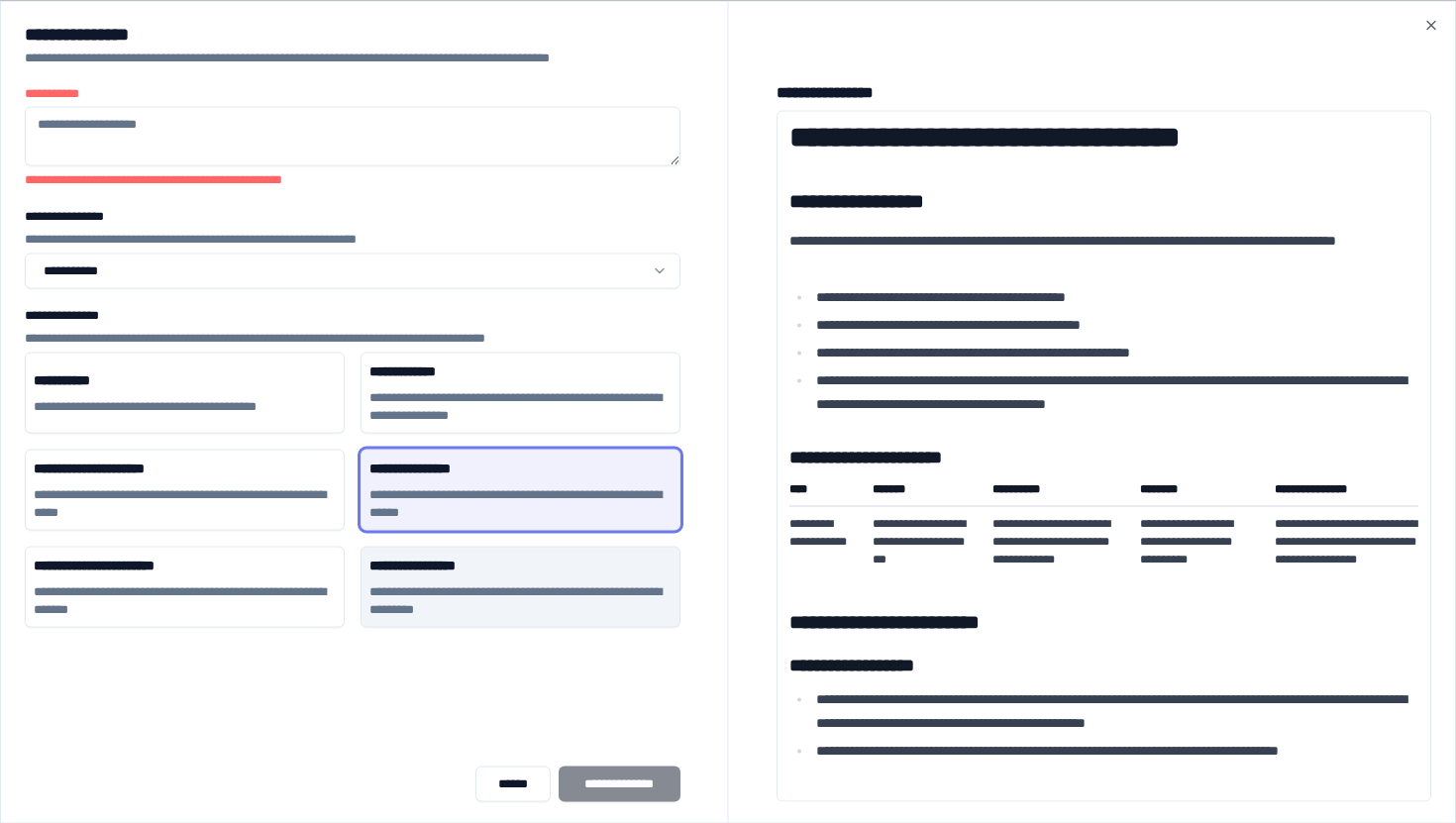 click on "**********" at bounding box center [520, 565] 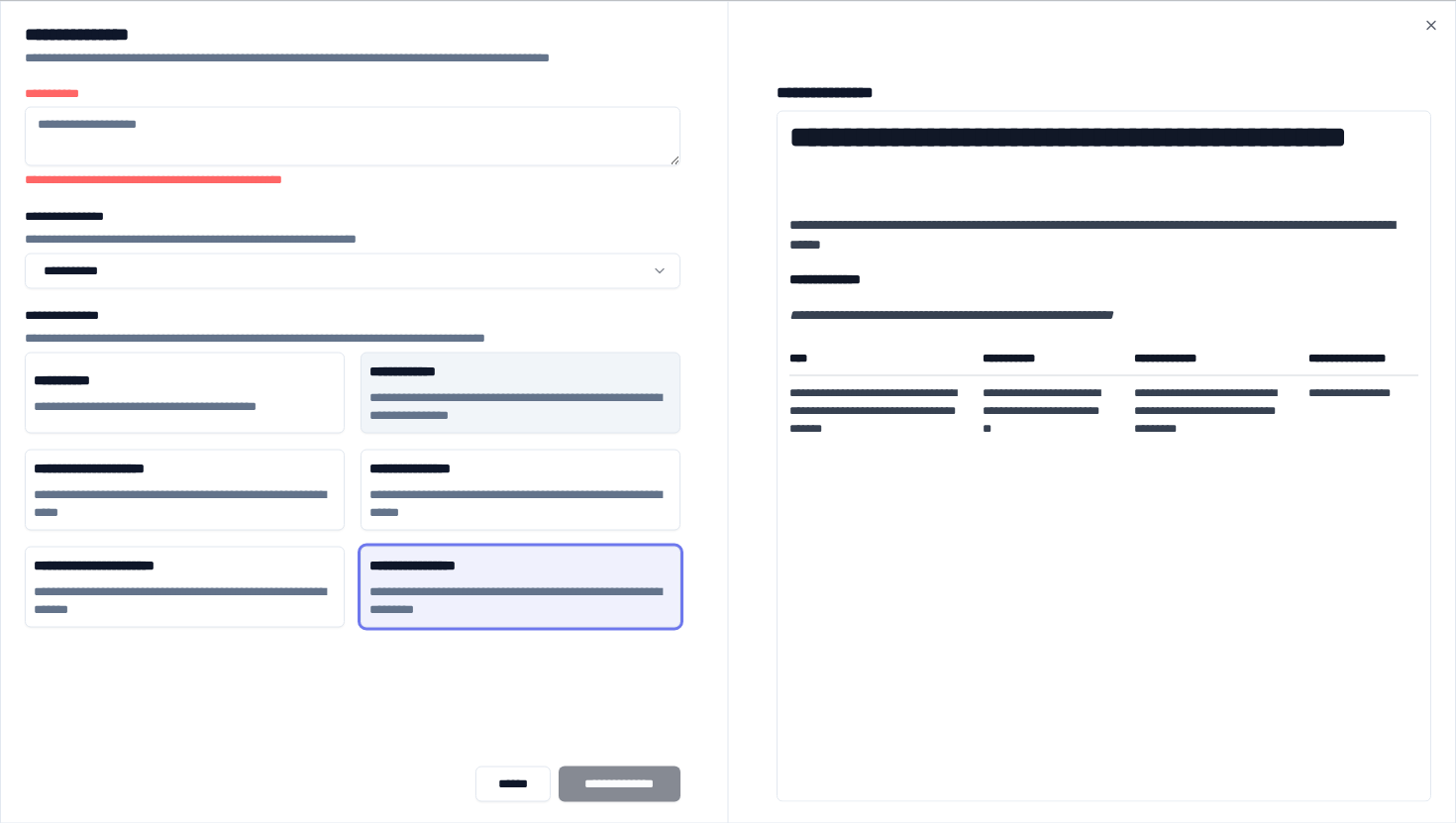 click on "**********" at bounding box center (520, 370) 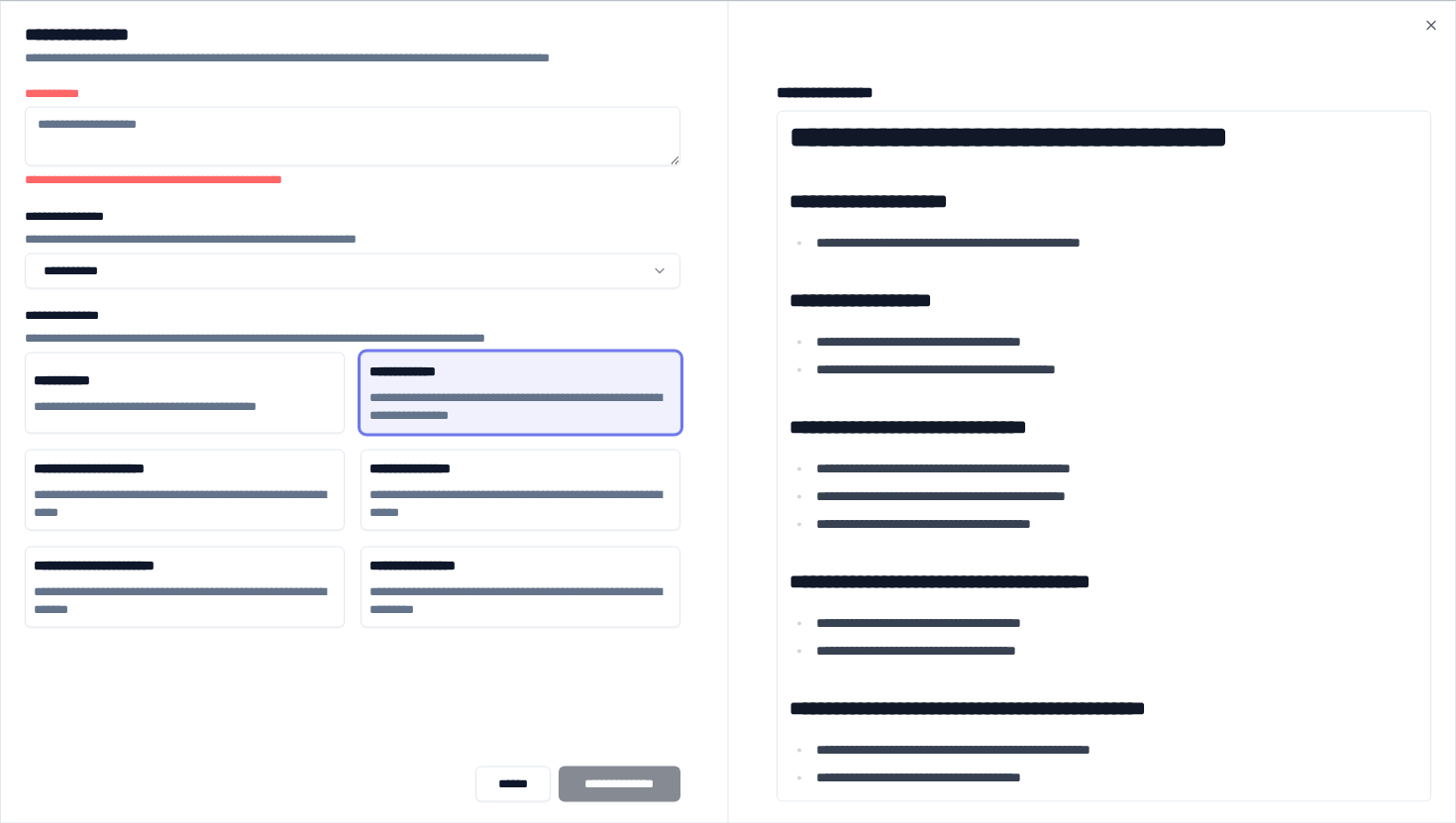 scroll, scrollTop: 127, scrollLeft: 0, axis: vertical 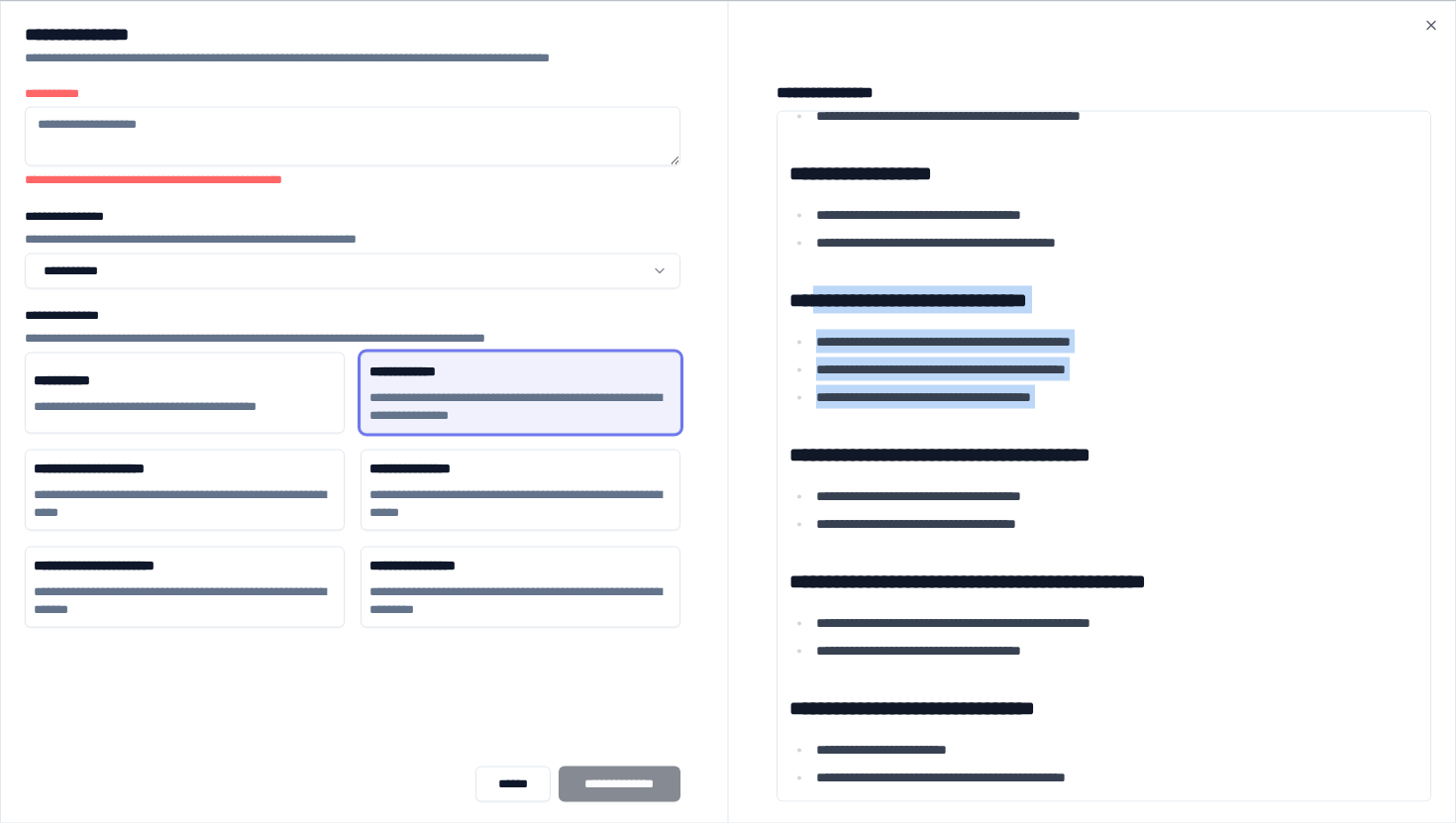 drag, startPoint x: 855, startPoint y: 357, endPoint x: 975, endPoint y: 465, distance: 161.44349 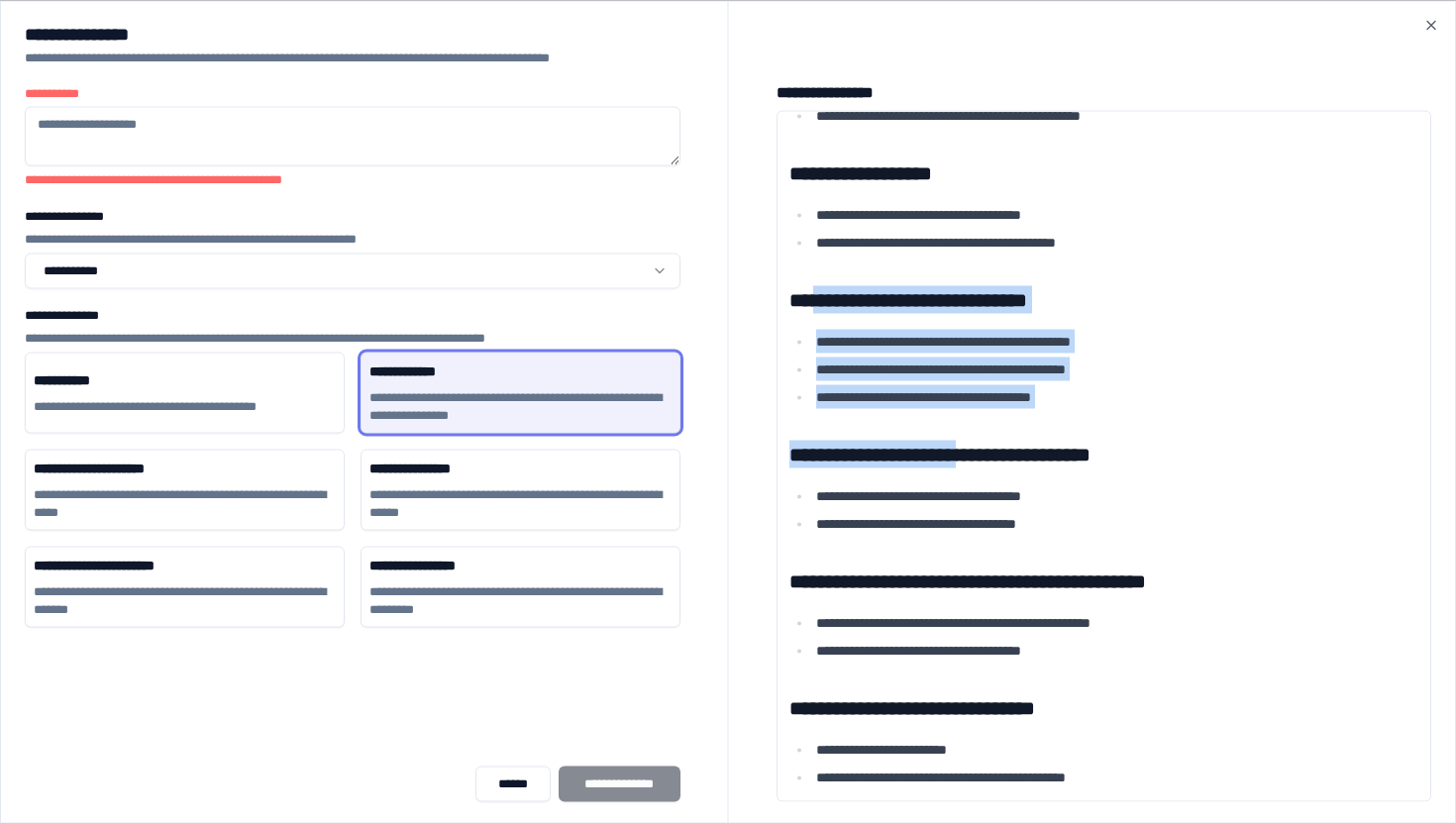 click on "**********" at bounding box center (1104, 454) 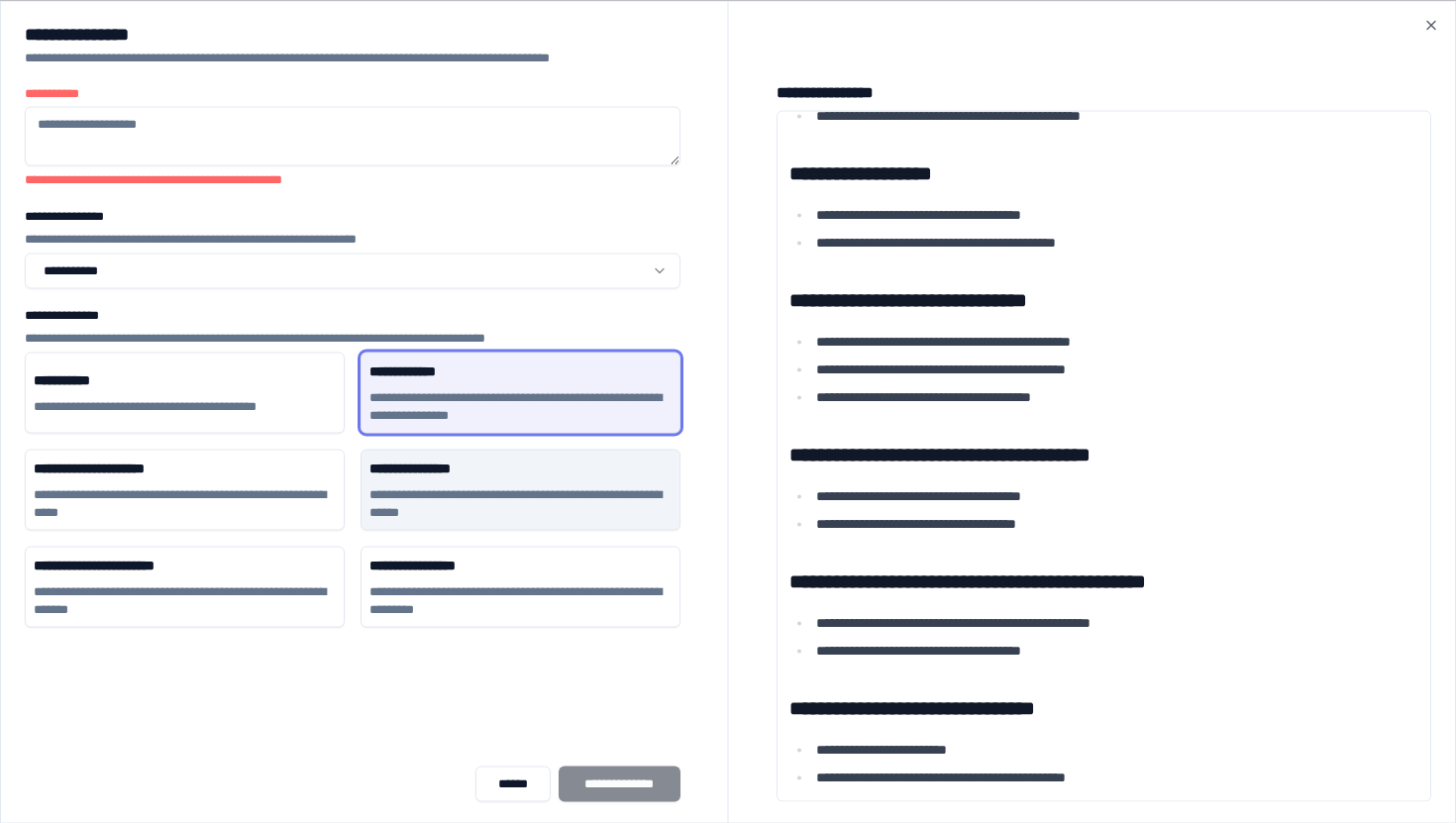 click on "**********" at bounding box center [520, 503] 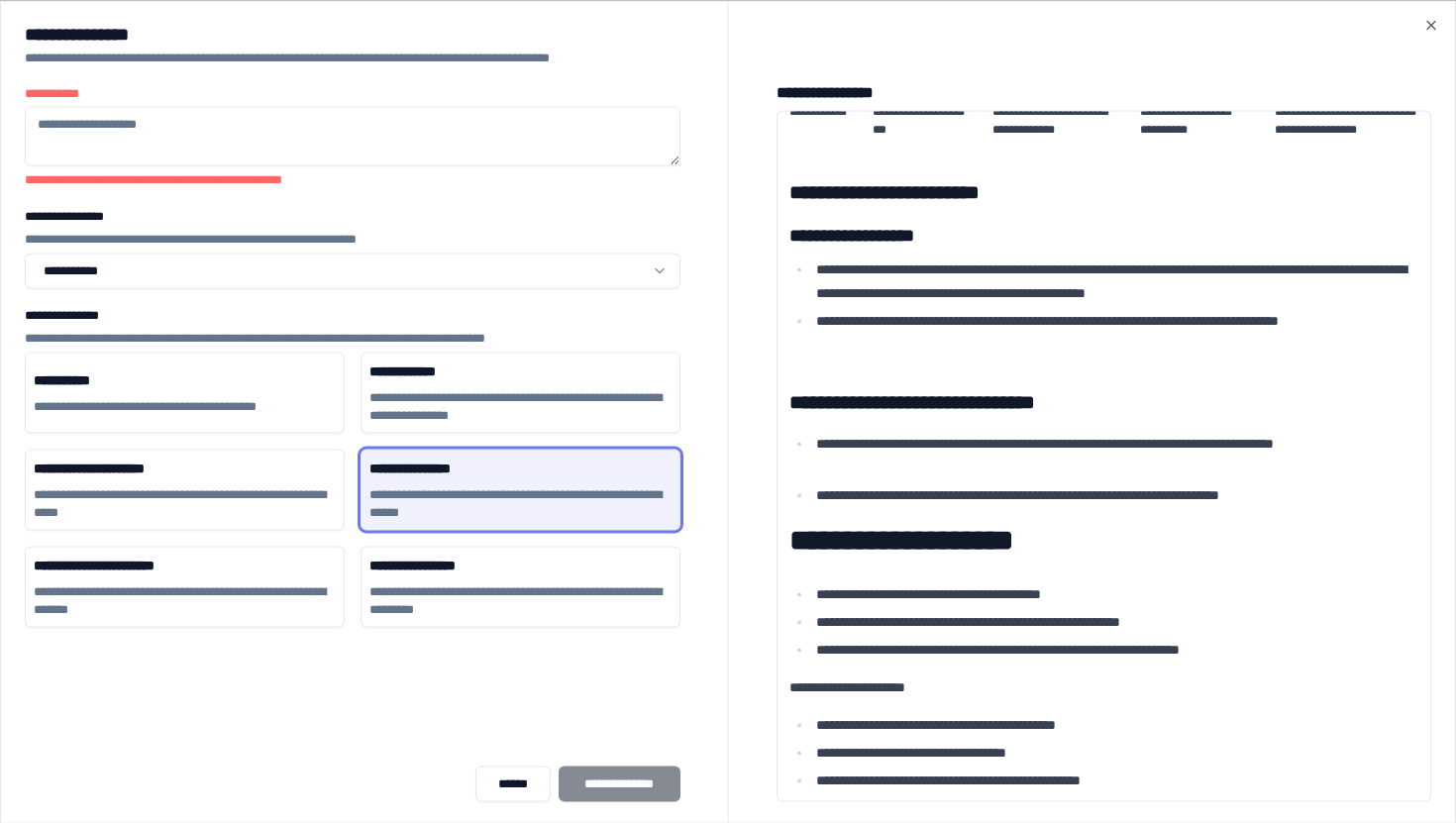 scroll, scrollTop: 0, scrollLeft: 0, axis: both 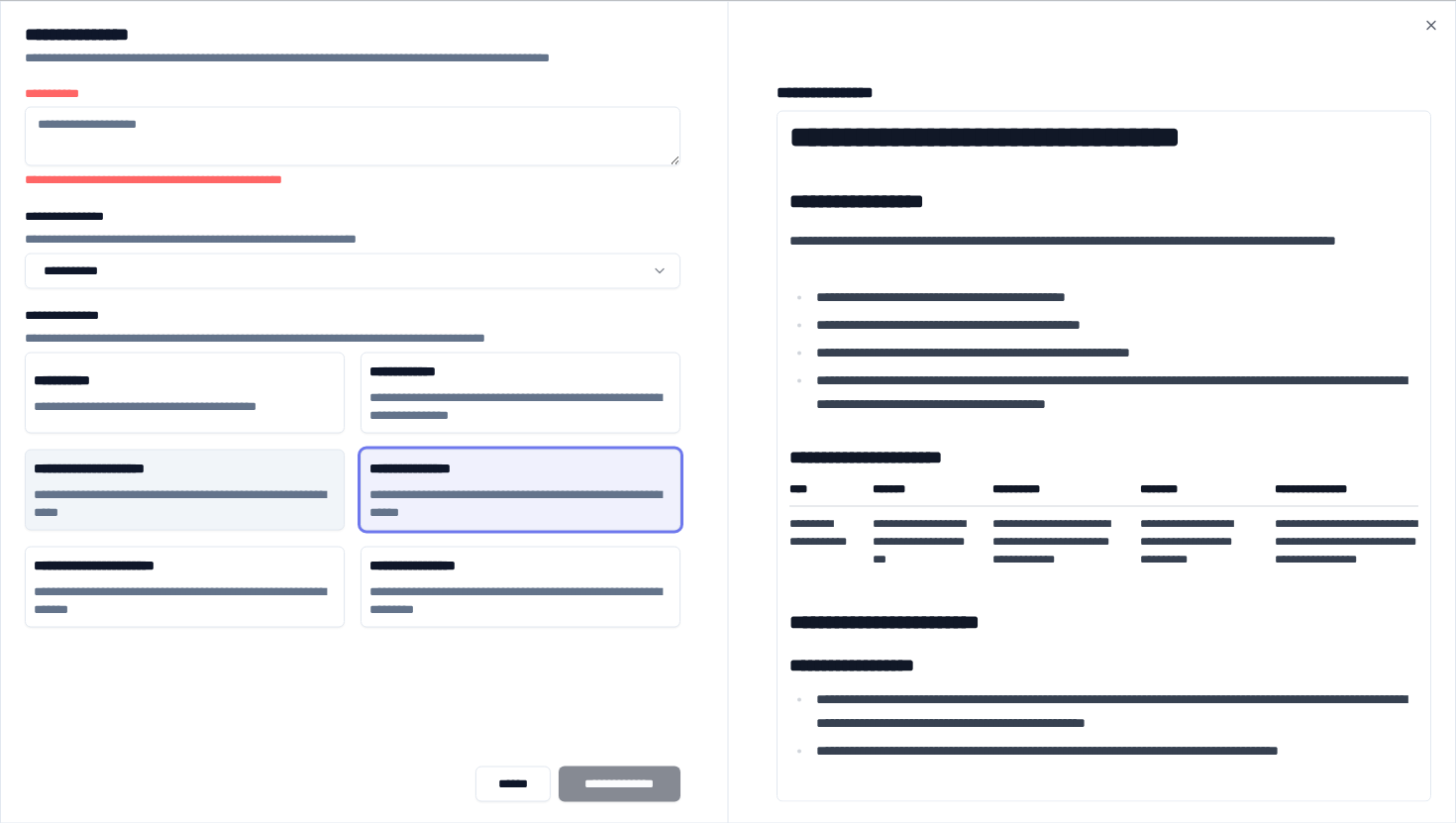 click on "**********" at bounding box center (184, 503) 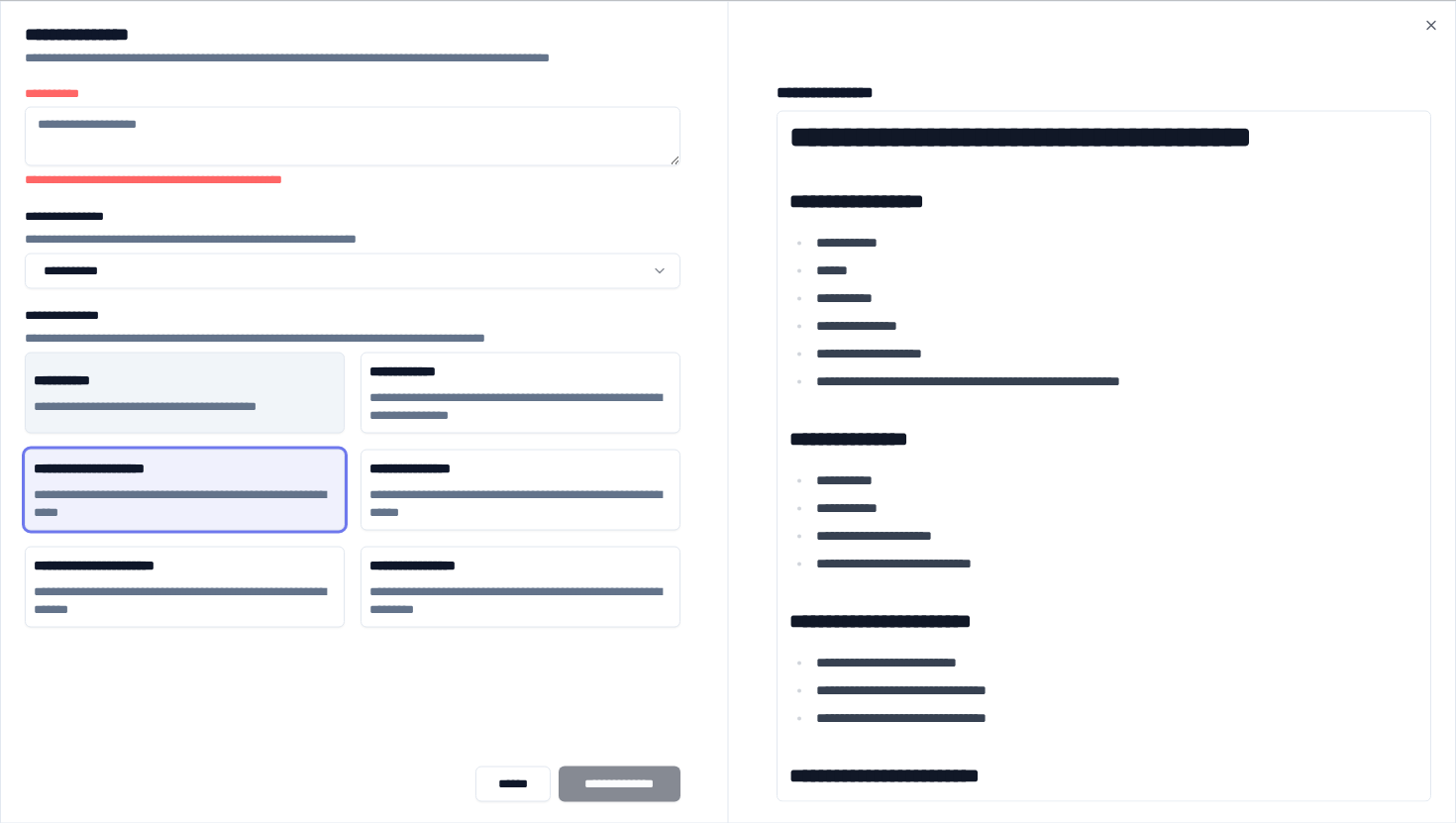 click on "**********" at bounding box center (184, 406) 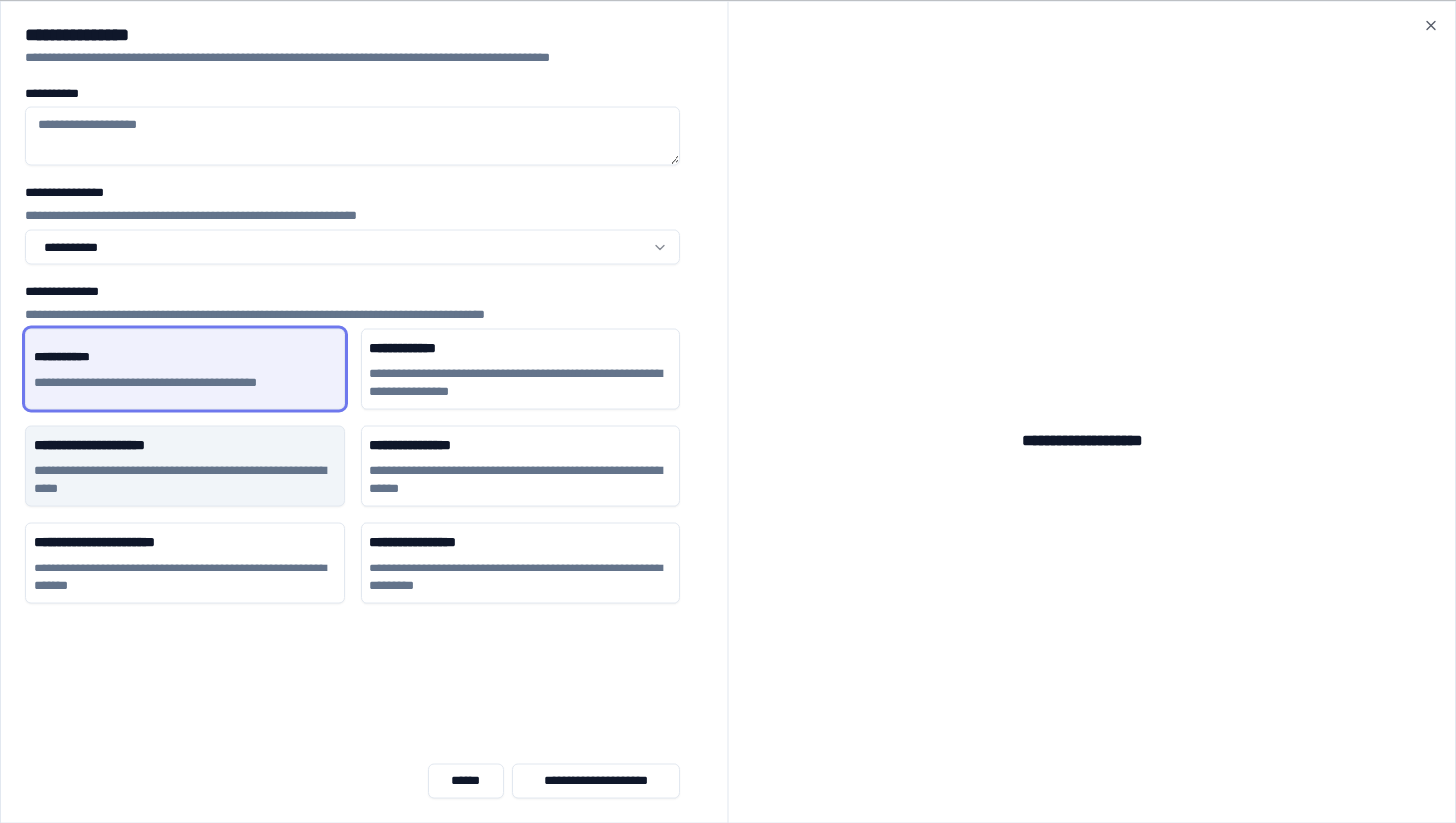 click on "**********" at bounding box center [184, 479] 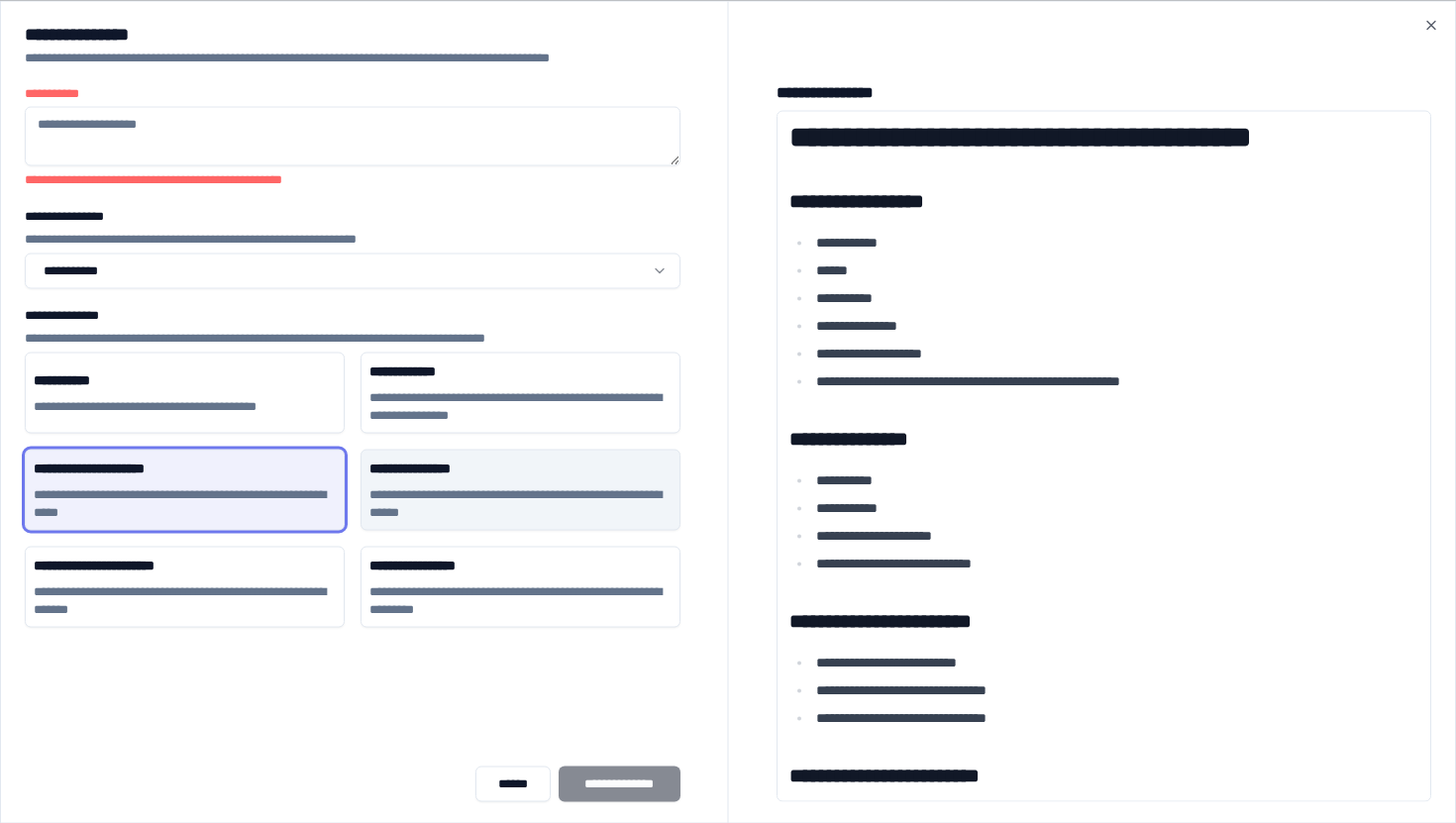 click on "**********" at bounding box center (520, 489) 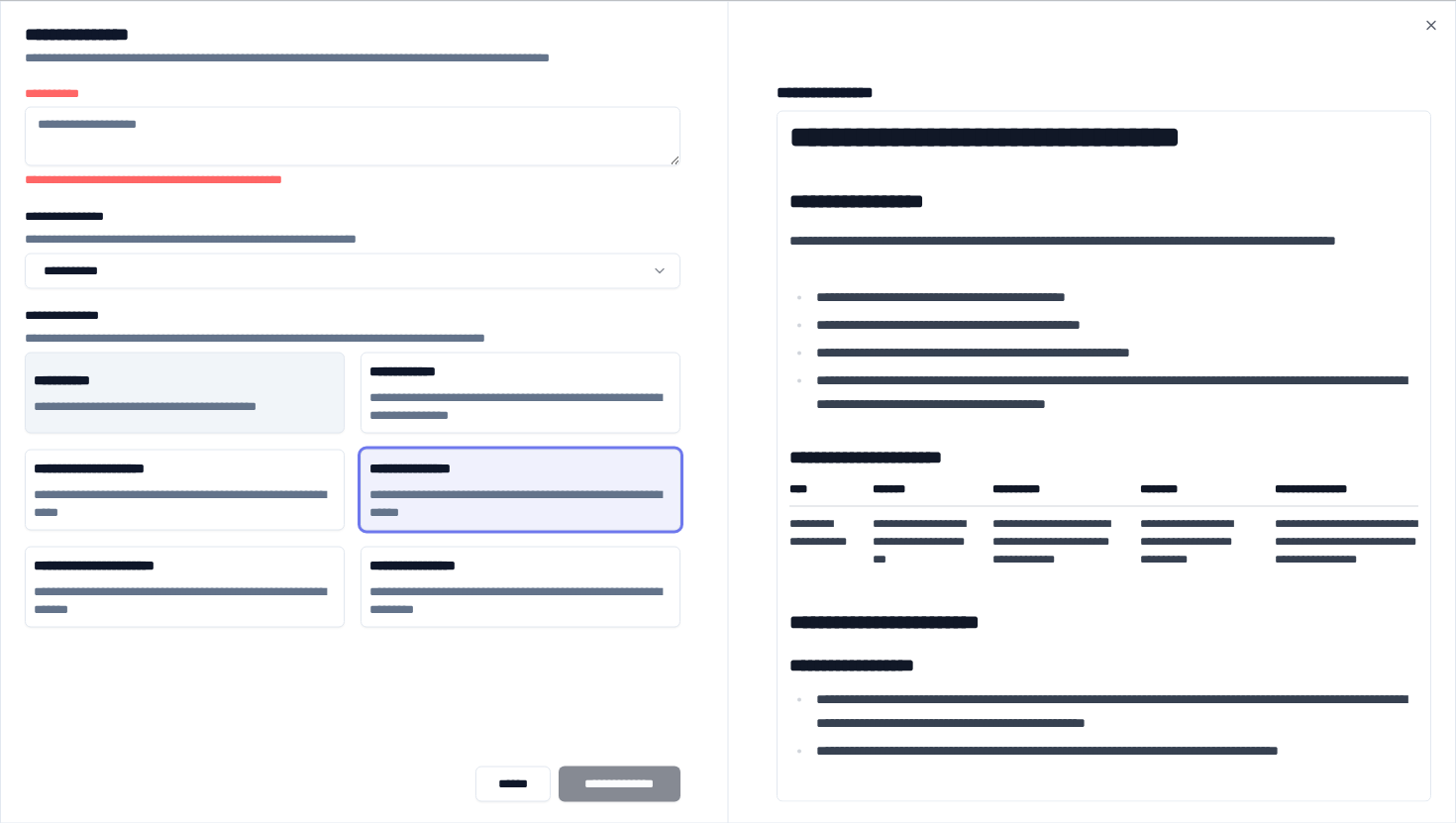 click on "**********" at bounding box center [184, 406] 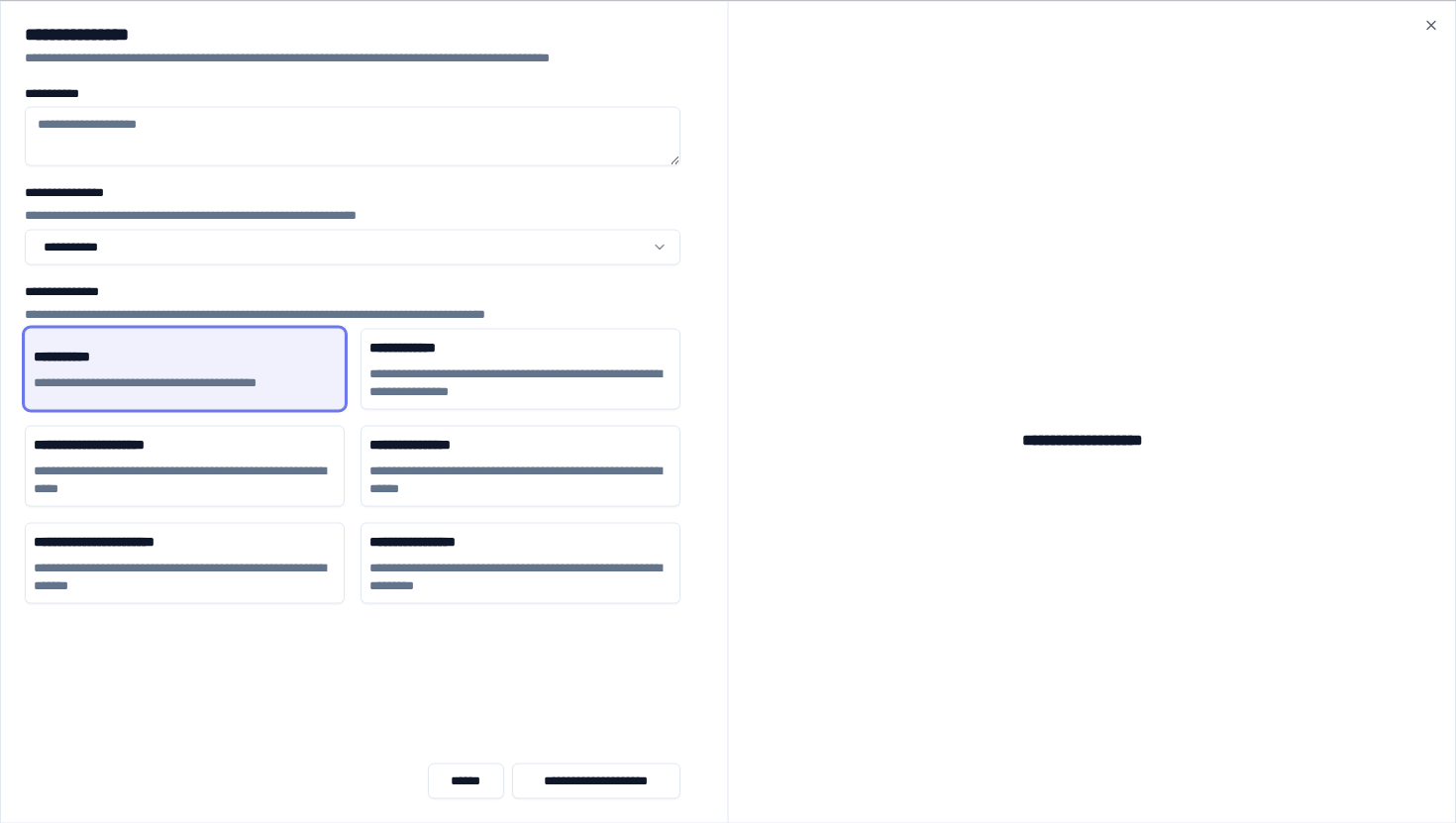 type 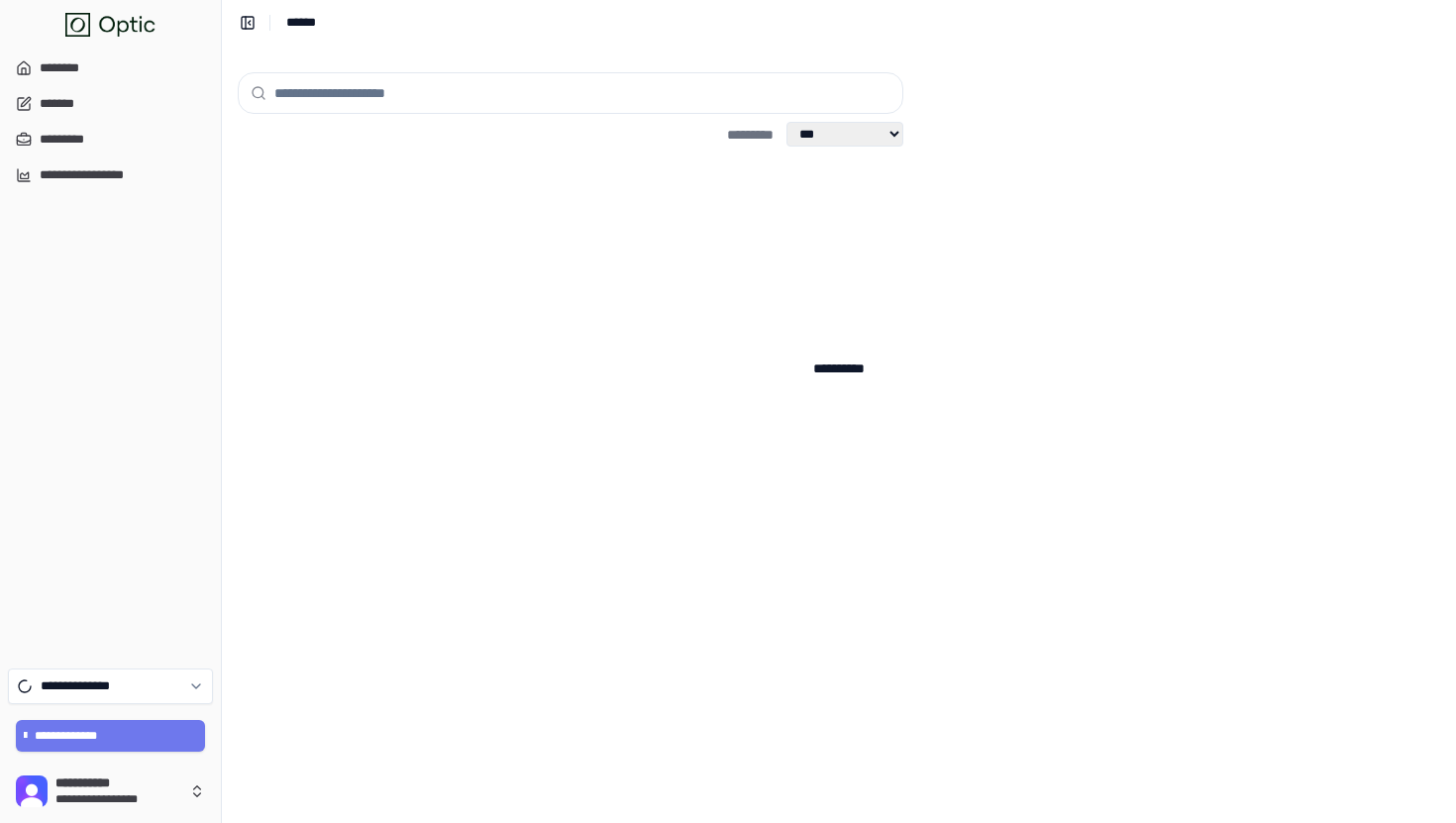 scroll, scrollTop: 0, scrollLeft: 0, axis: both 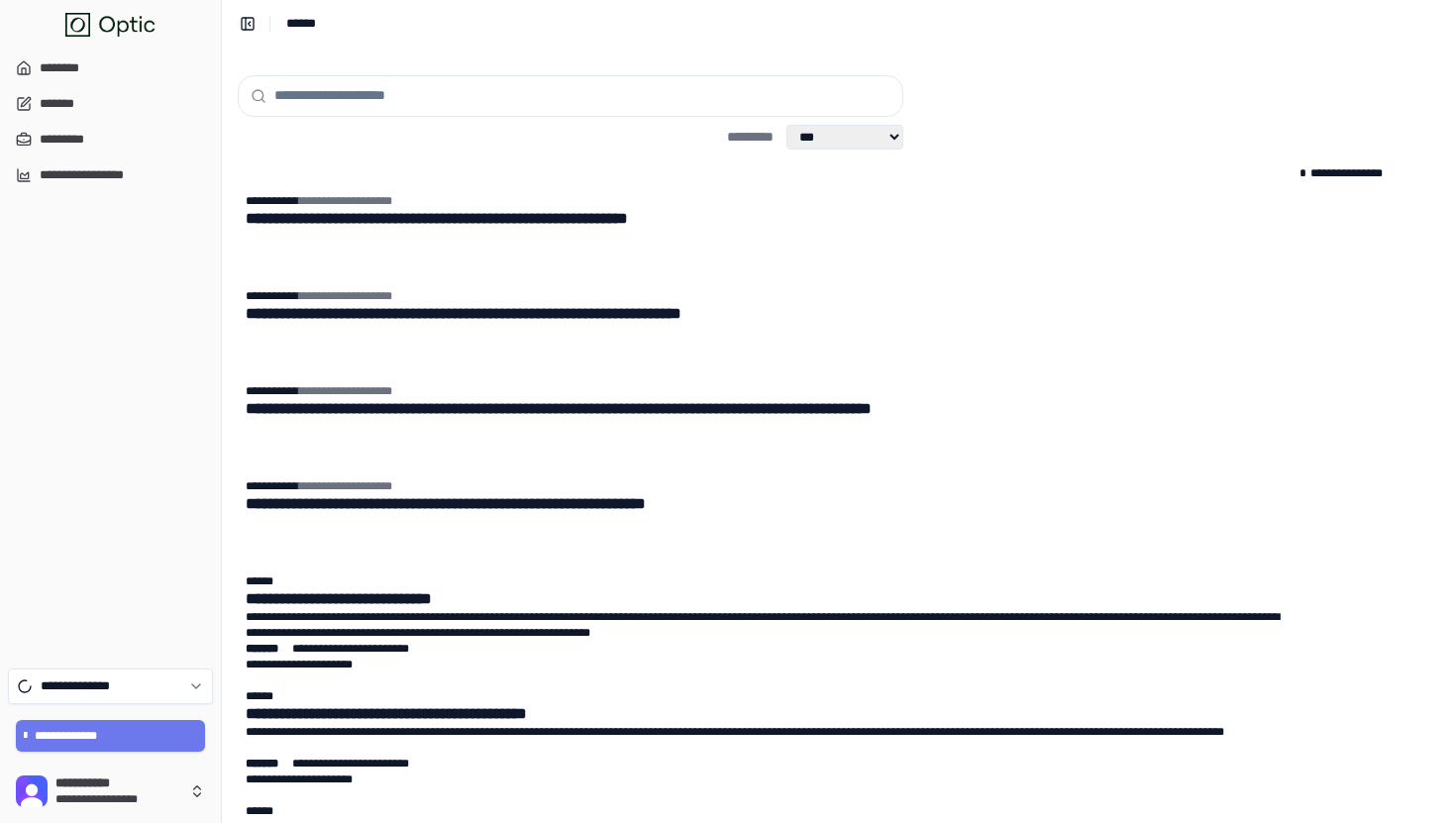 click at bounding box center (582, 96) 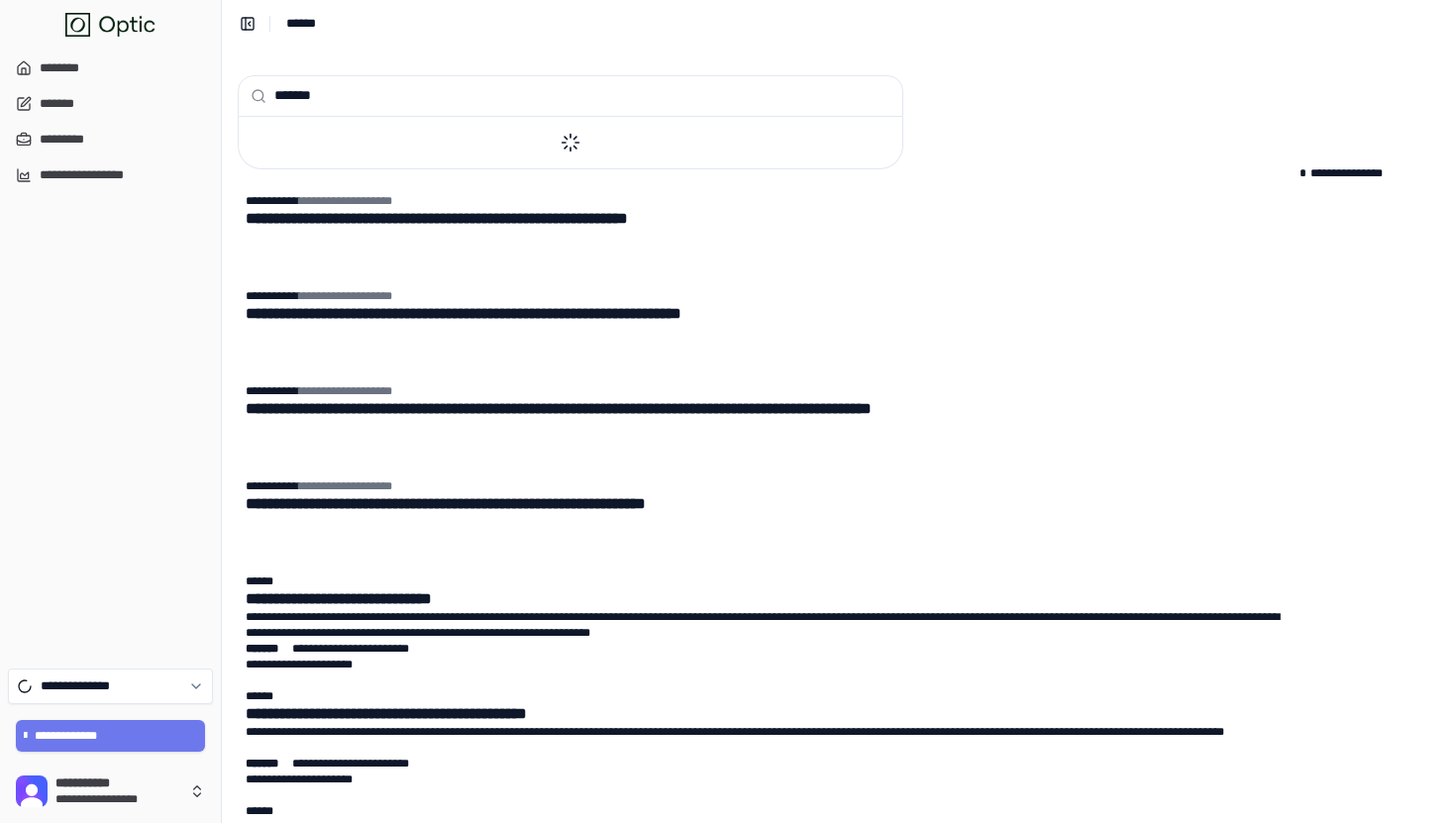 type on "*******" 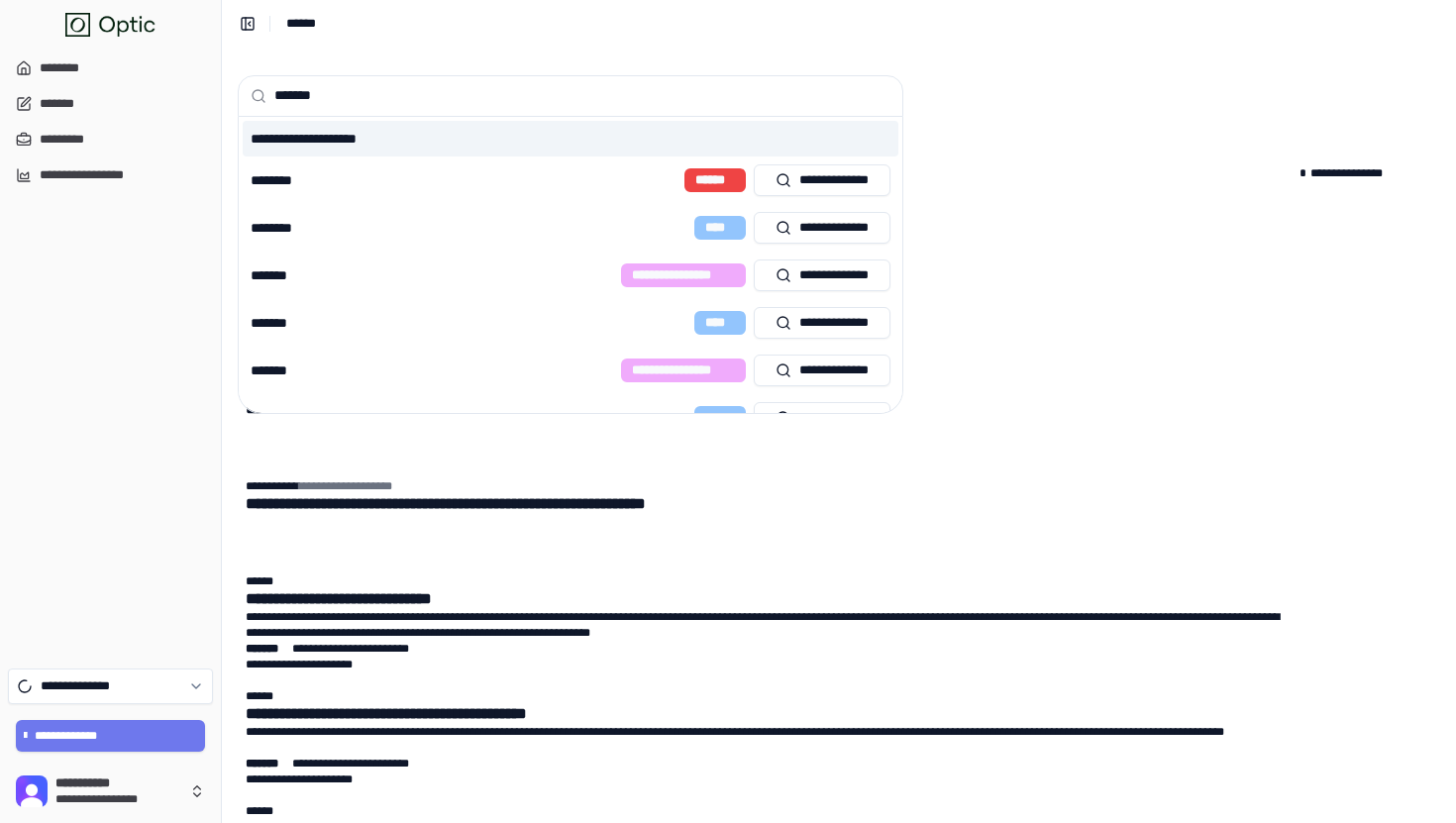 click on "**********" at bounding box center (571, 139) 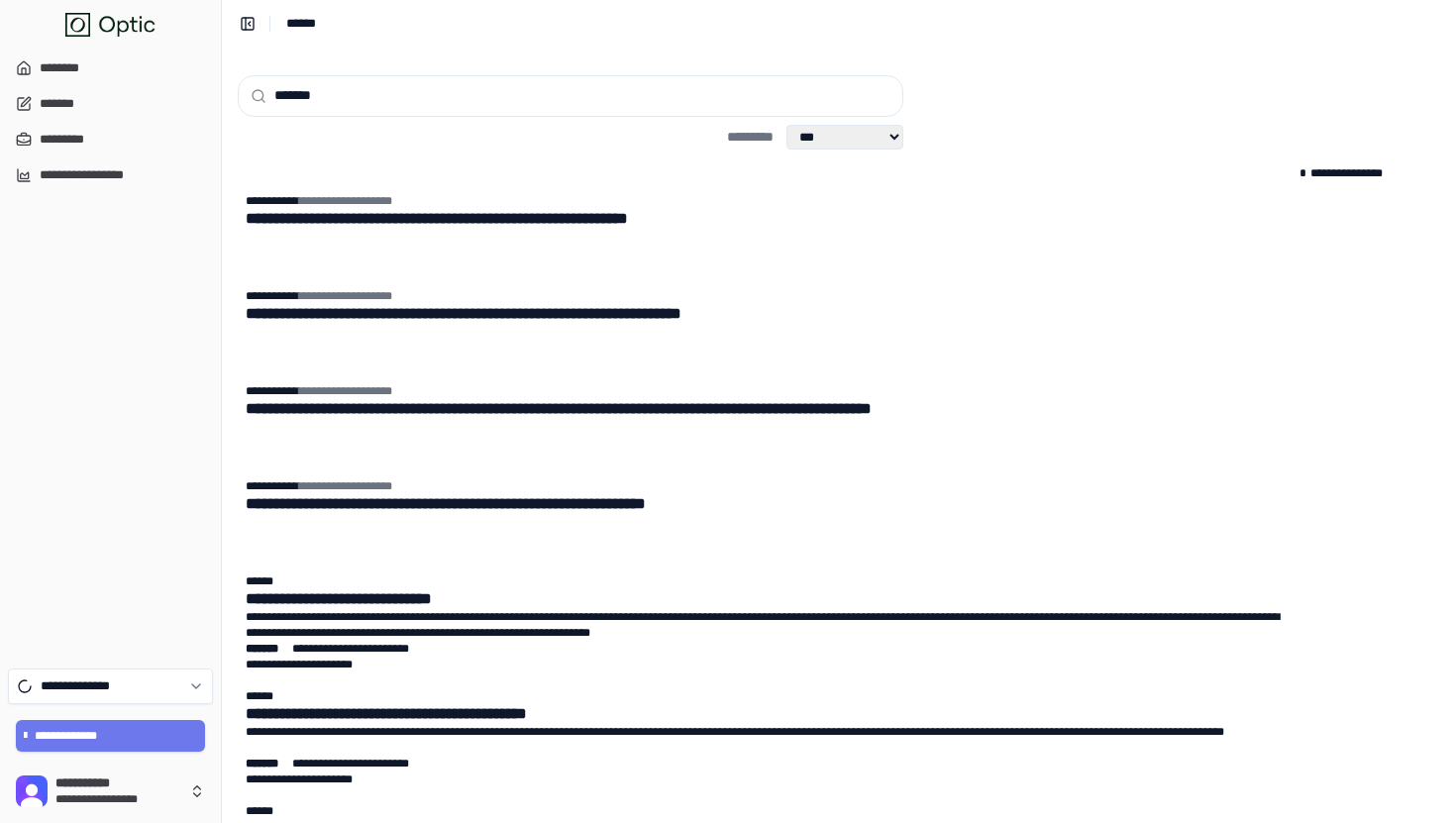 click on "**********" at bounding box center (845, 137) 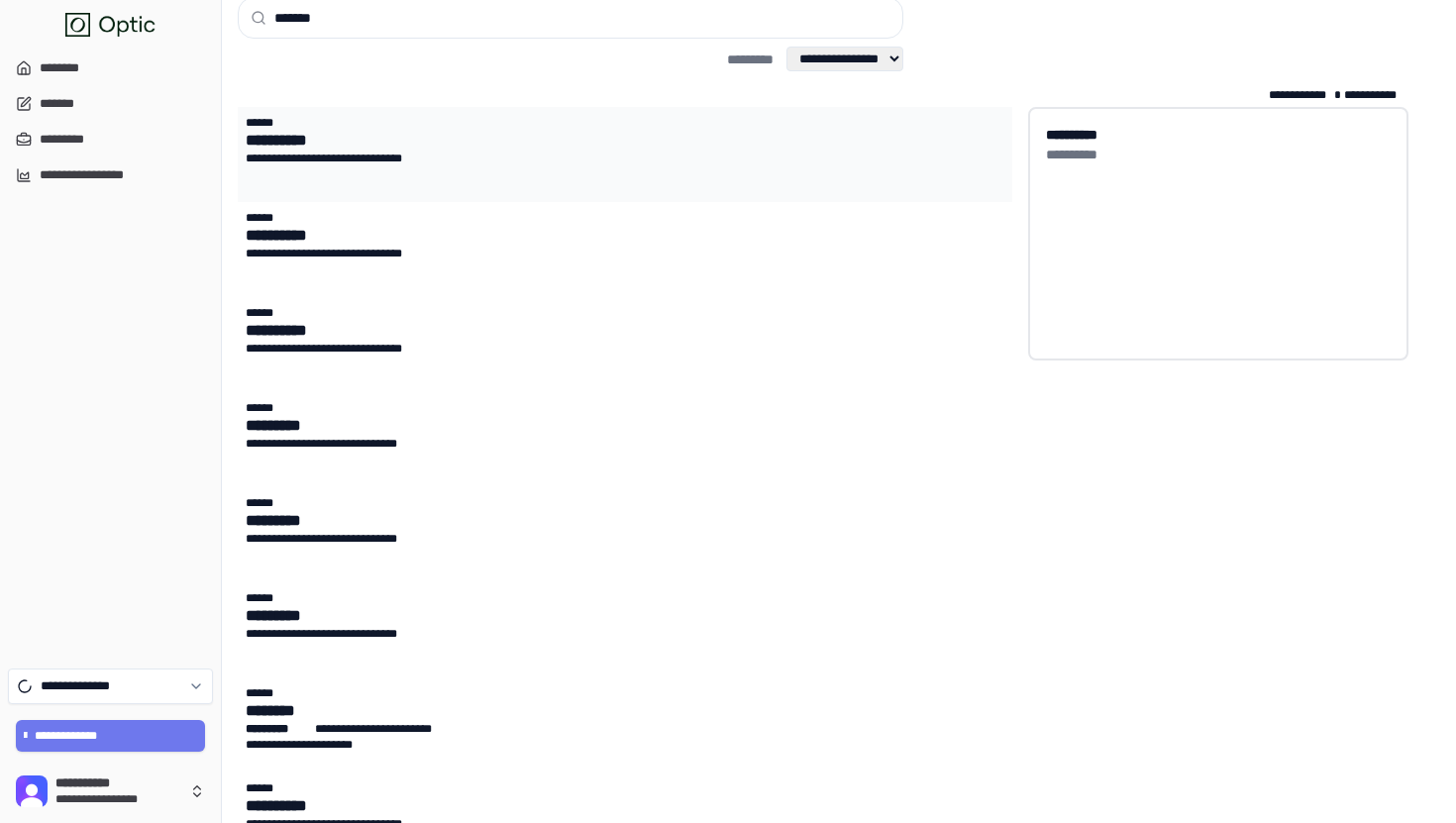 scroll, scrollTop: 61, scrollLeft: 0, axis: vertical 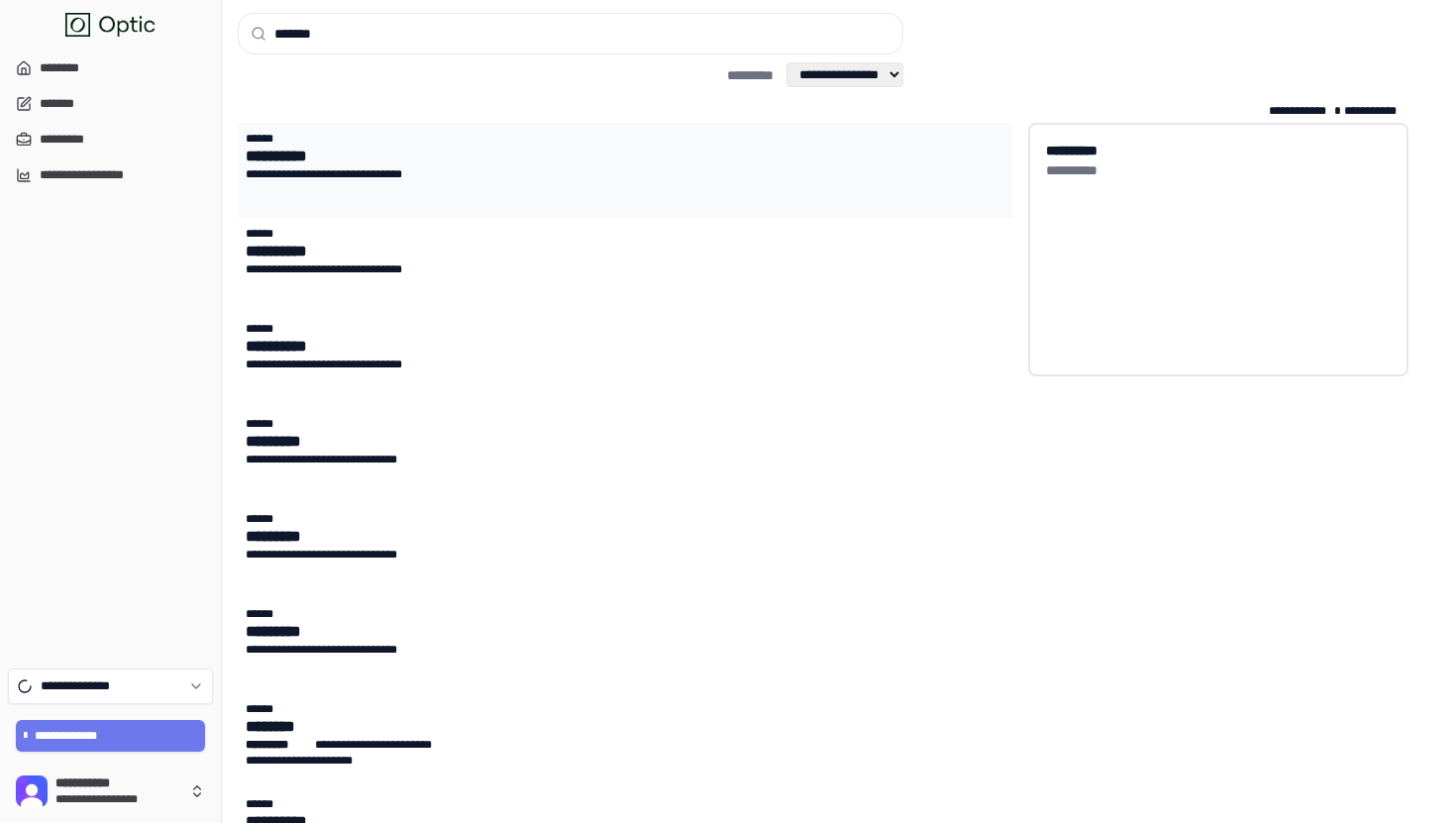 click on "********   *" at bounding box center [568, 156] 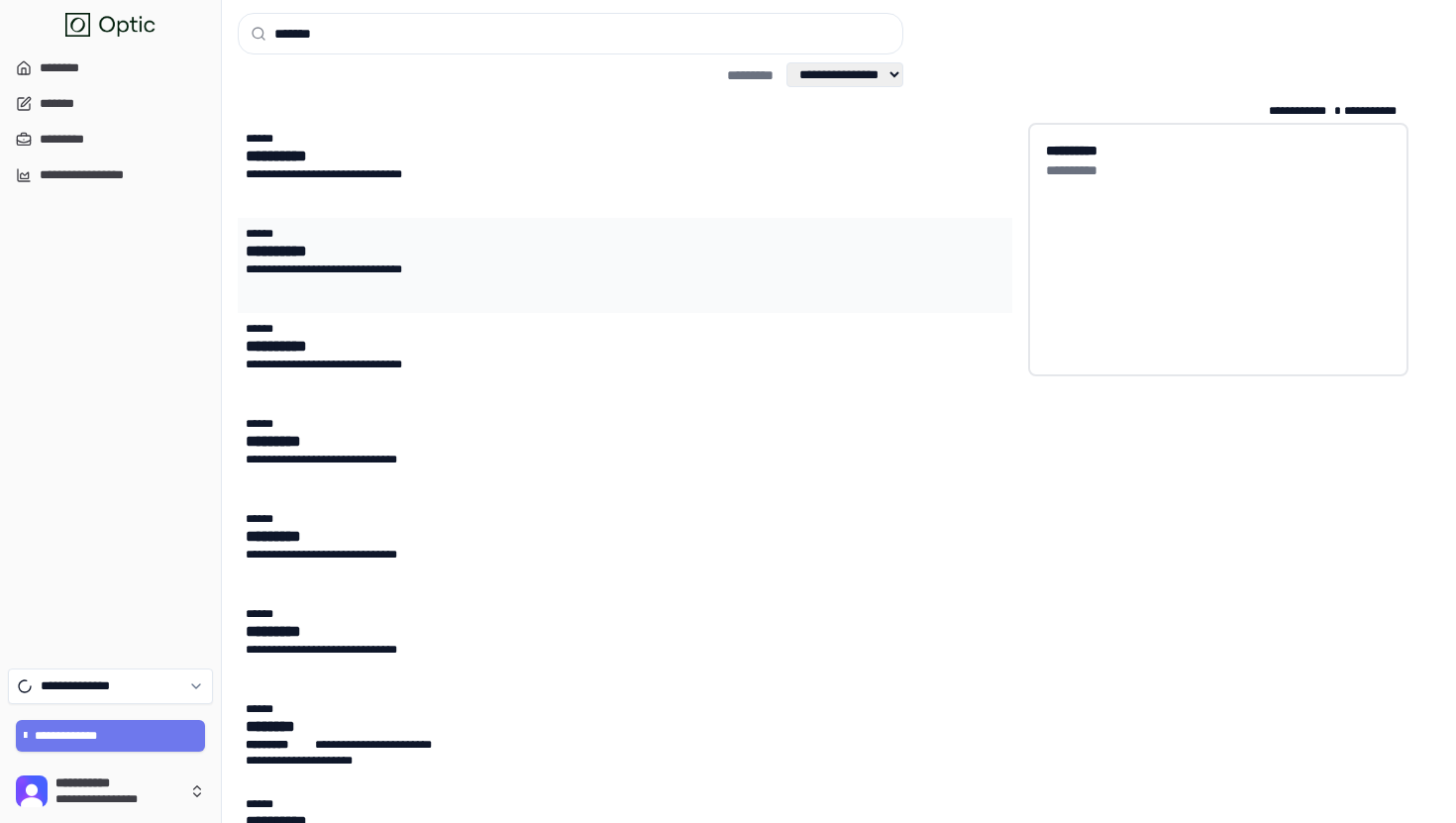 click on "********   *" at bounding box center (568, 252) 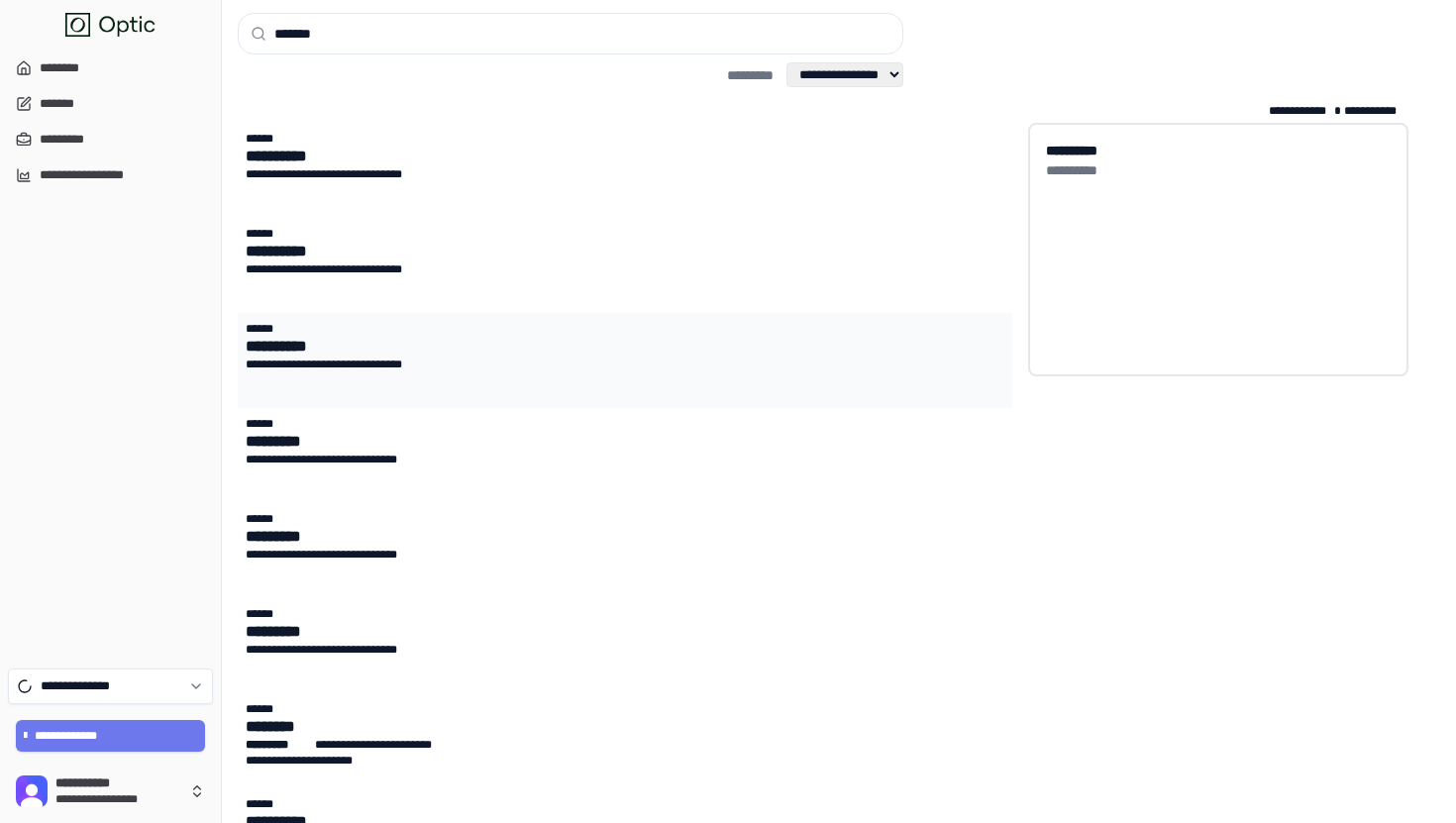 click on "********   *" at bounding box center (568, 347) 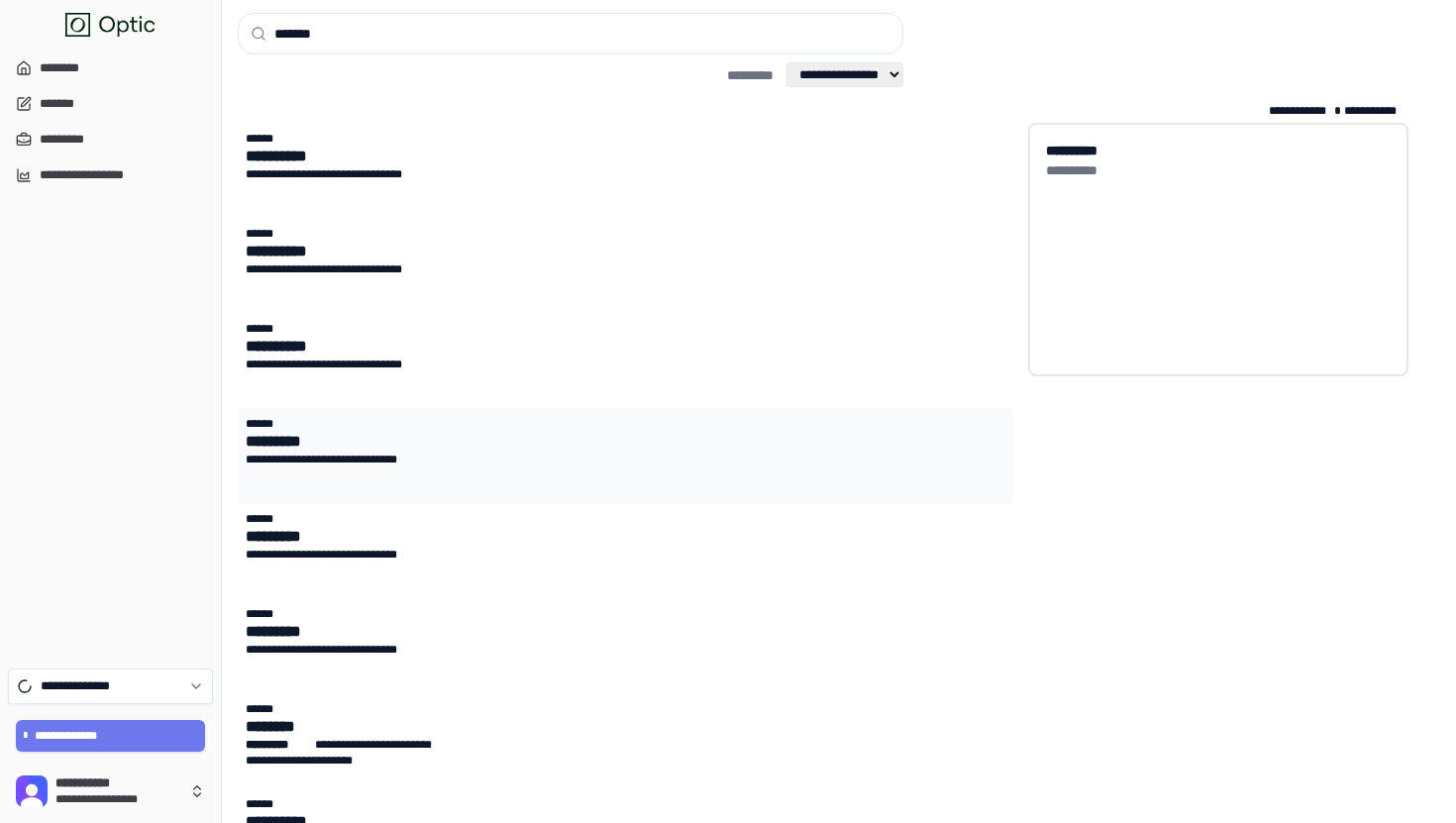 click on "*******   *" at bounding box center [568, 442] 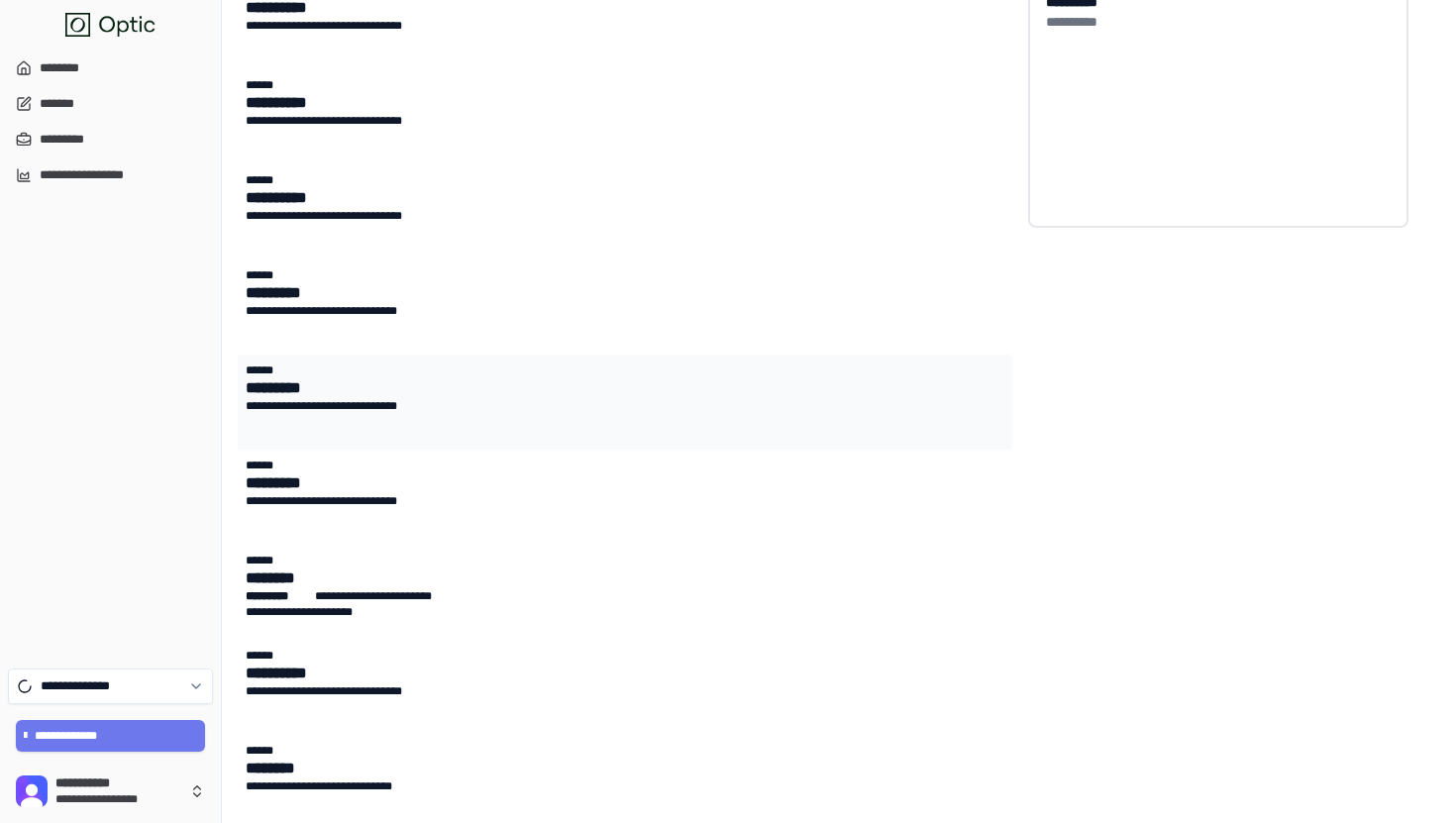 scroll, scrollTop: 222, scrollLeft: 0, axis: vertical 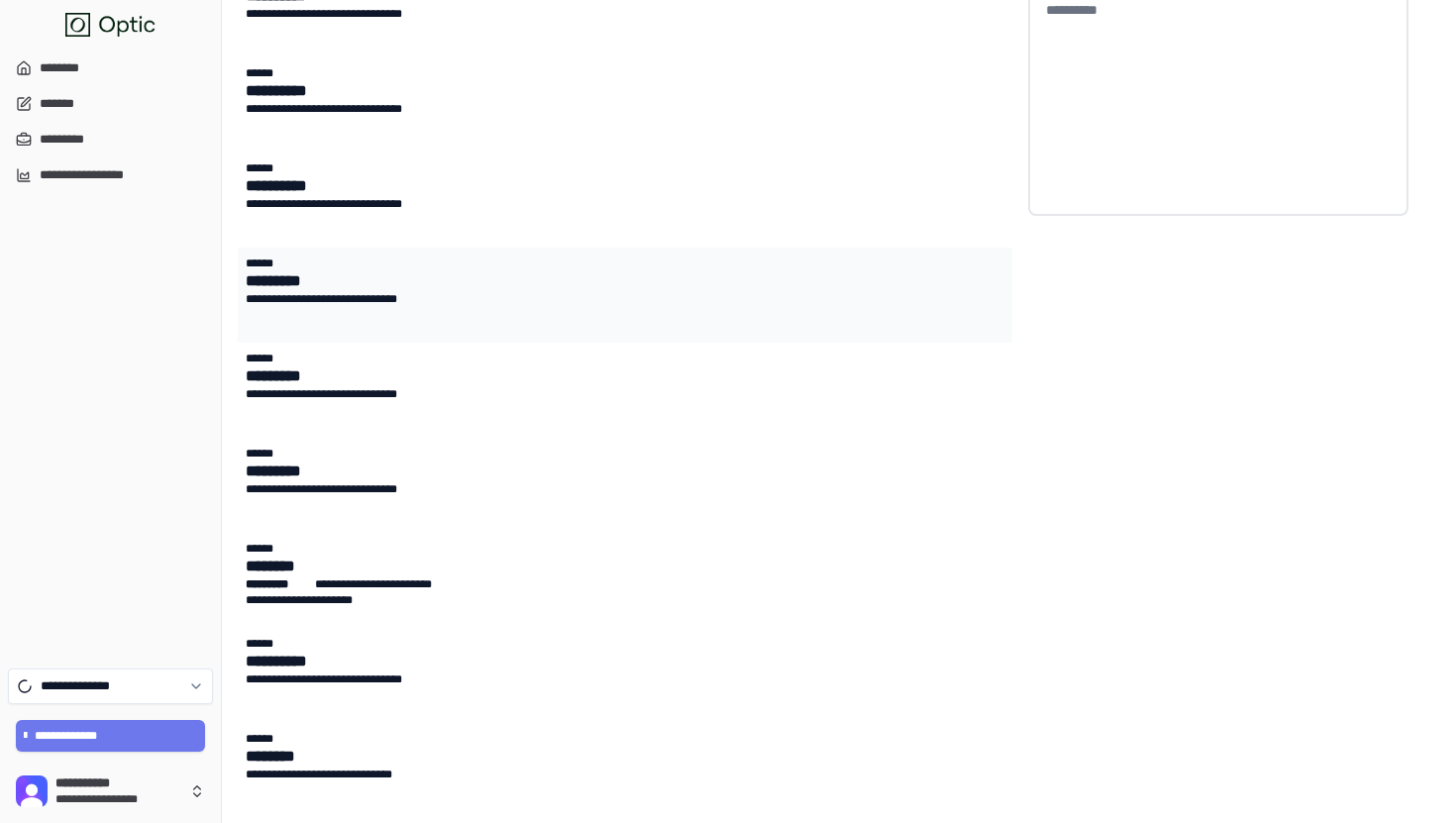 click on "*******   *" at bounding box center [568, 281] 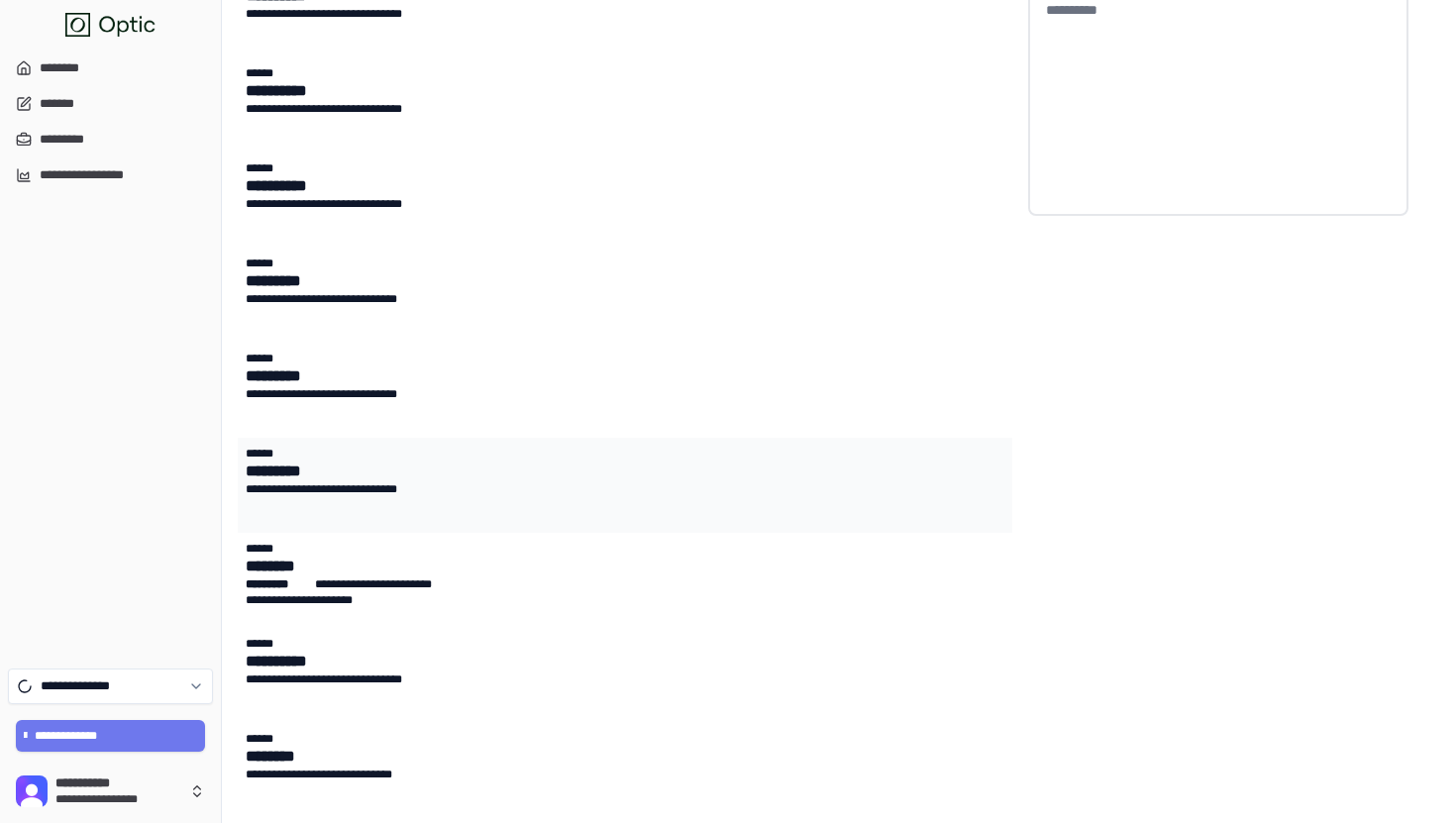 click on "*******   *" at bounding box center [568, 471] 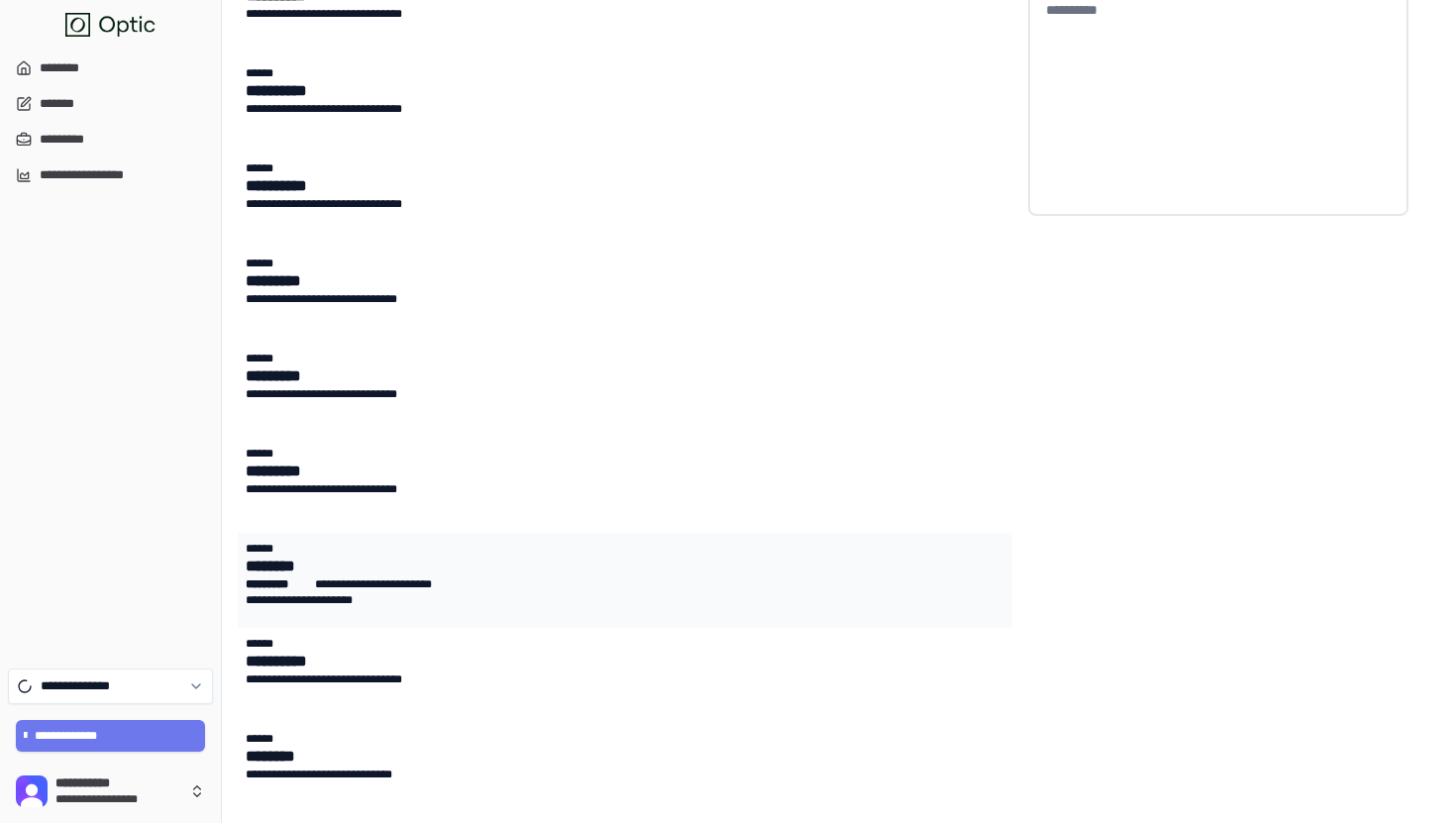 click on "********" at bounding box center [568, 566] 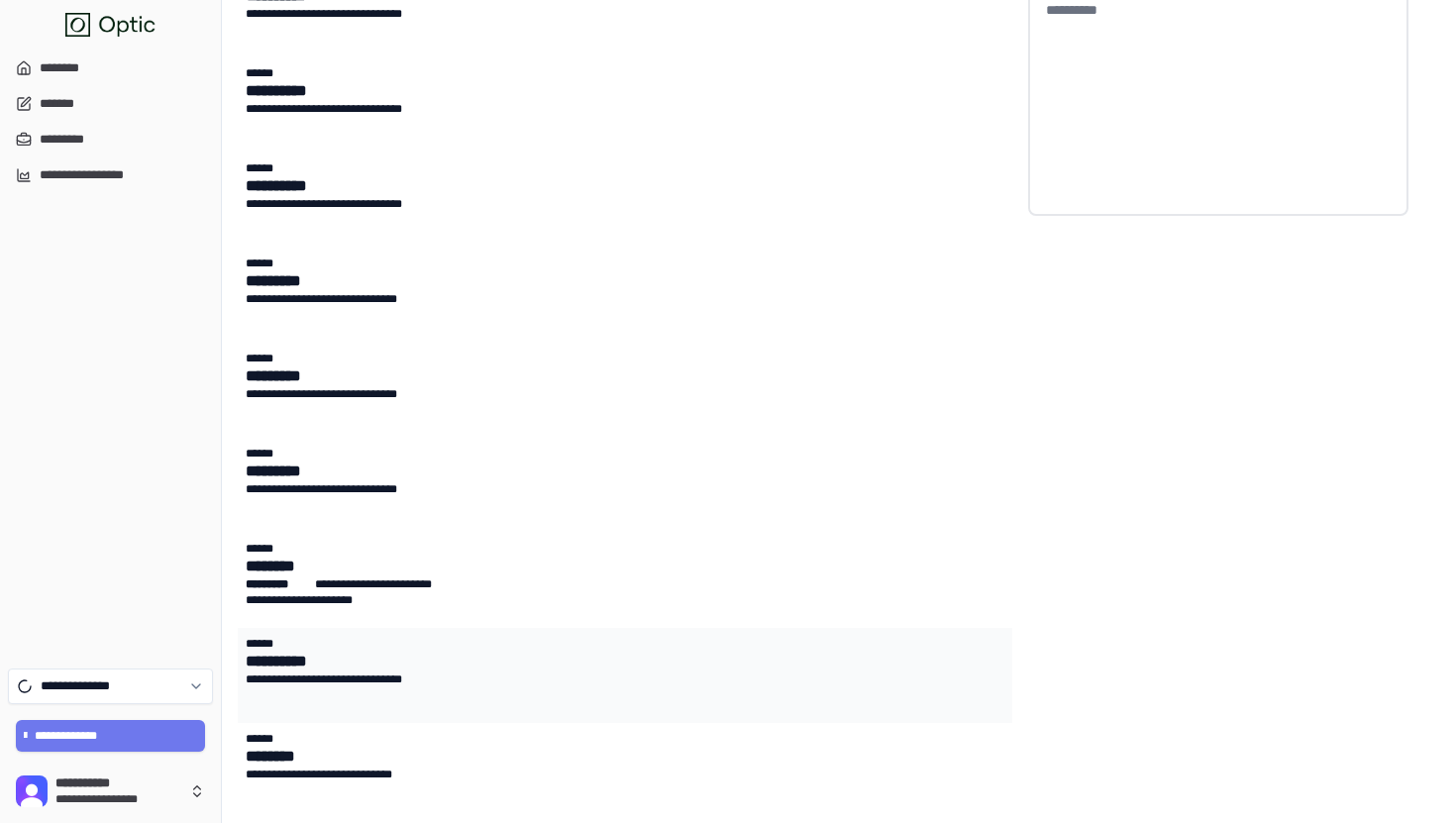 click on "********   *" at bounding box center [568, 662] 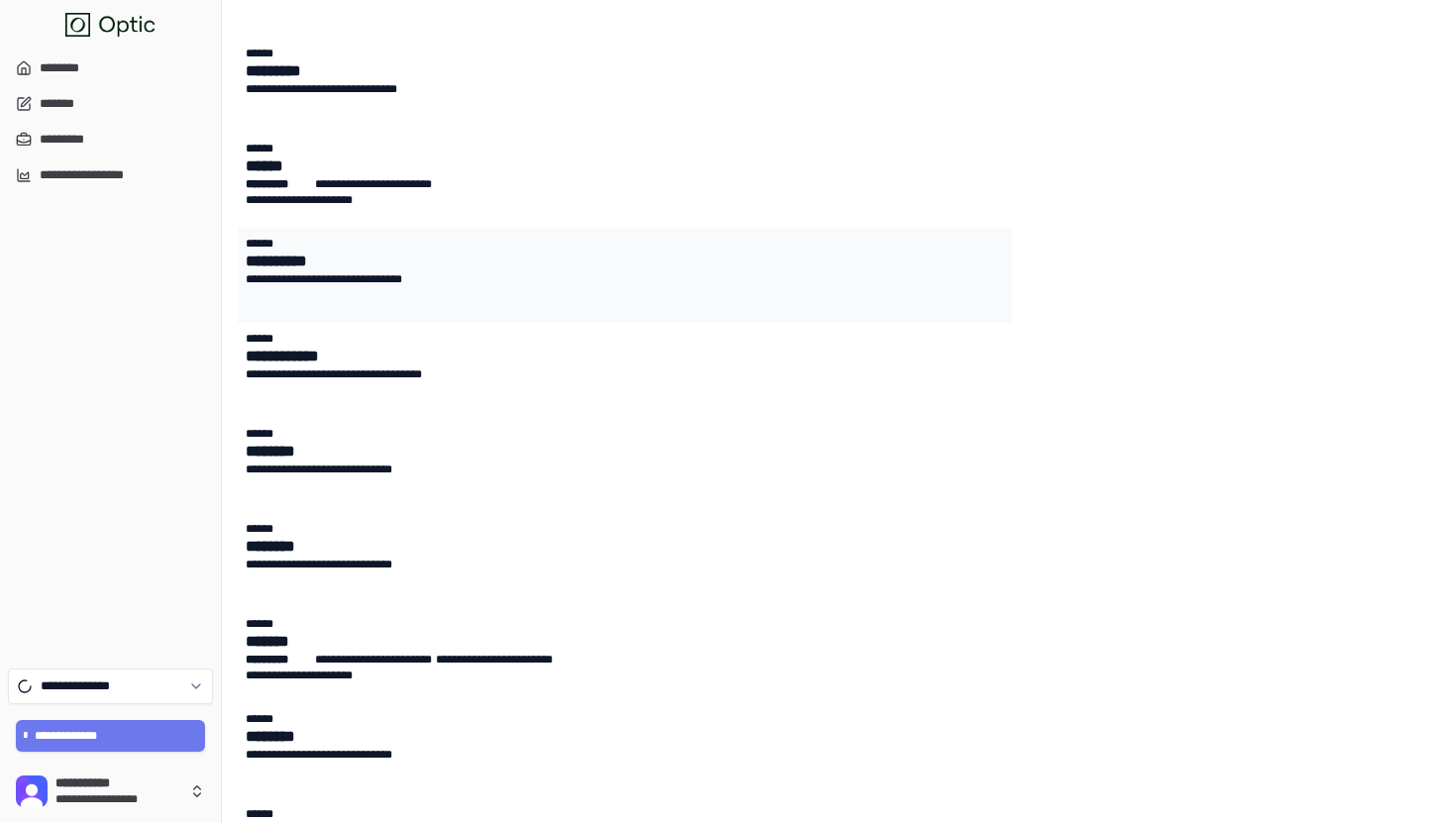 scroll, scrollTop: 1802, scrollLeft: 0, axis: vertical 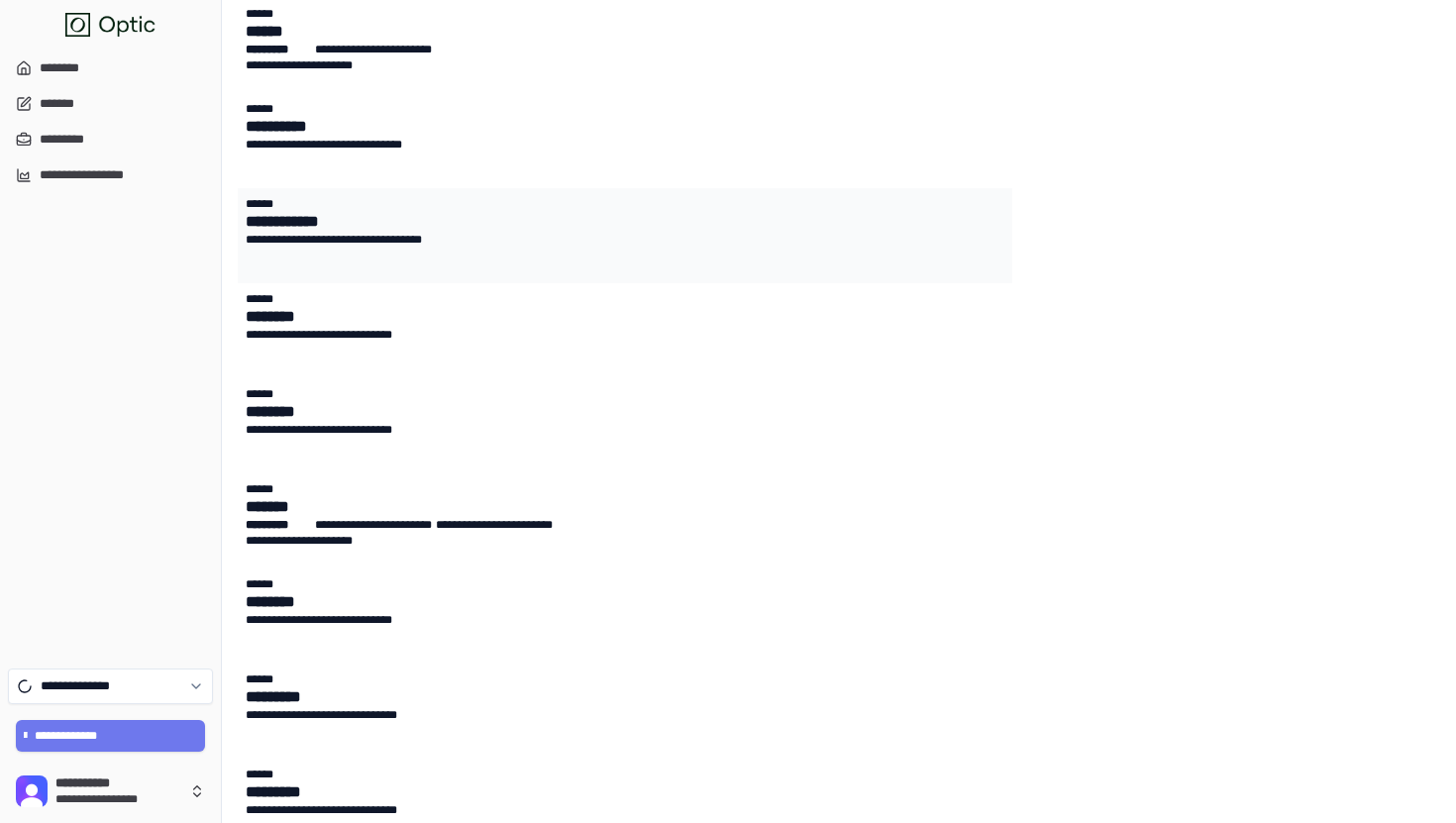 click on "**********" at bounding box center (568, 222) 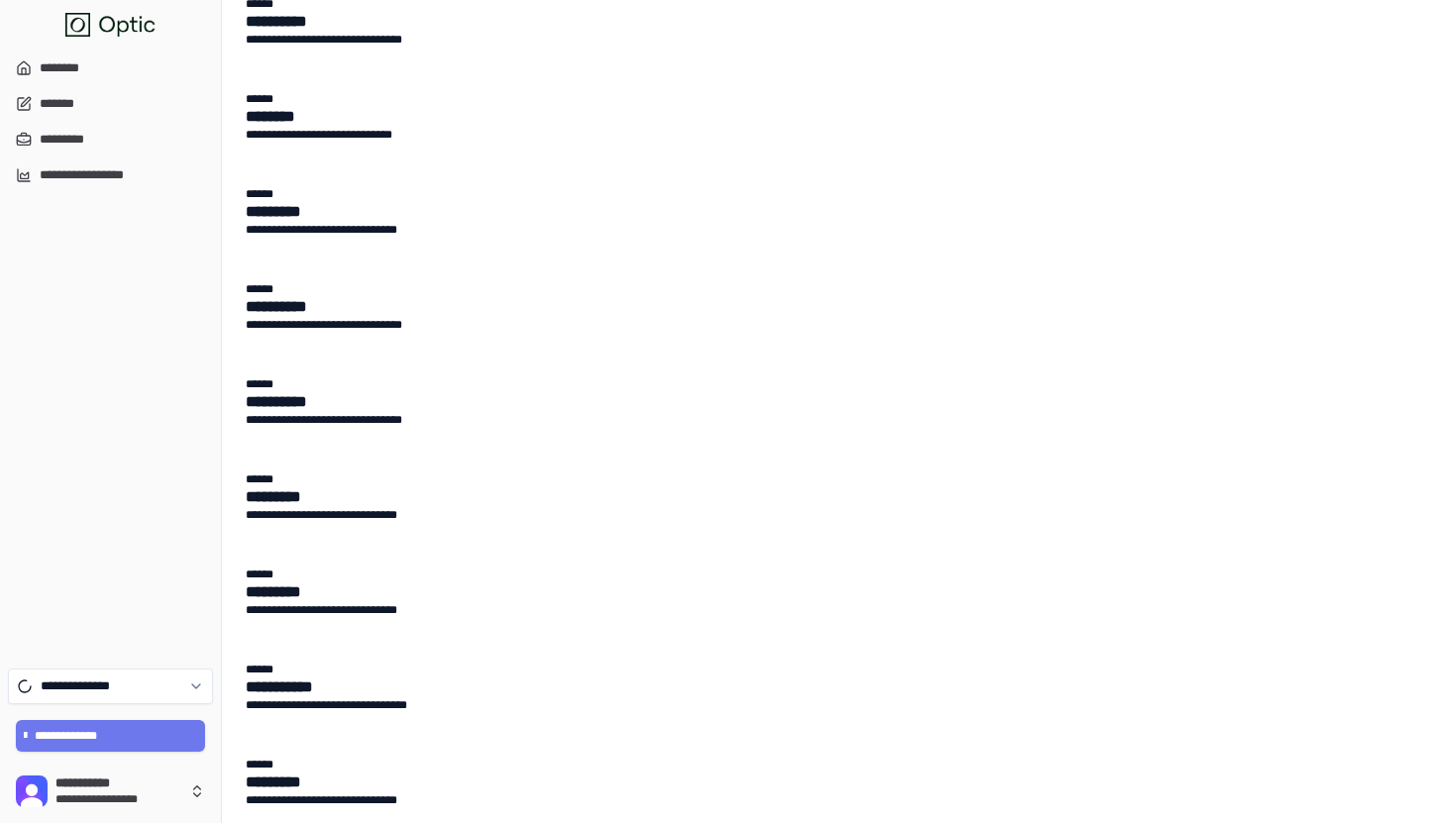 scroll, scrollTop: 0, scrollLeft: 0, axis: both 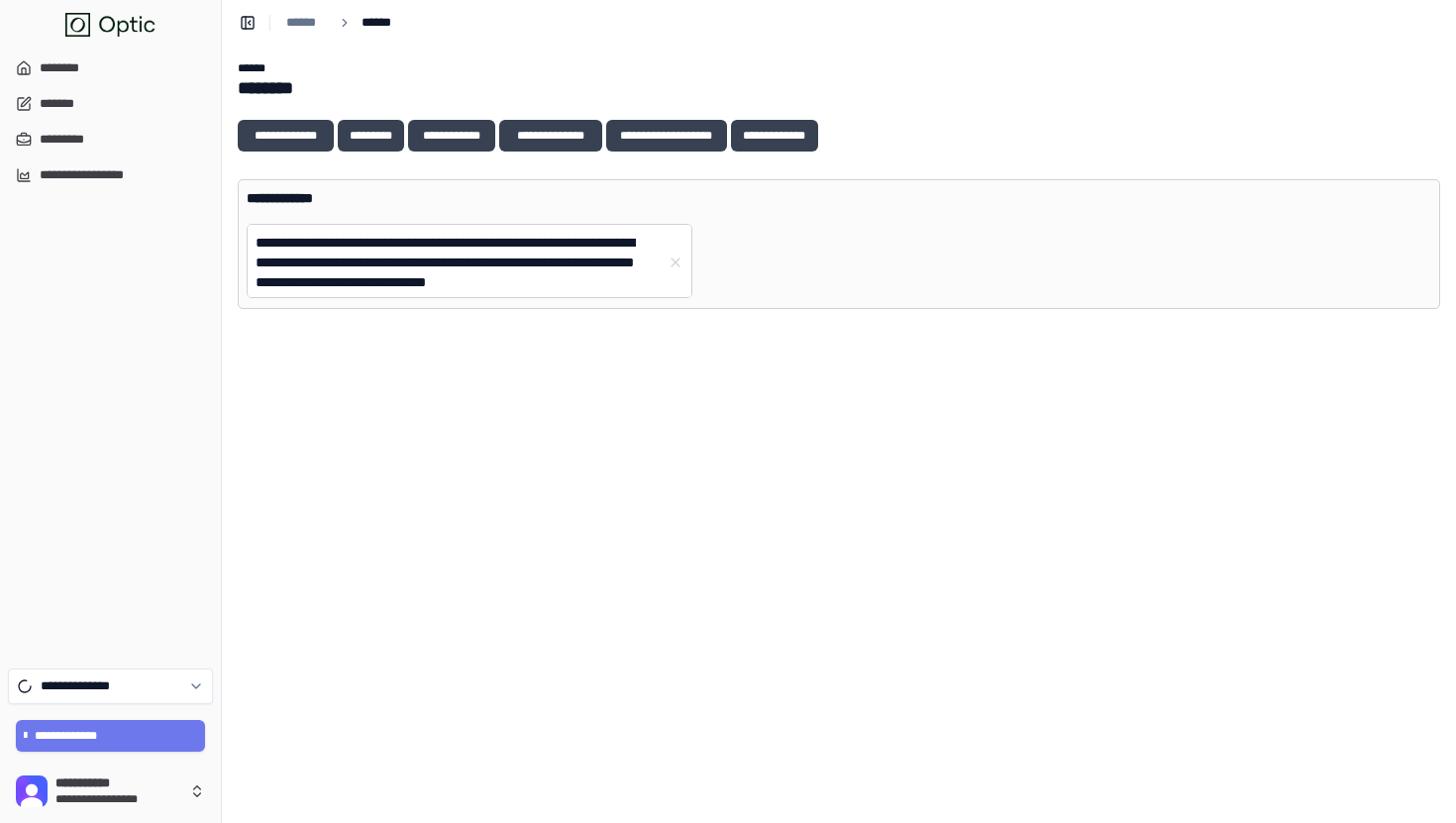 click on "**********" at bounding box center (458, 262) 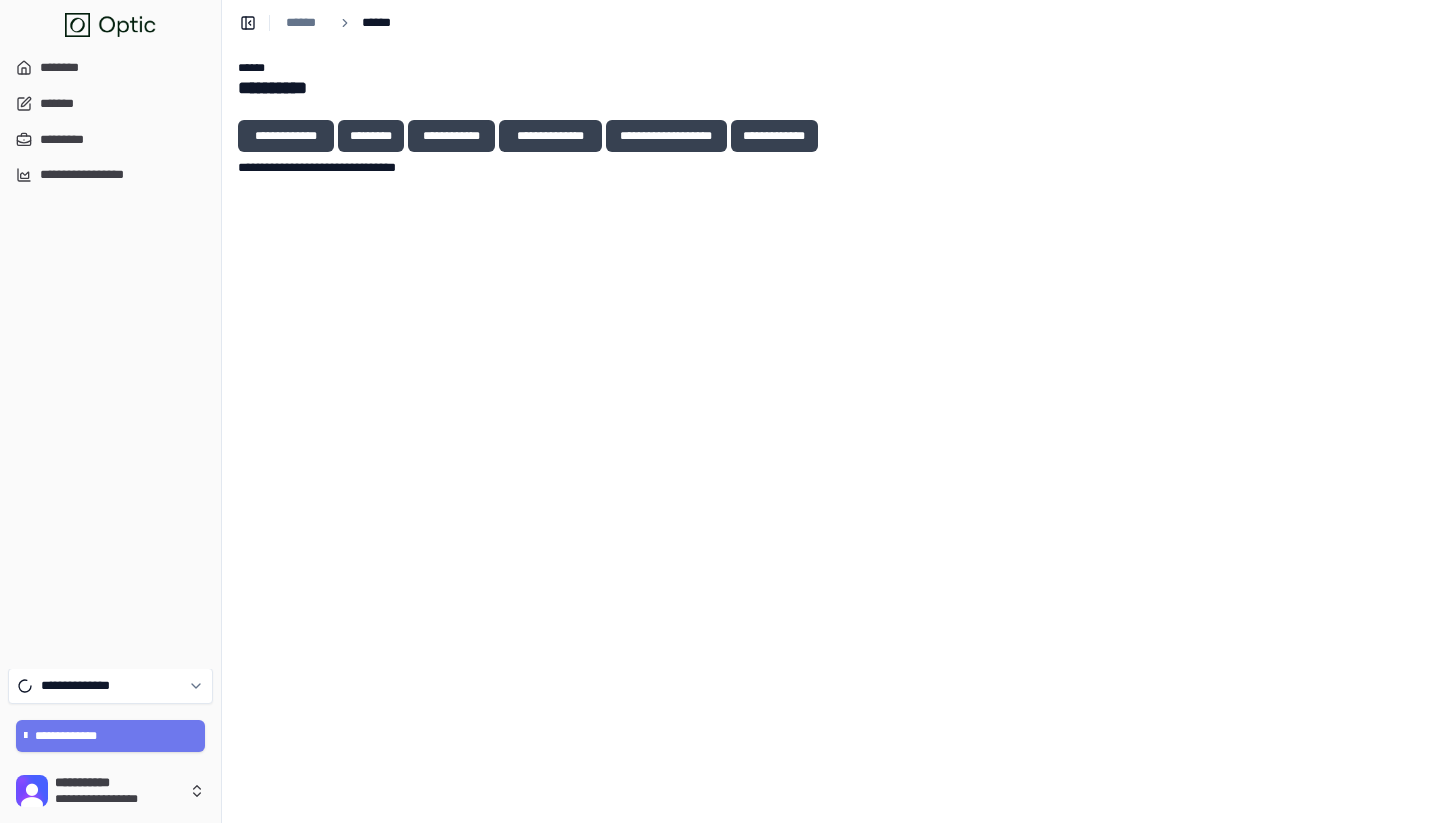 scroll, scrollTop: 0, scrollLeft: 0, axis: both 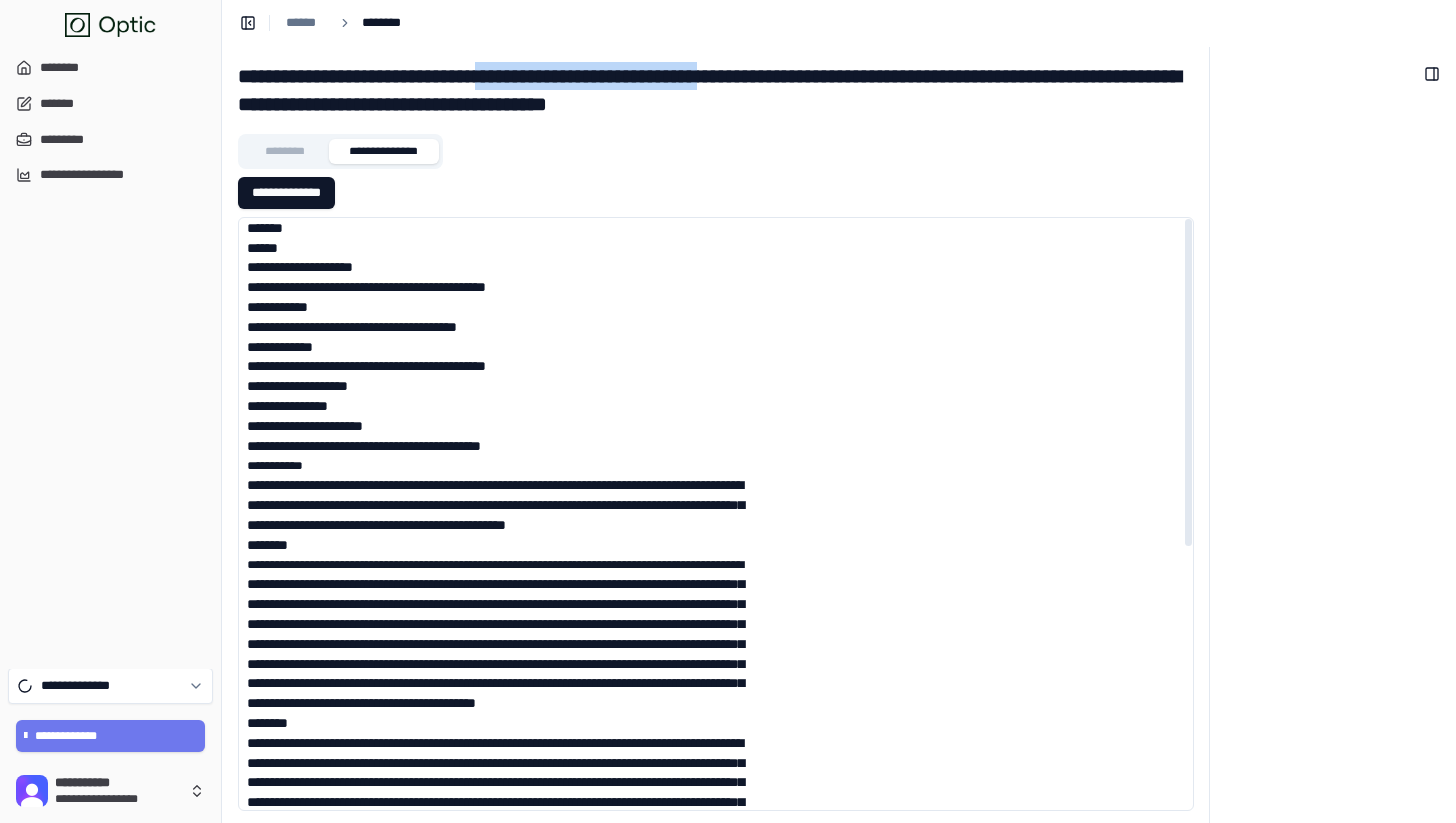 drag, startPoint x: 531, startPoint y: 82, endPoint x: 775, endPoint y: 91, distance: 244.16593 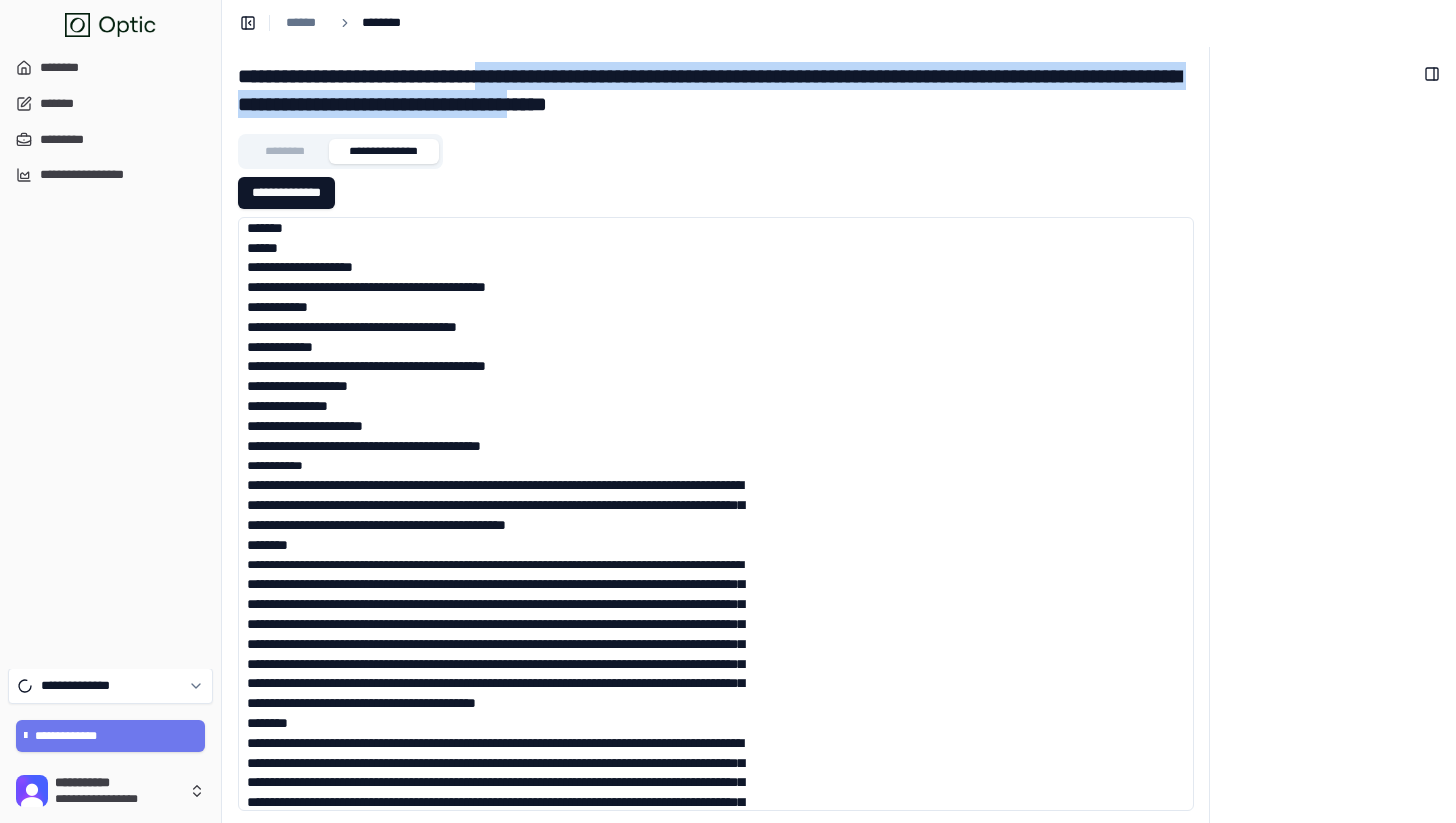 click on "**********" at bounding box center (715, 90) 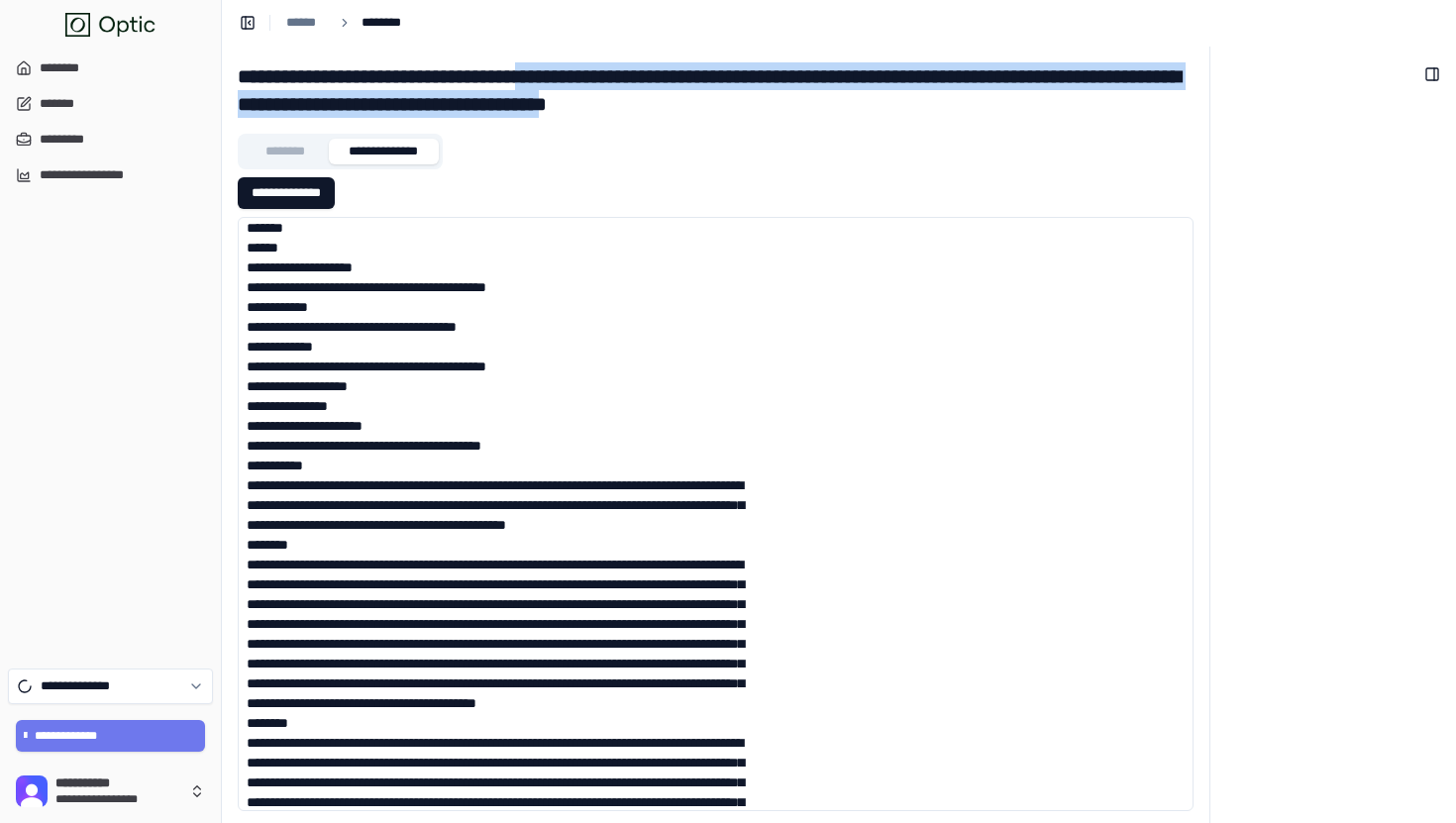 drag, startPoint x: 775, startPoint y: 91, endPoint x: 579, endPoint y: 71, distance: 197.01777 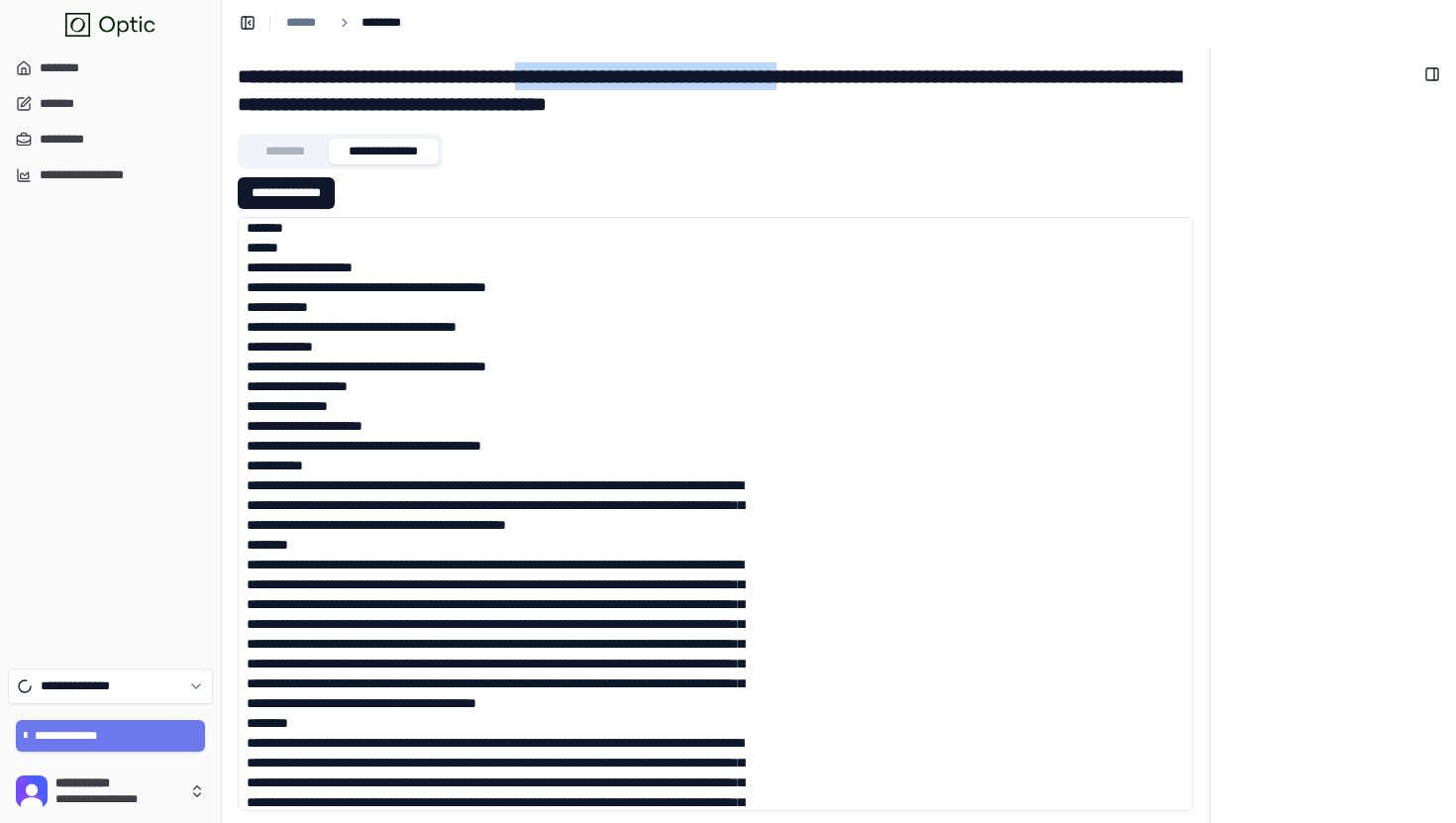 drag, startPoint x: 579, startPoint y: 71, endPoint x: 796, endPoint y: 83, distance: 217.33154 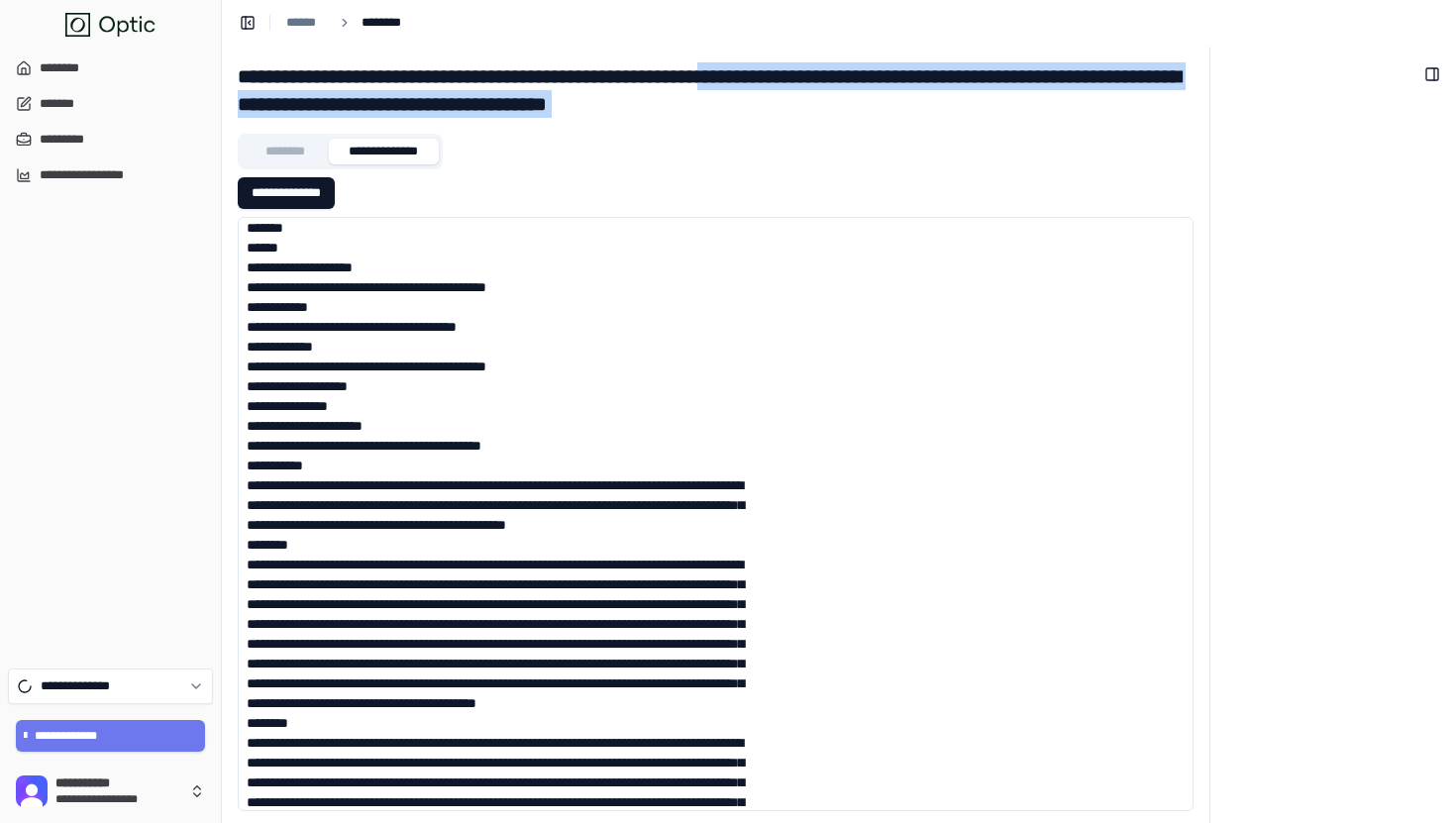 drag, startPoint x: 796, startPoint y: 83, endPoint x: 837, endPoint y: 103, distance: 45.617979 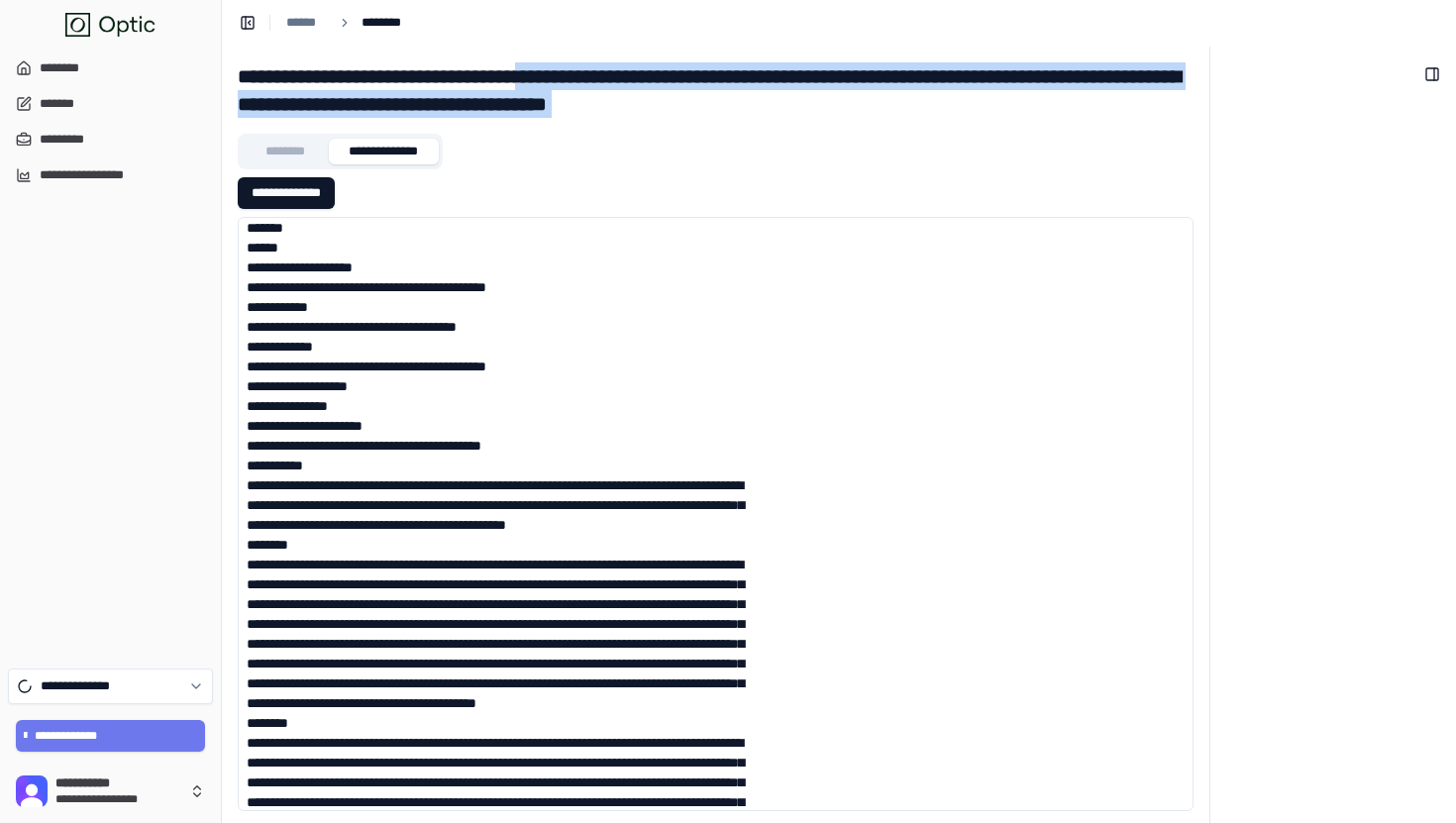 drag, startPoint x: 837, startPoint y: 103, endPoint x: 559, endPoint y: 56, distance: 281.945 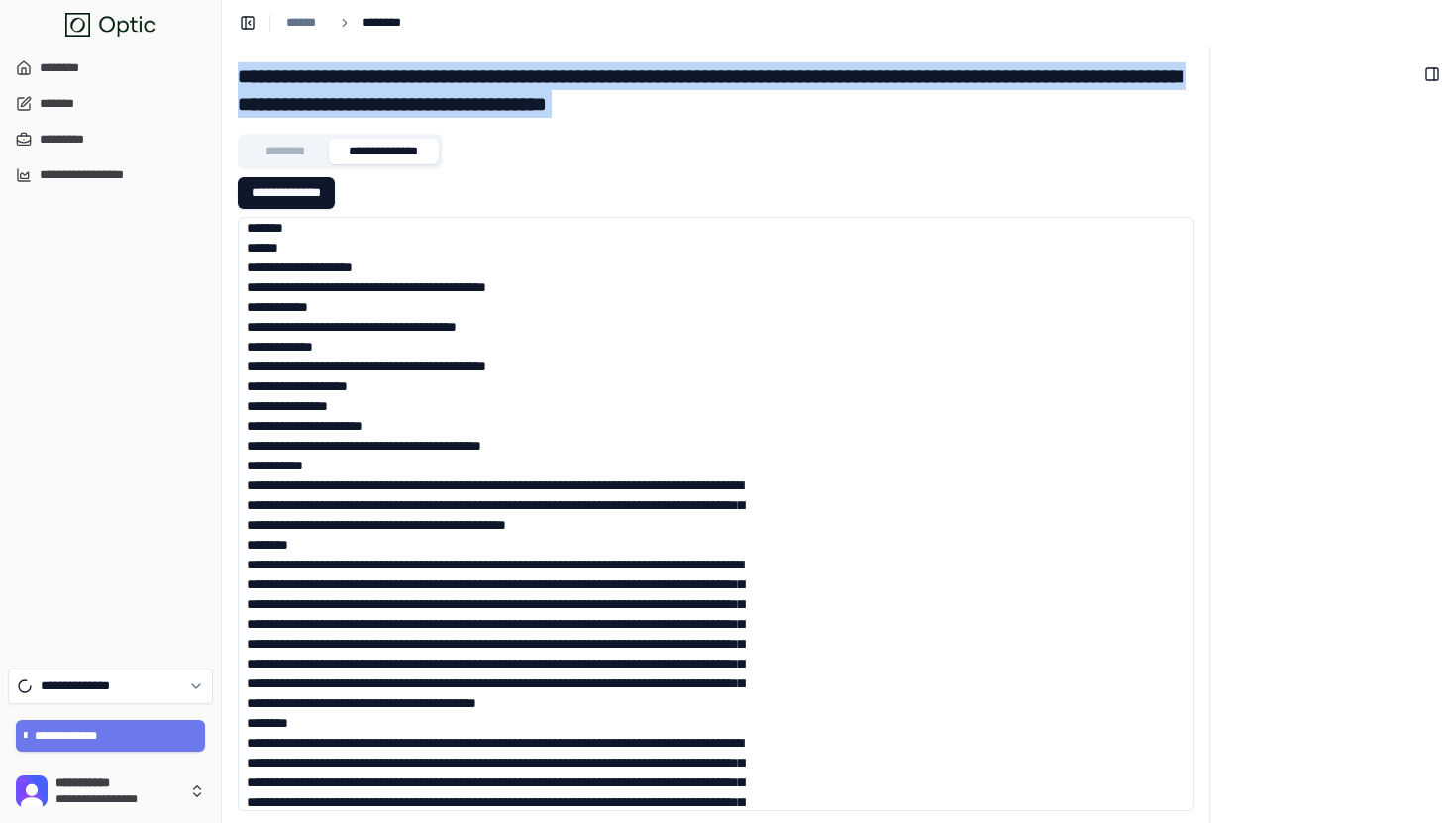 click on "**********" at bounding box center [715, 929] 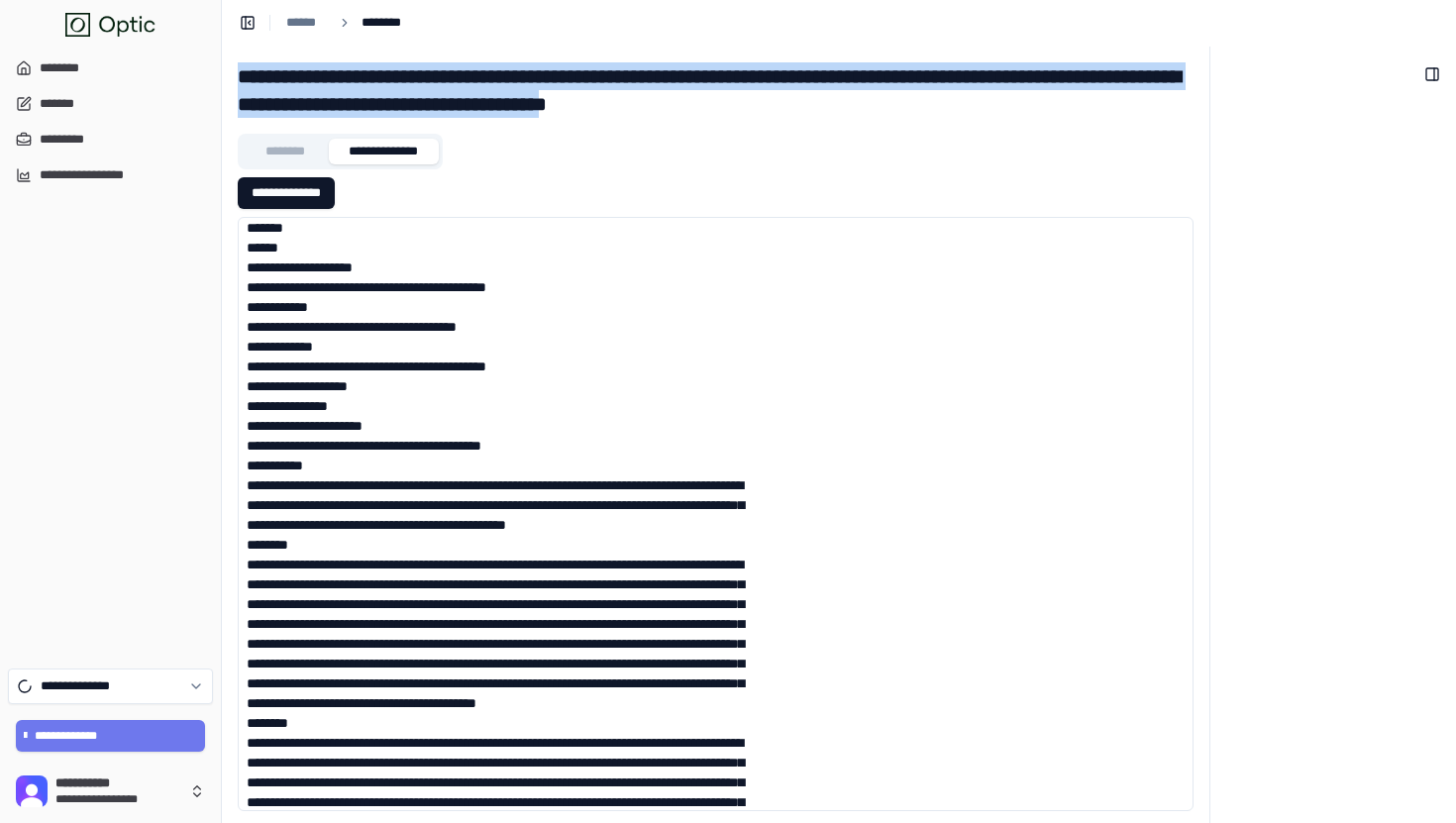 drag, startPoint x: 559, startPoint y: 56, endPoint x: 744, endPoint y: 99, distance: 189.93157 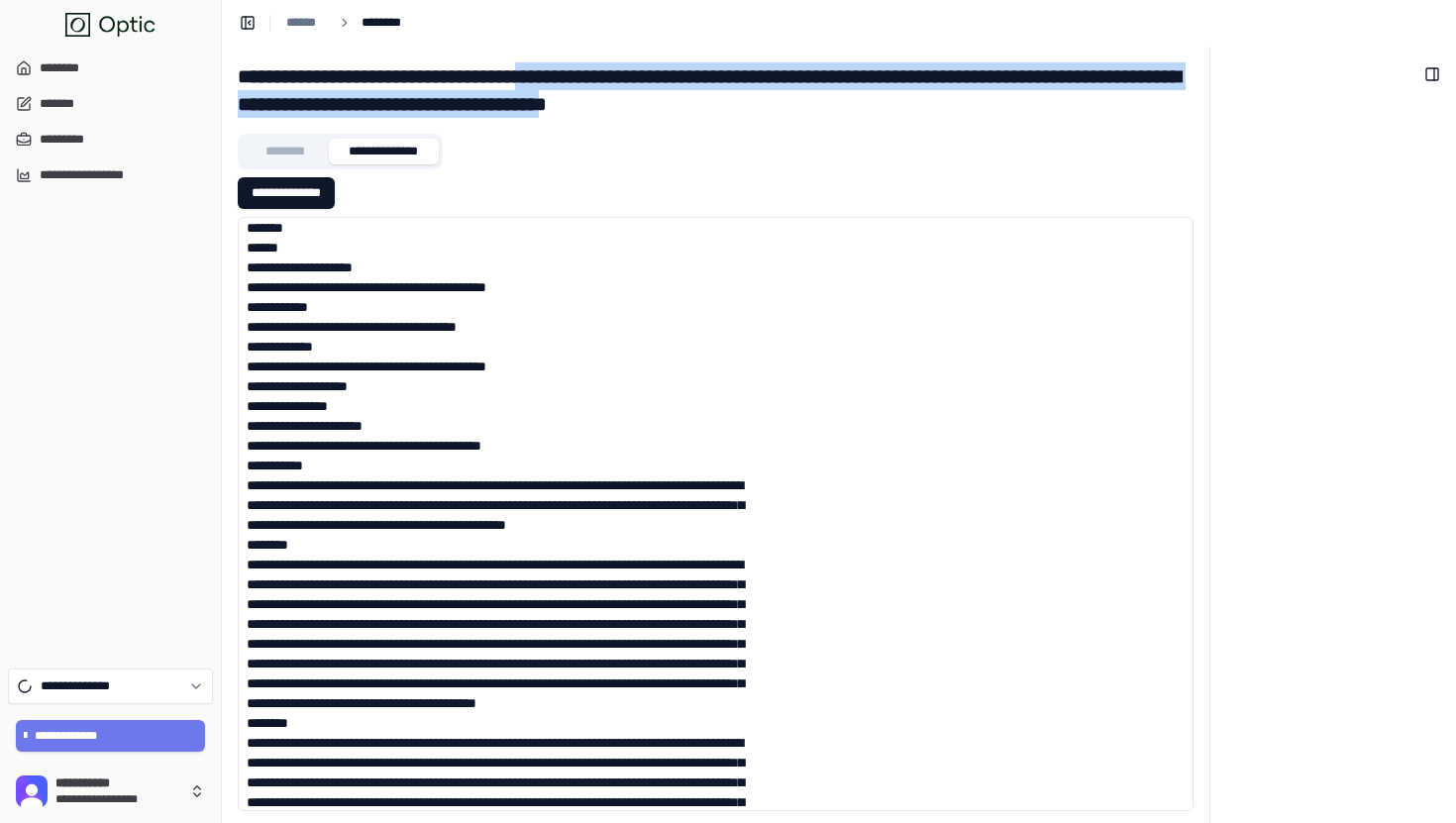 drag, startPoint x: 744, startPoint y: 99, endPoint x: 552, endPoint y: 61, distance: 195.7243 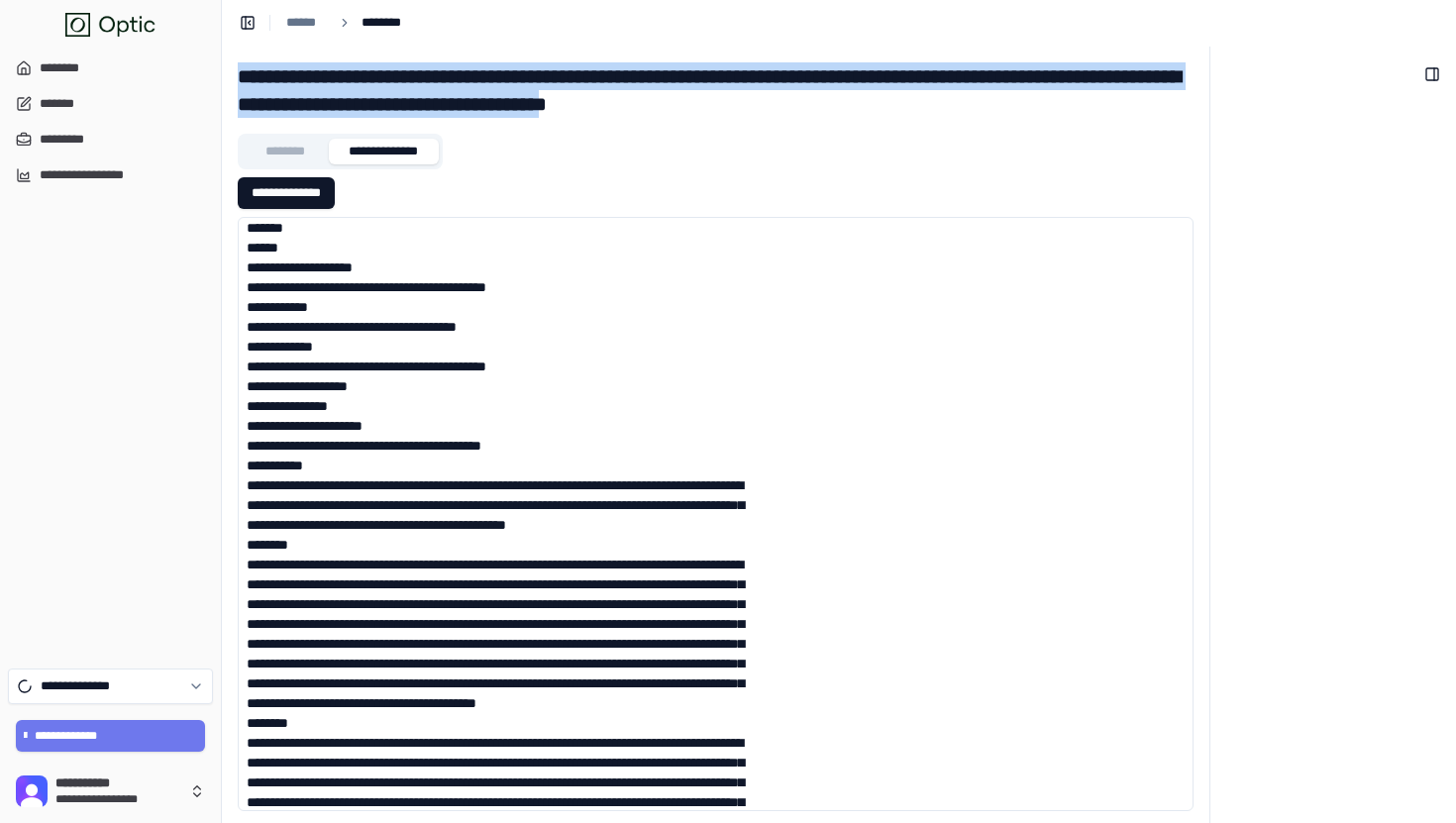 click on "**********" at bounding box center (715, 90) 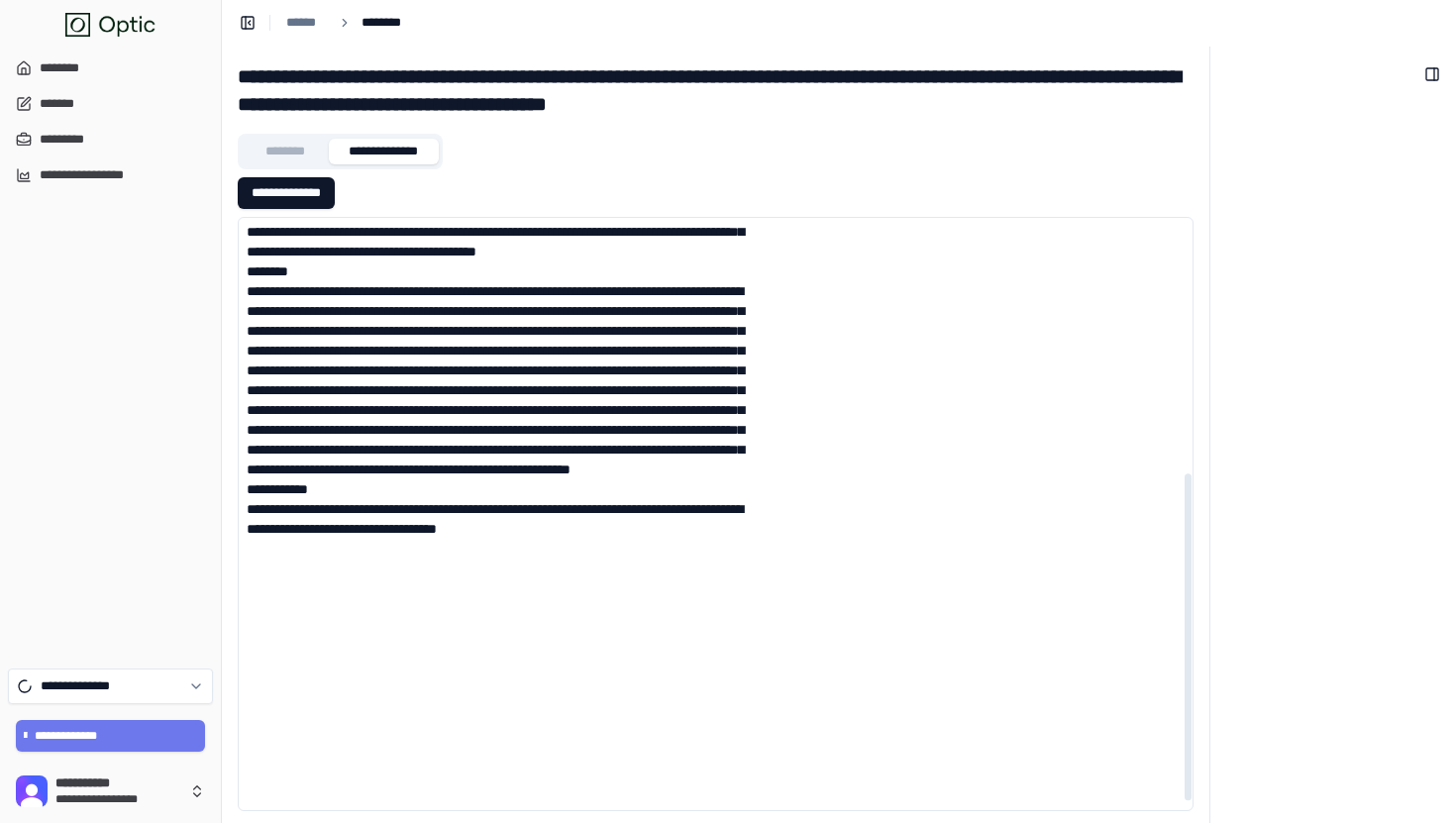 scroll, scrollTop: 470, scrollLeft: 0, axis: vertical 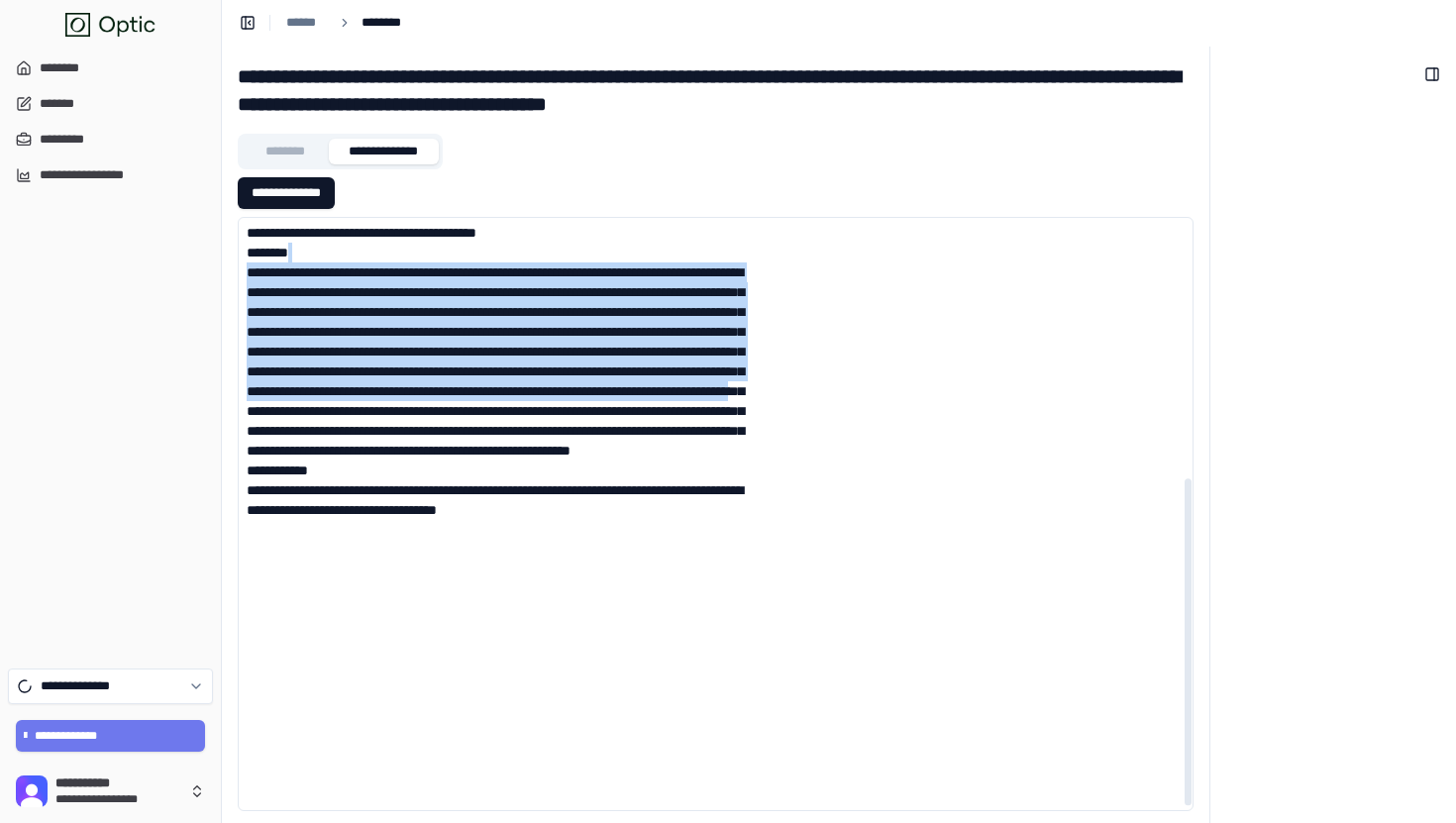 drag, startPoint x: 391, startPoint y: 412, endPoint x: 738, endPoint y: 643, distance: 416.85729 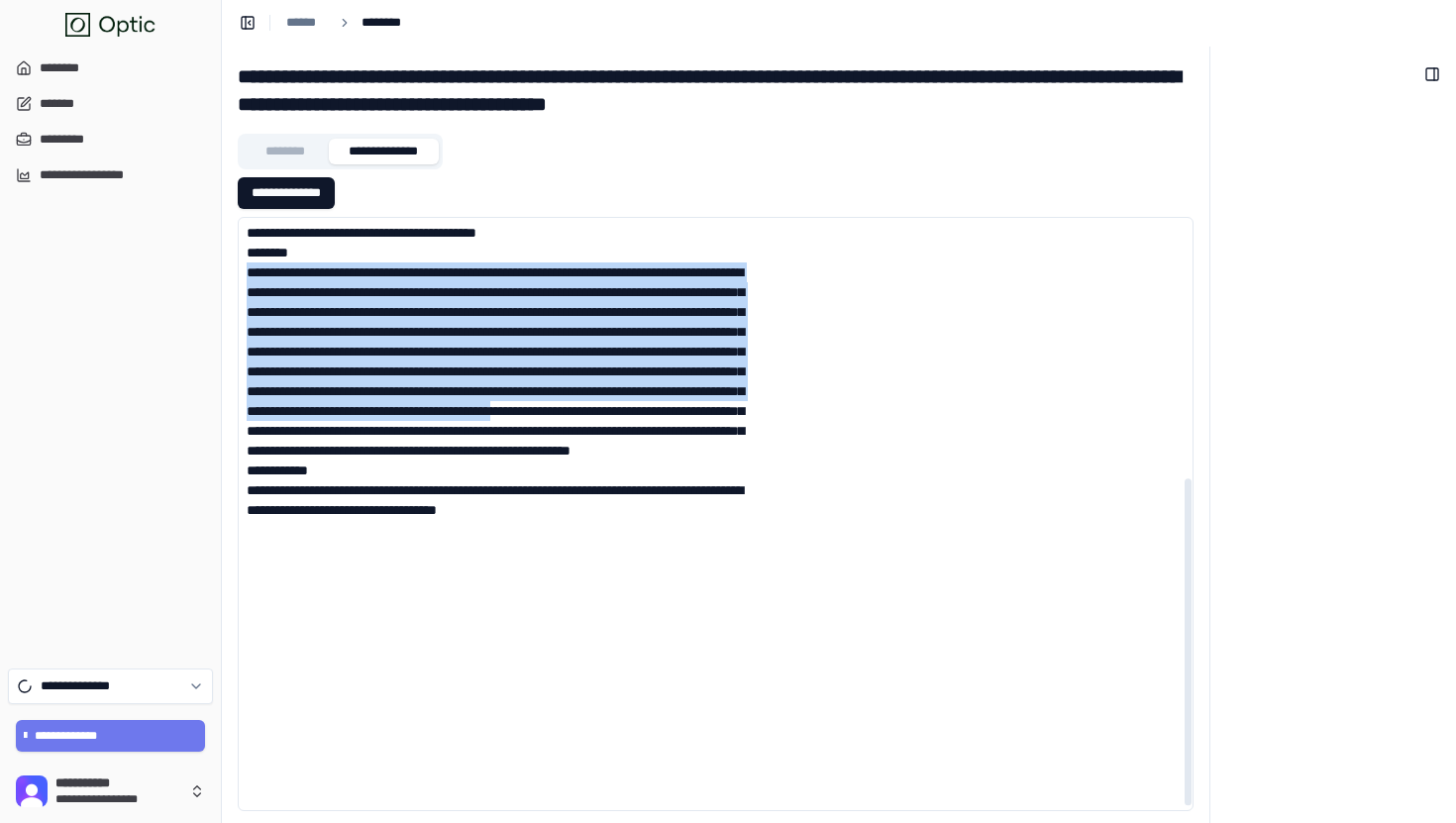 click at bounding box center [500, 282] 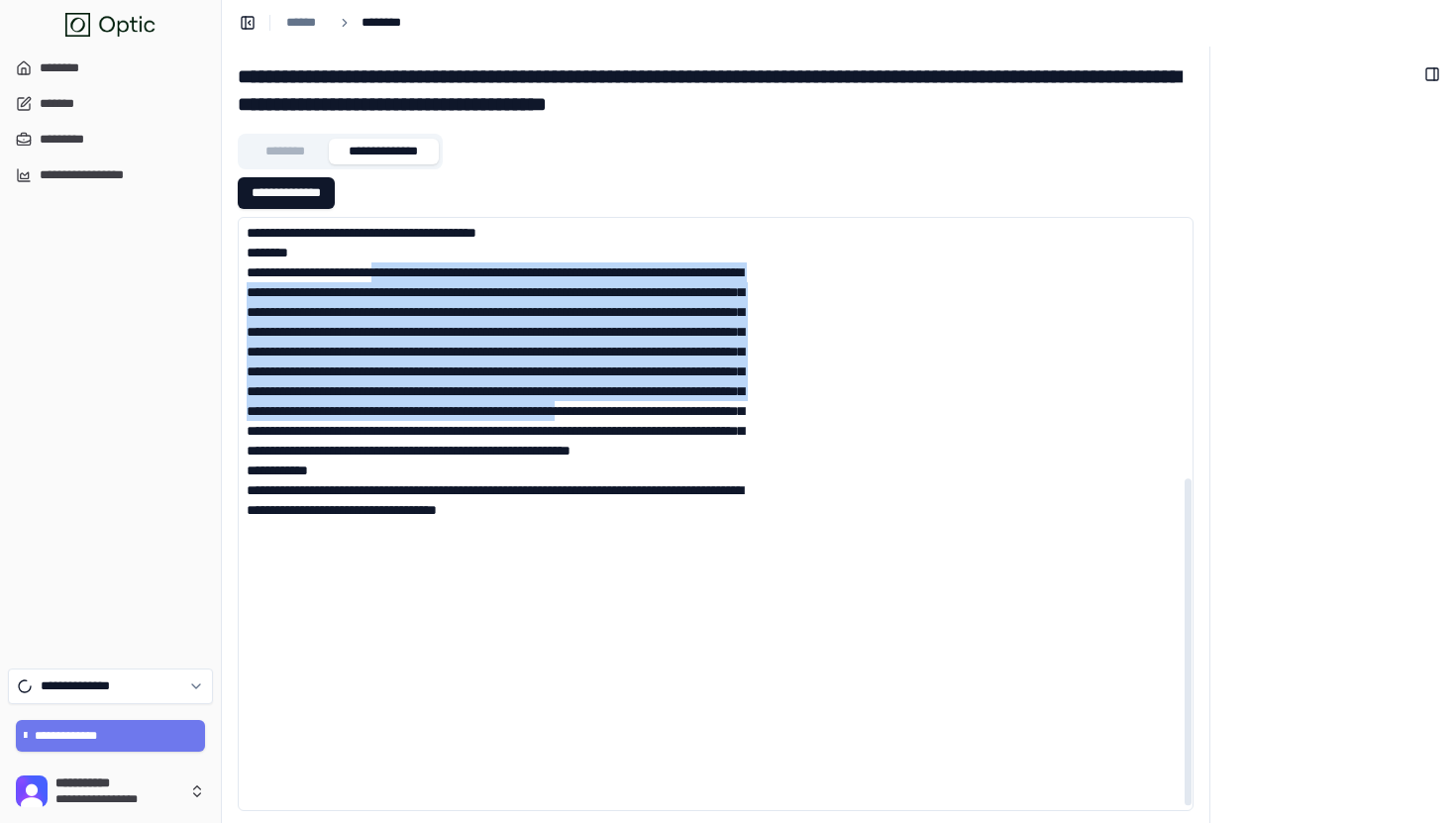 drag, startPoint x: 738, startPoint y: 643, endPoint x: 463, endPoint y: 407, distance: 362.38239 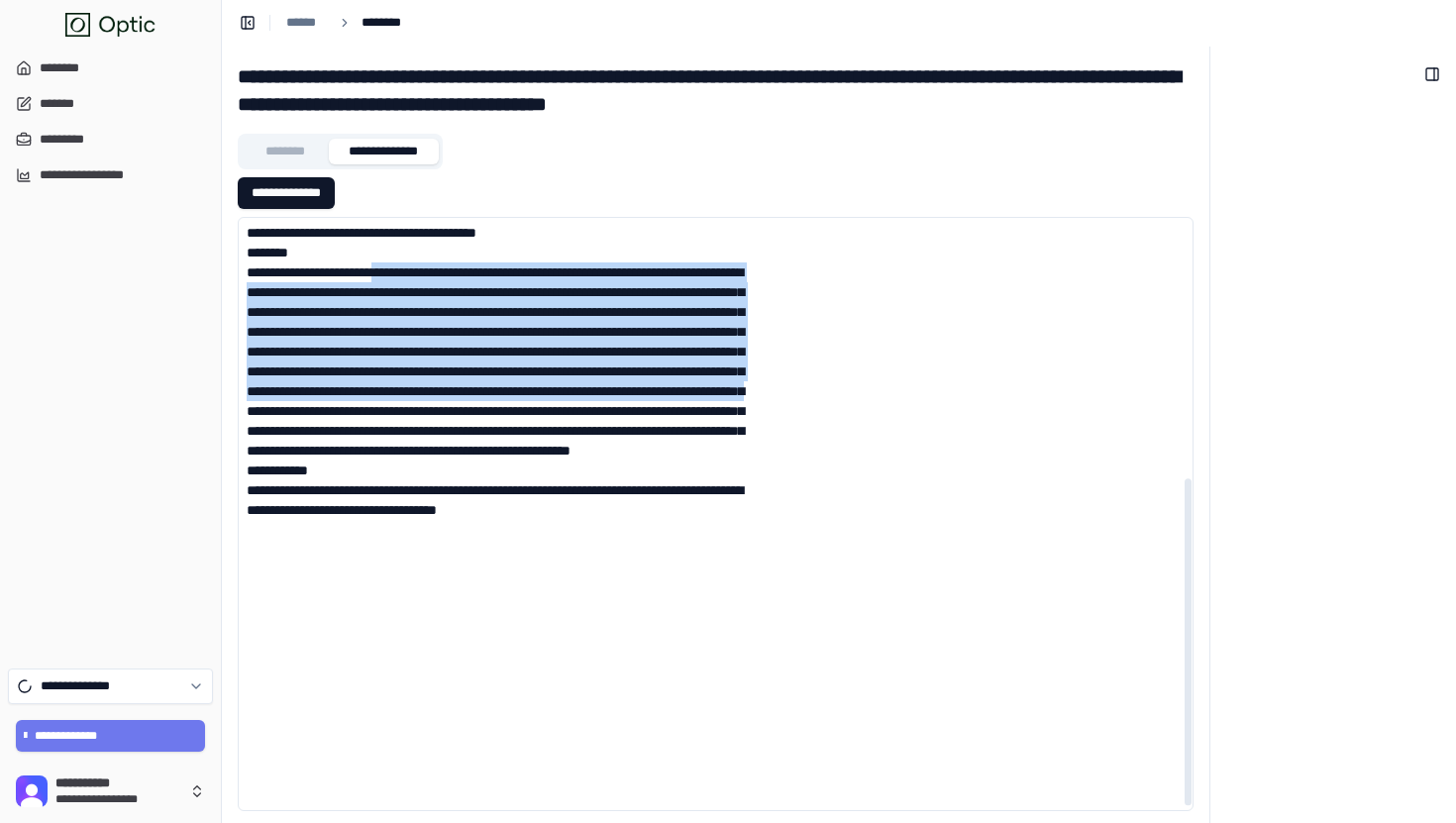 drag, startPoint x: 463, startPoint y: 407, endPoint x: 673, endPoint y: 627, distance: 304.1381 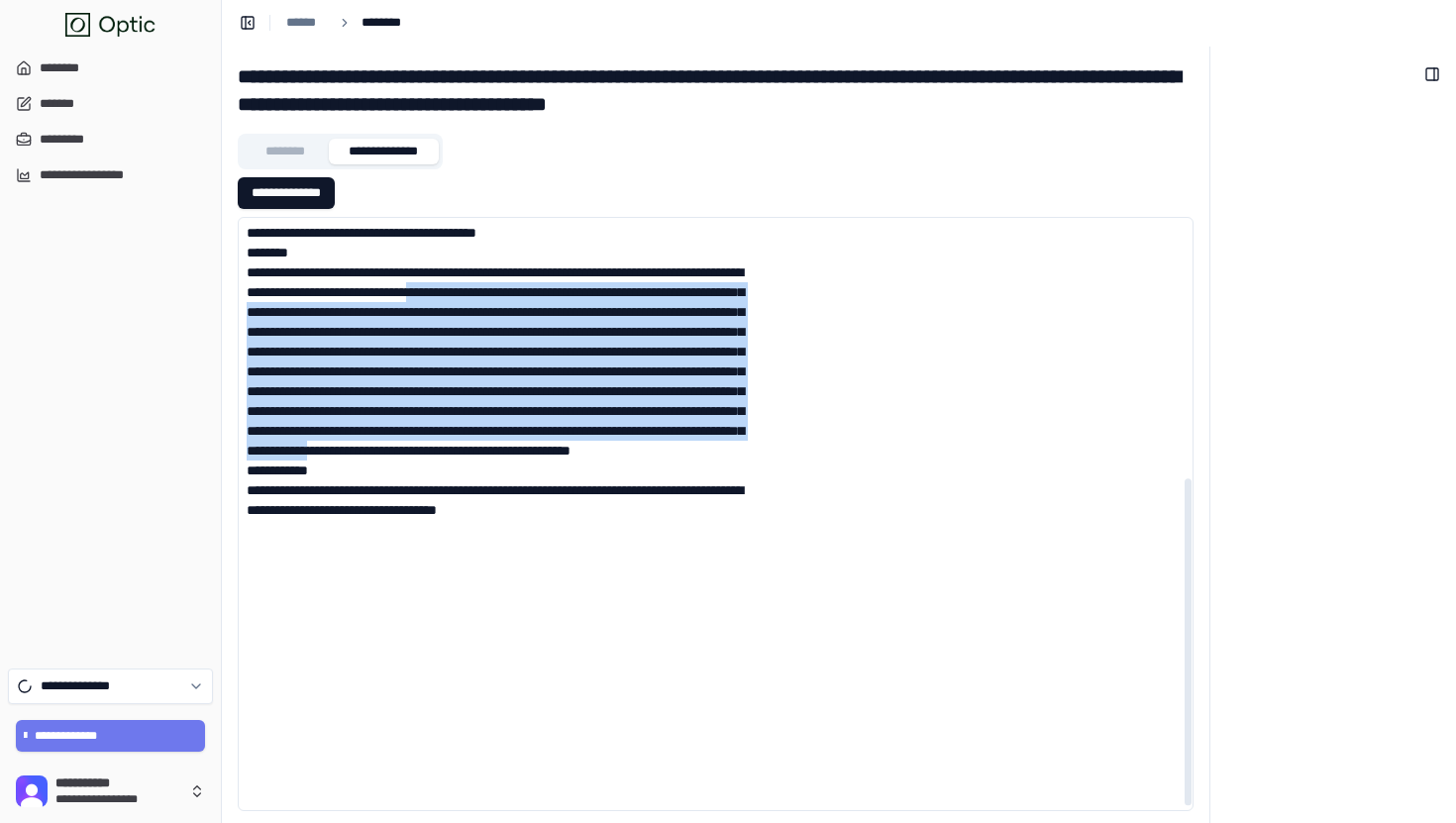 drag, startPoint x: 673, startPoint y: 699, endPoint x: 398, endPoint y: 444, distance: 375.03333 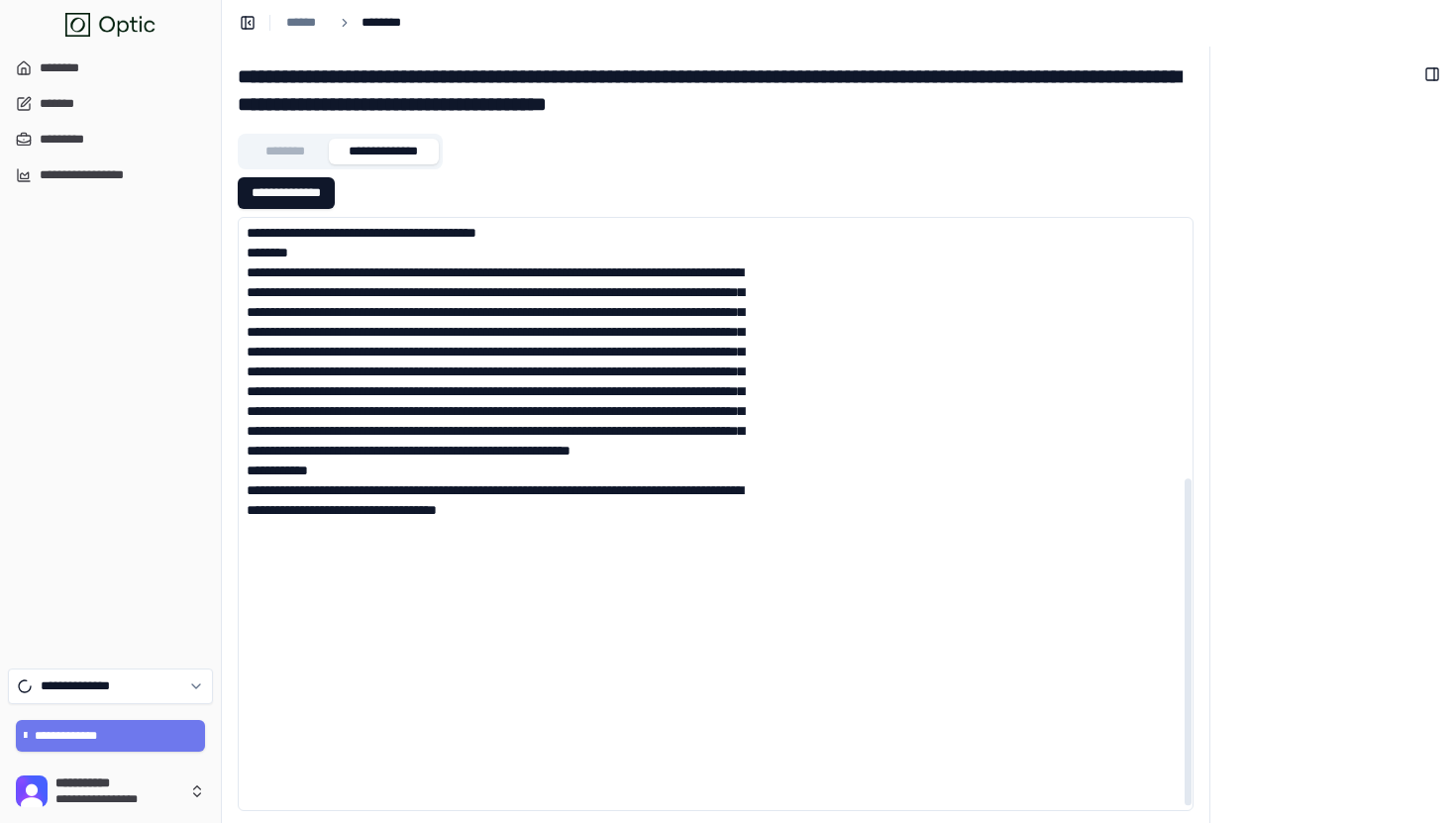 click at bounding box center (500, 282) 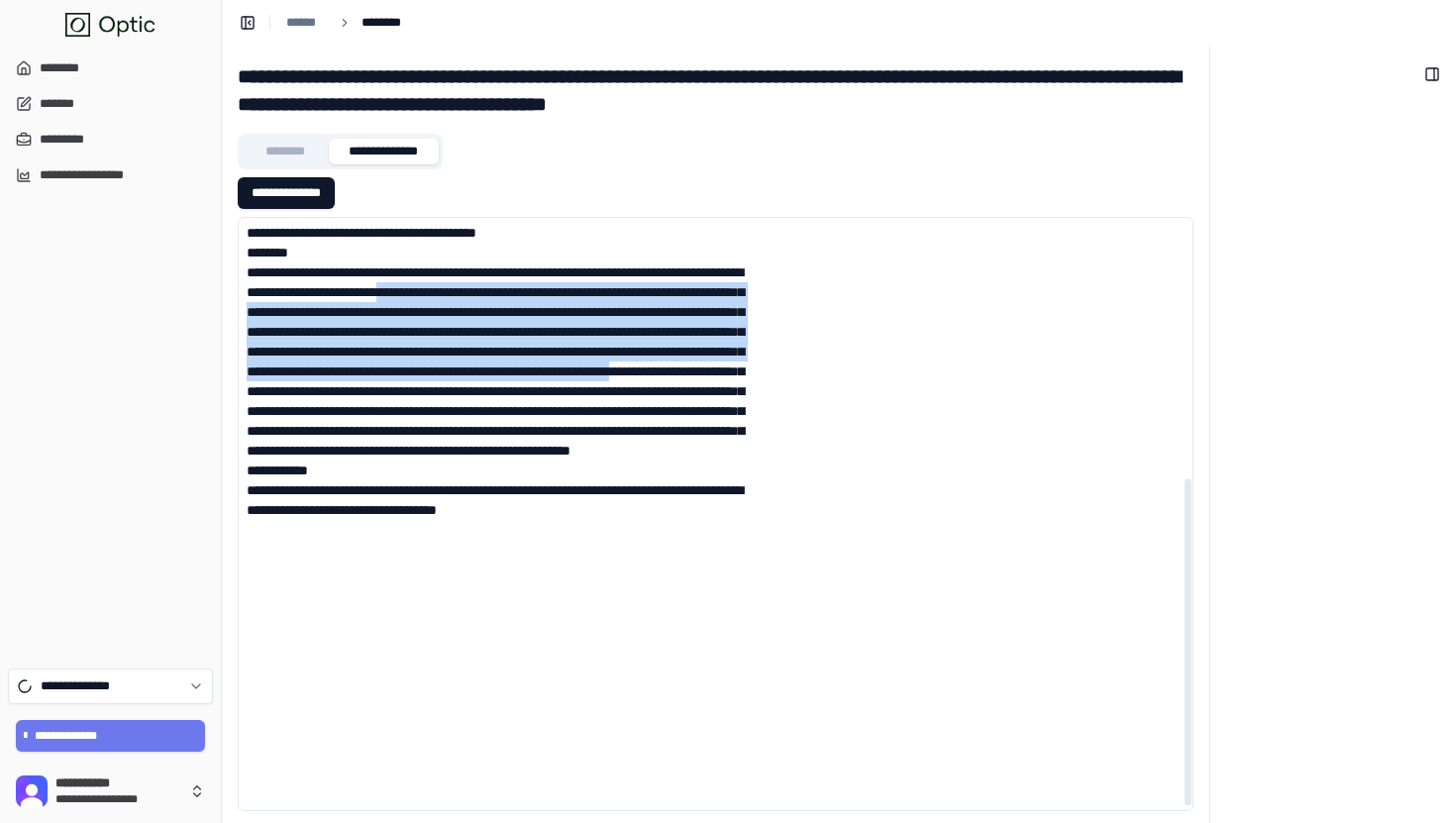 drag, startPoint x: 398, startPoint y: 440, endPoint x: 587, endPoint y: 585, distance: 238.21419 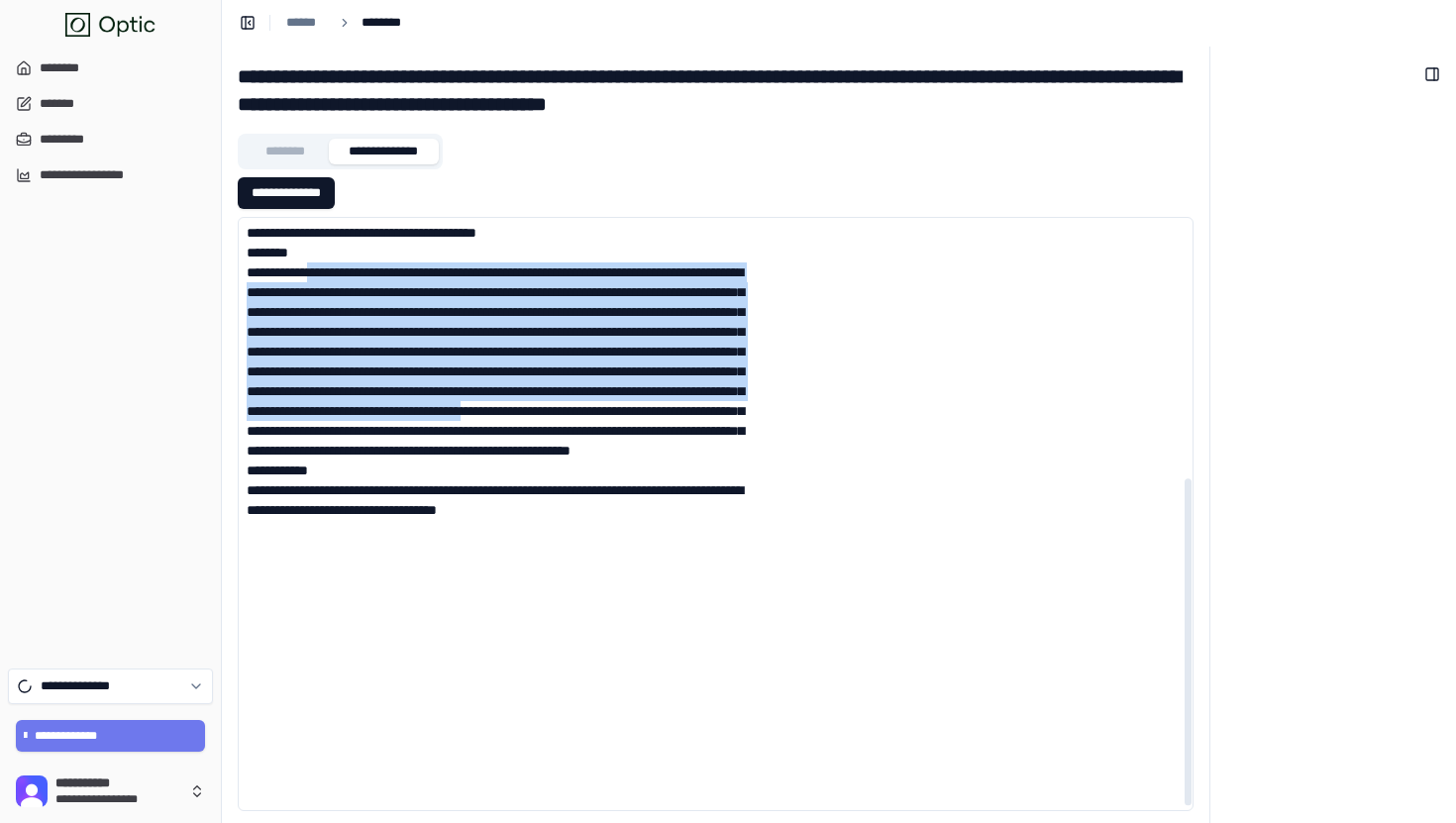 drag, startPoint x: 572, startPoint y: 627, endPoint x: 349, endPoint y: 420, distance: 304.26633 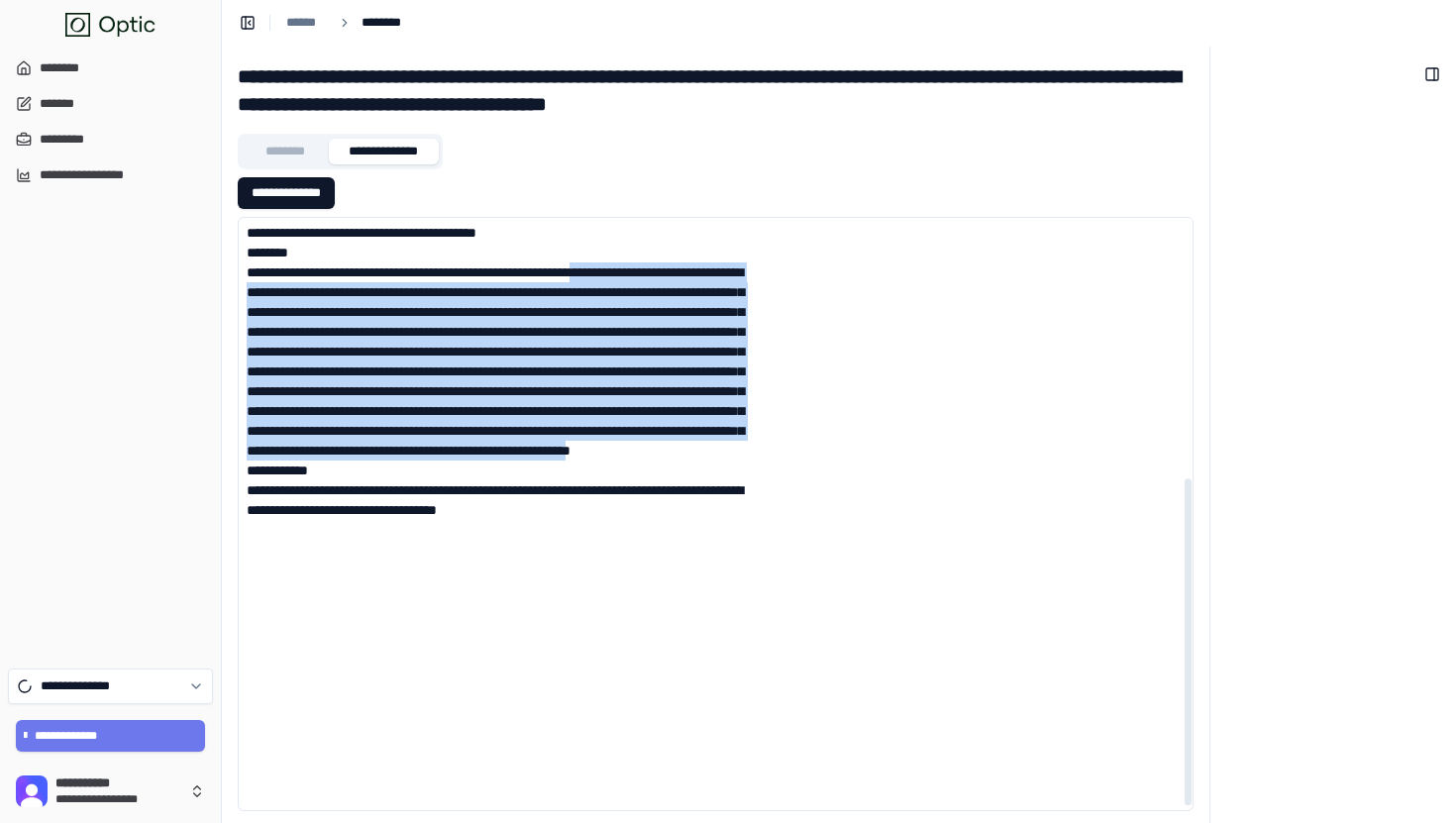 drag, startPoint x: 349, startPoint y: 420, endPoint x: 649, endPoint y: 730, distance: 431.39309 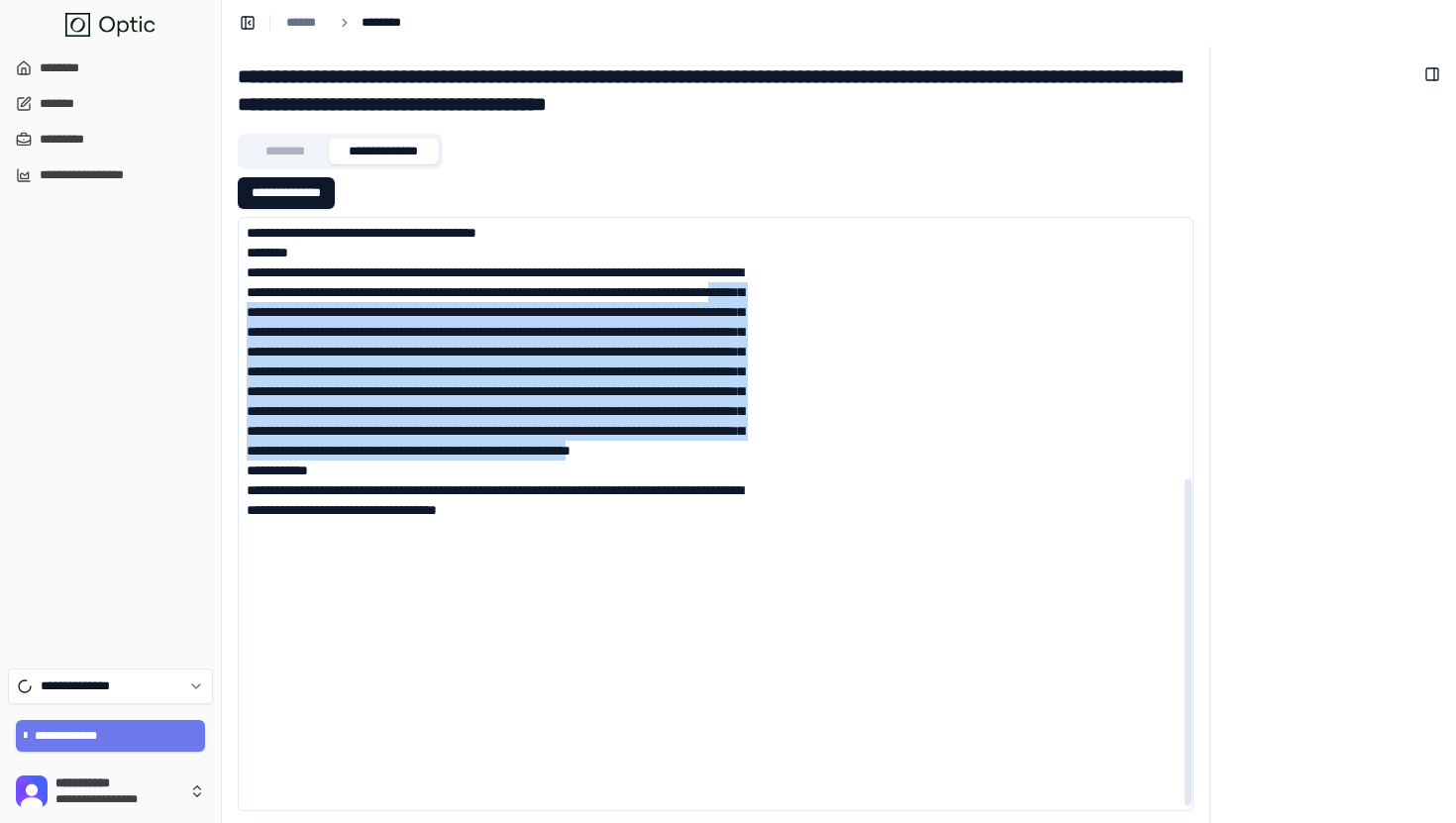 drag, startPoint x: 649, startPoint y: 730, endPoint x: 423, endPoint y: 479, distance: 337.75287 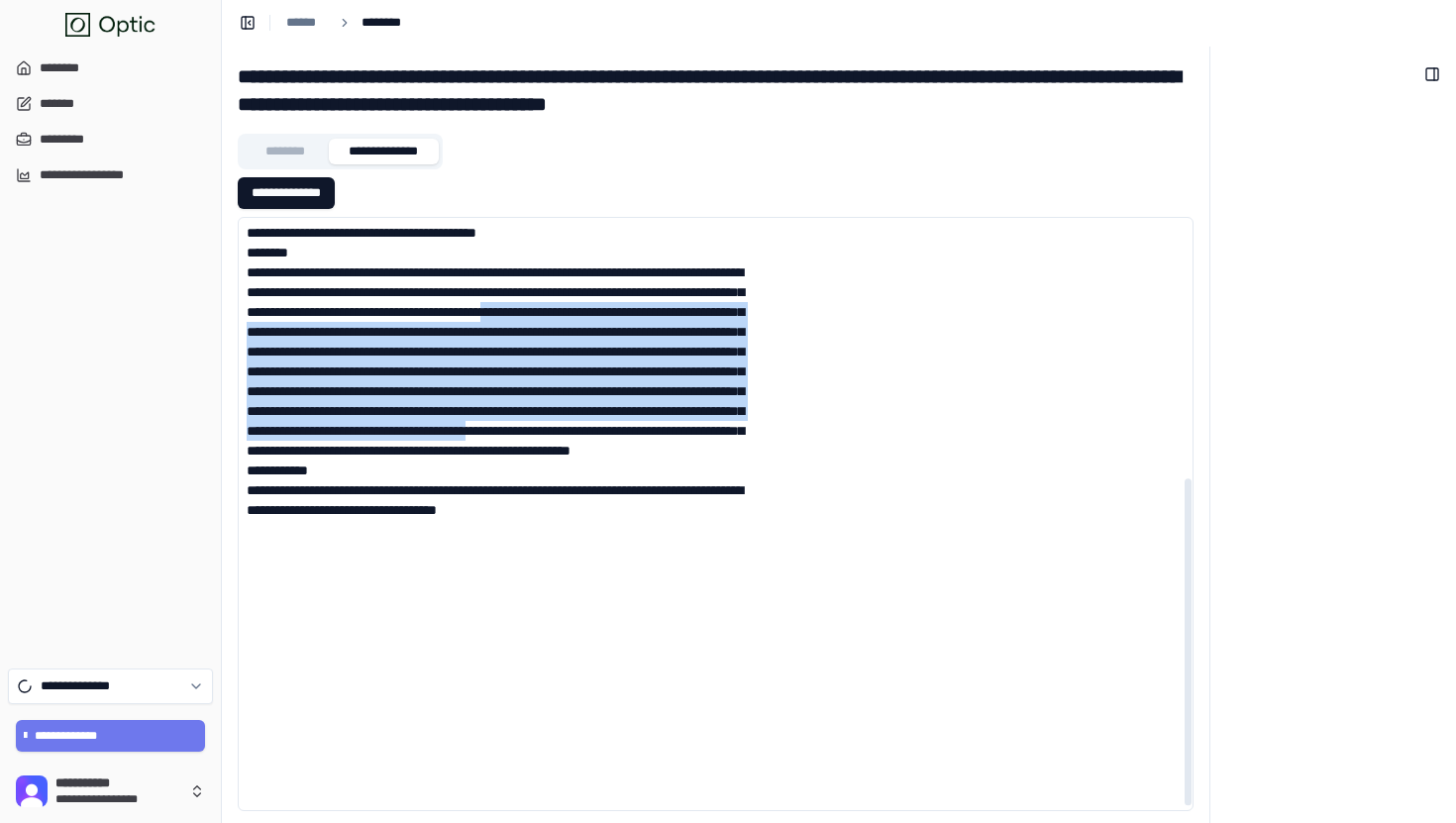 drag, startPoint x: 423, startPoint y: 479, endPoint x: 600, endPoint y: 745, distance: 319.50743 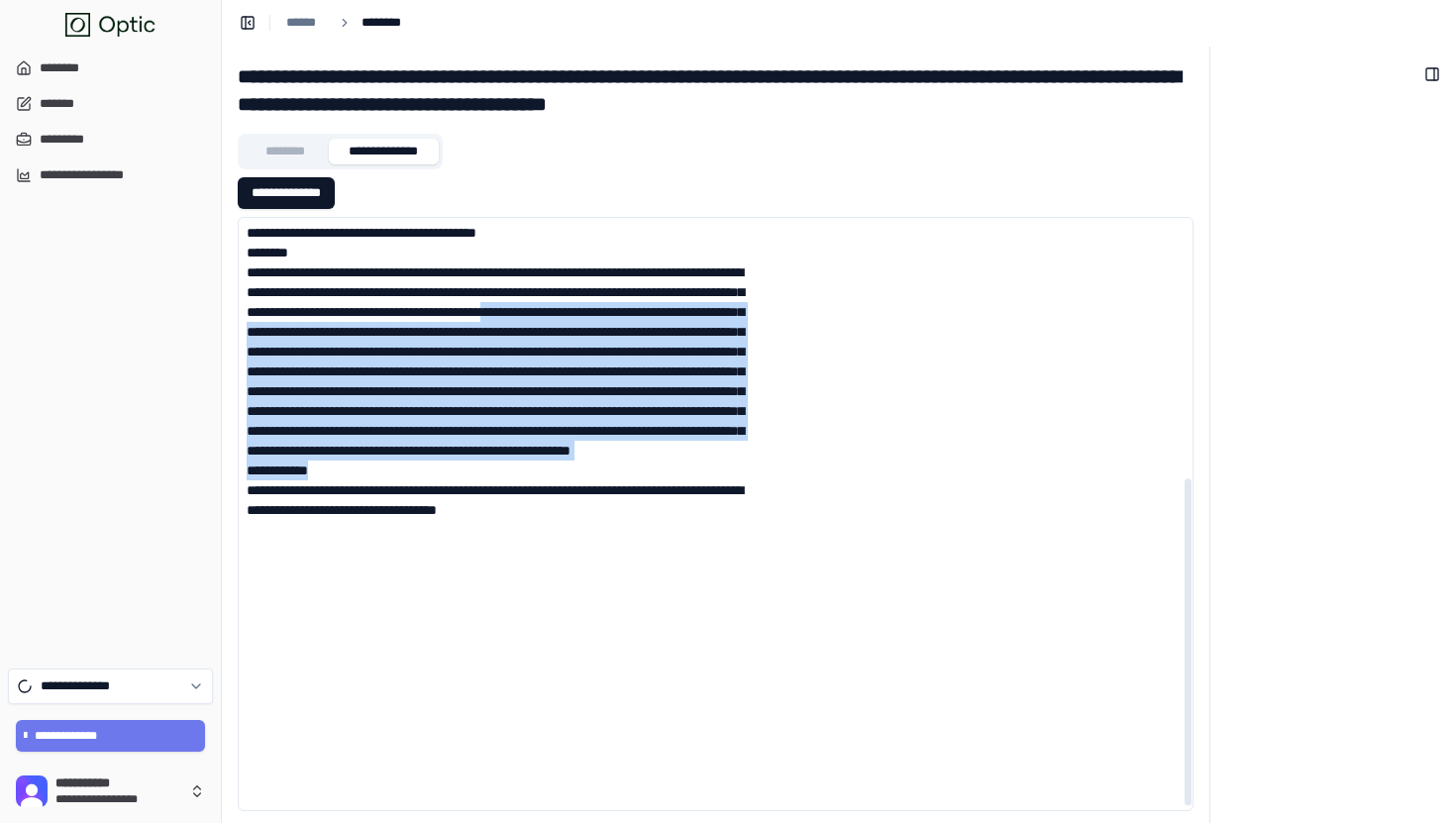 click at bounding box center (500, 282) 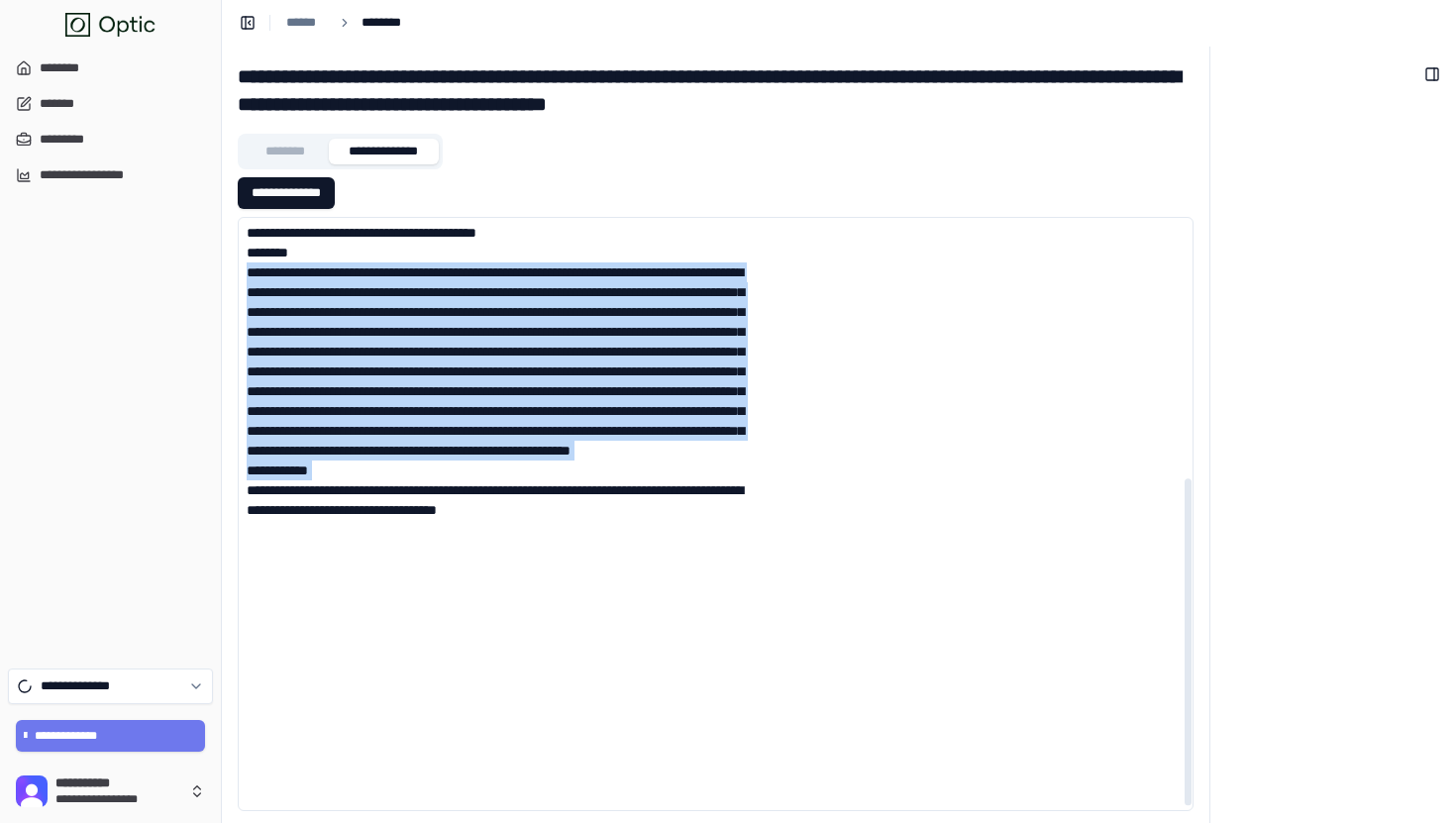 drag, startPoint x: 600, startPoint y: 745, endPoint x: 264, endPoint y: 408, distance: 475.88339 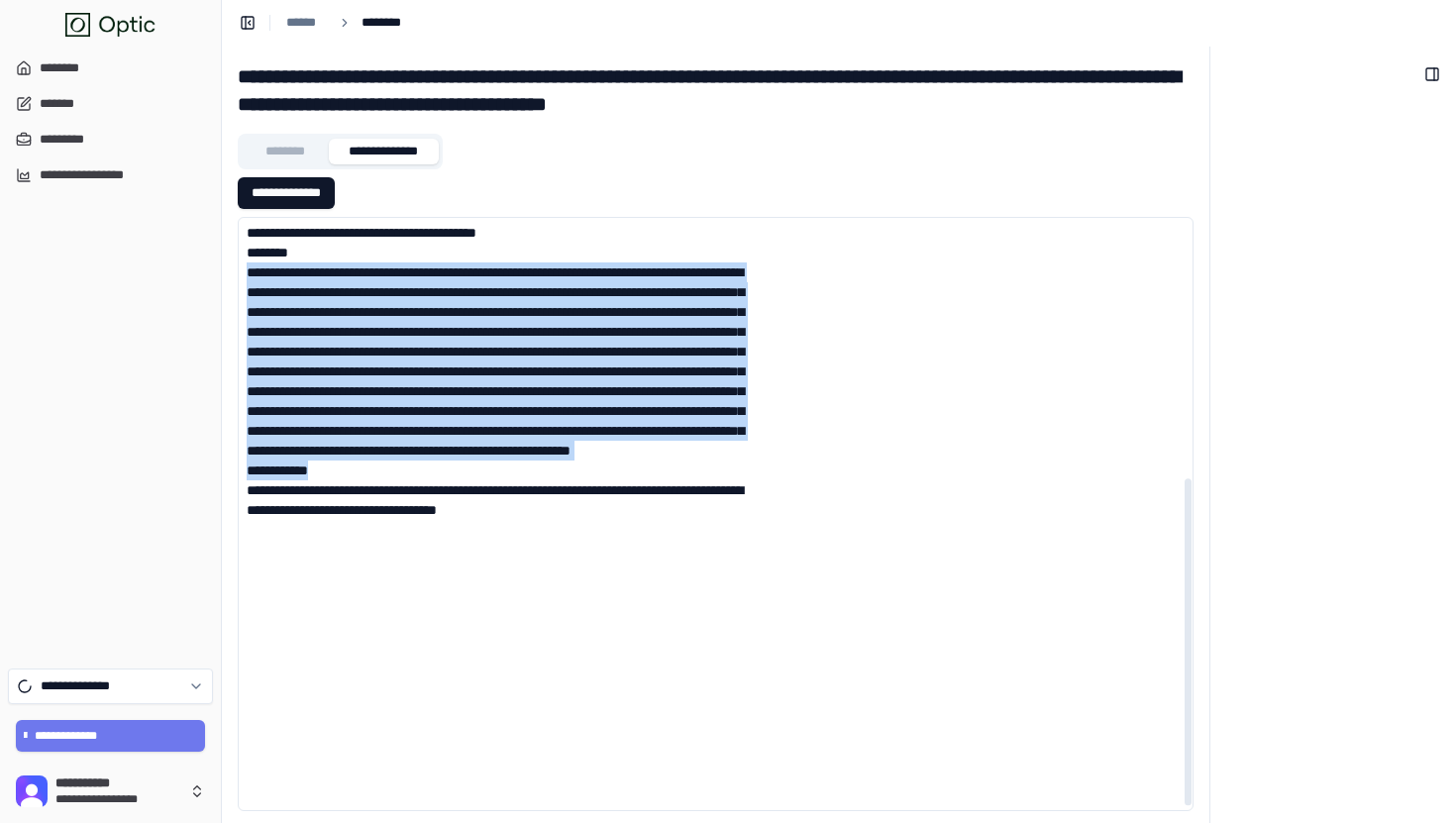 click at bounding box center [500, 282] 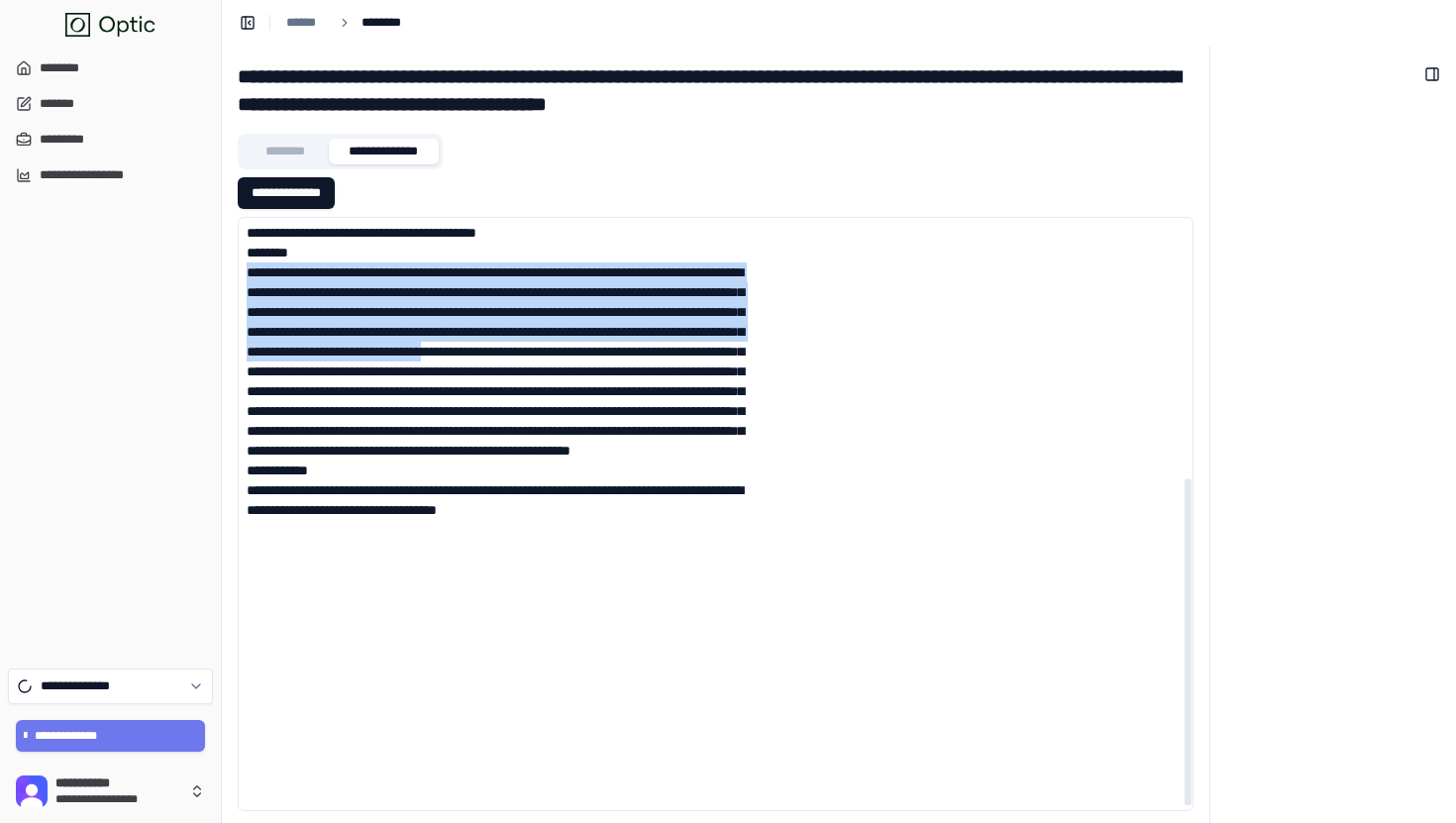 drag, startPoint x: 264, startPoint y: 408, endPoint x: 444, endPoint y: 558, distance: 234.30749 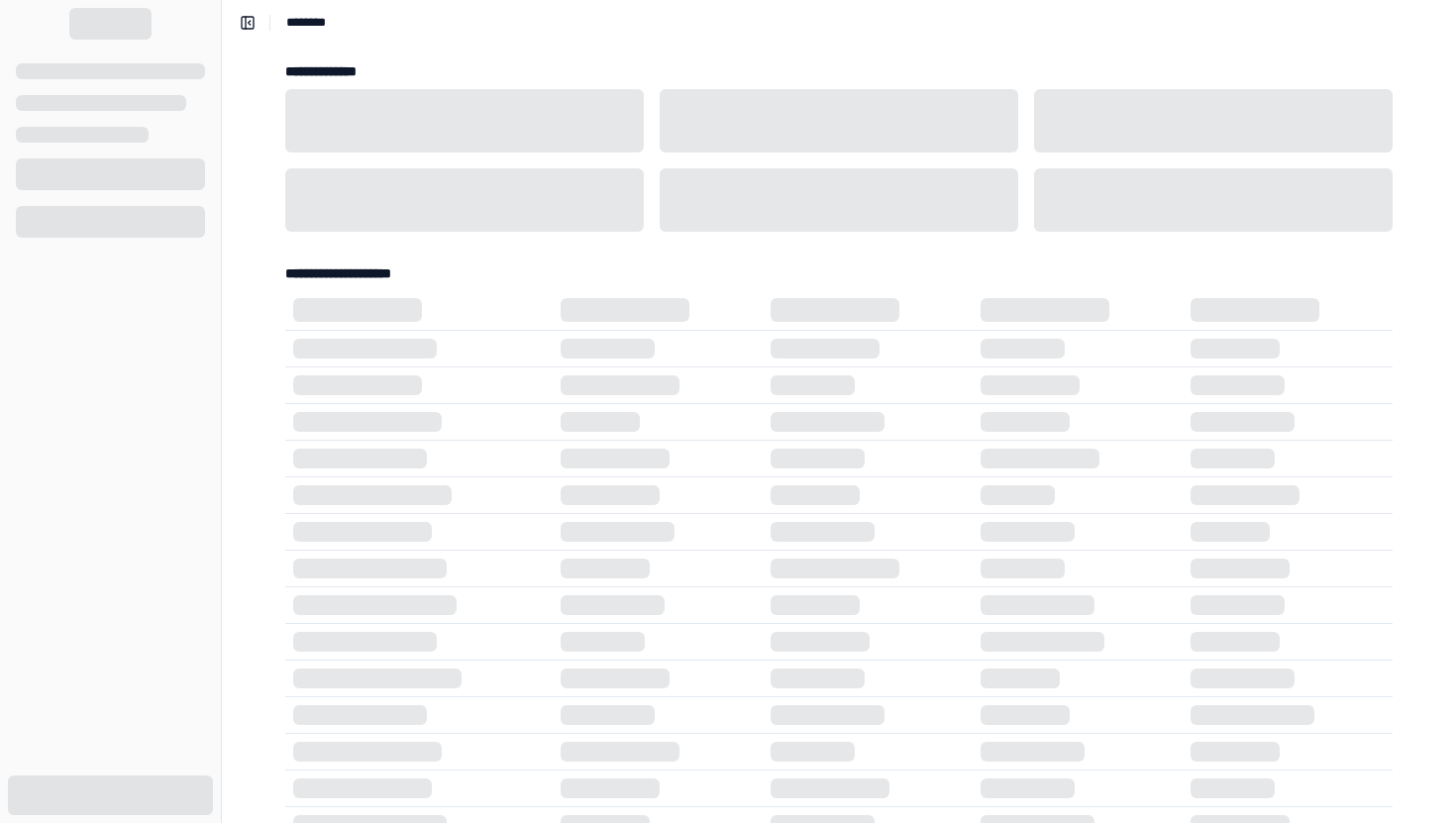 scroll, scrollTop: 0, scrollLeft: 0, axis: both 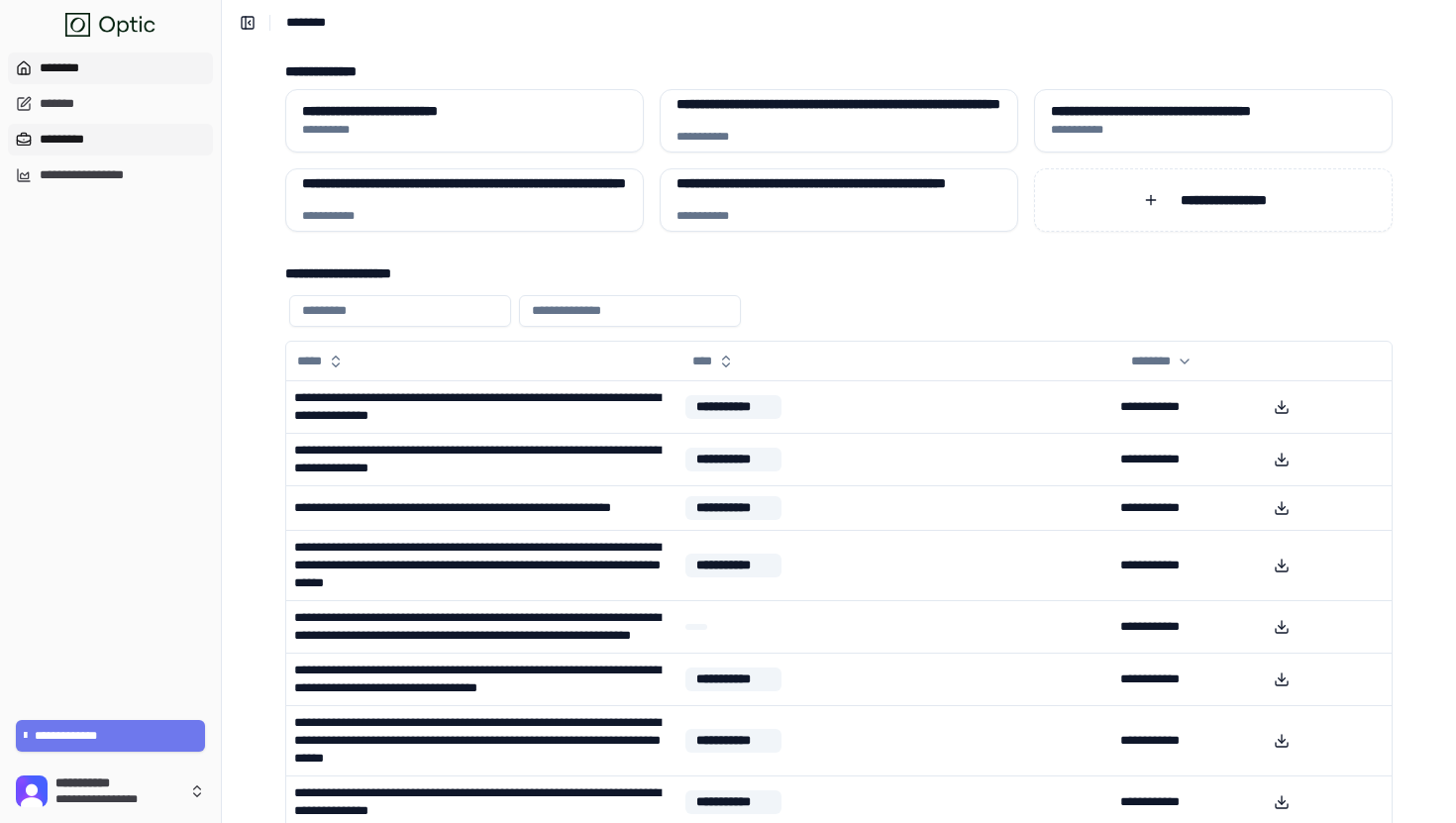 click on "*********" at bounding box center (110, 140) 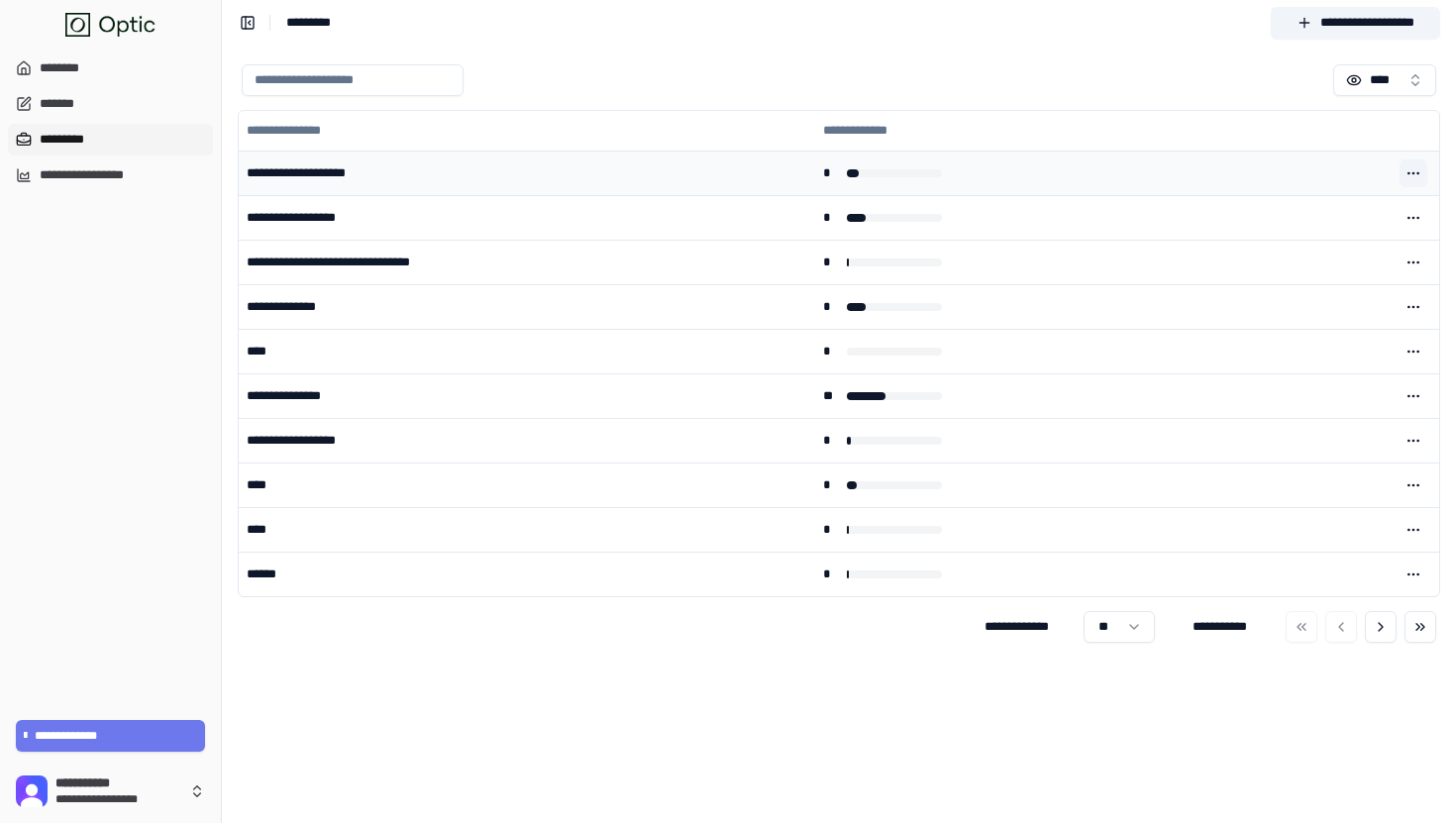 click at bounding box center [1413, 173] 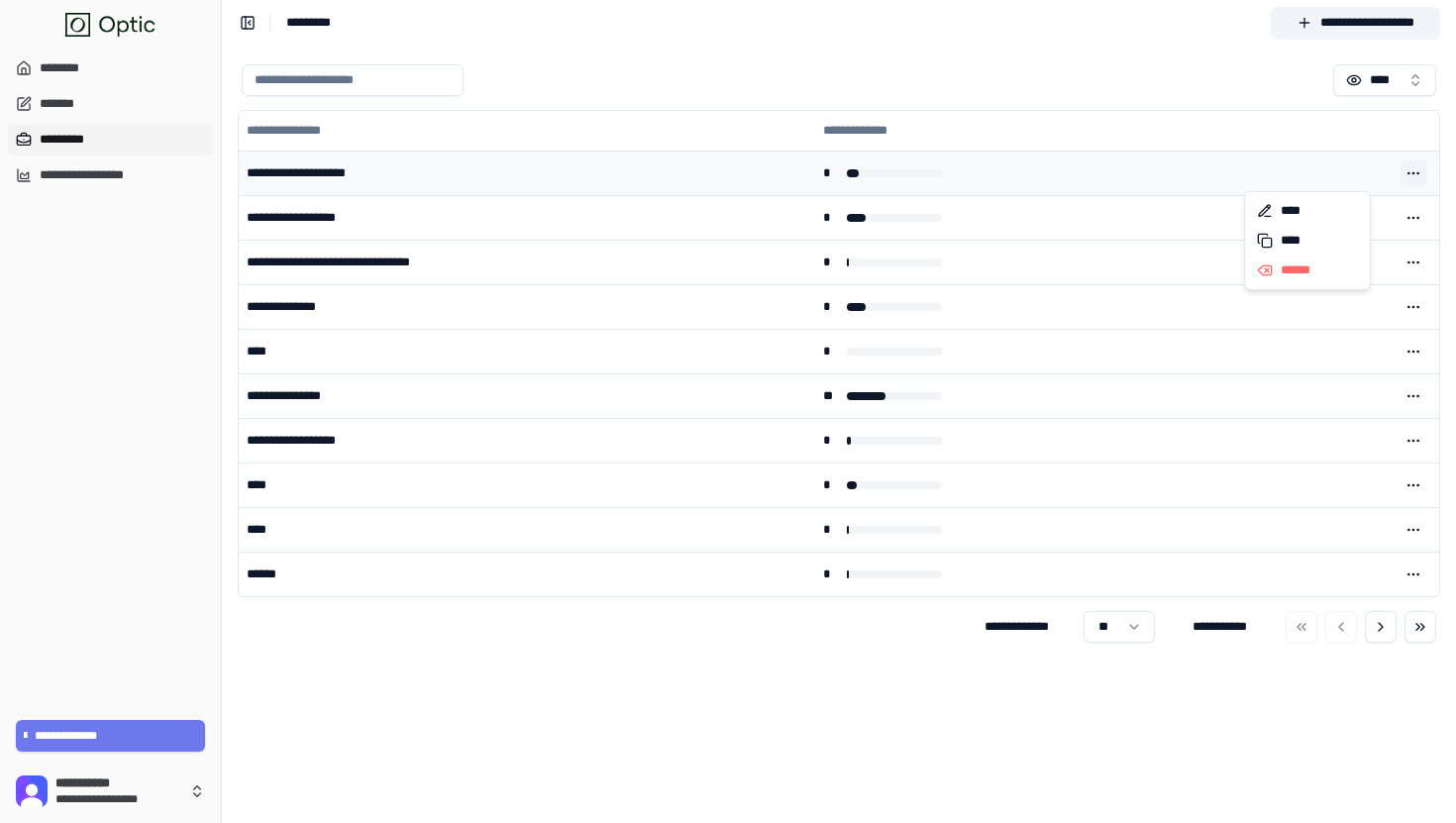 click on "**********" at bounding box center [1103, 131] 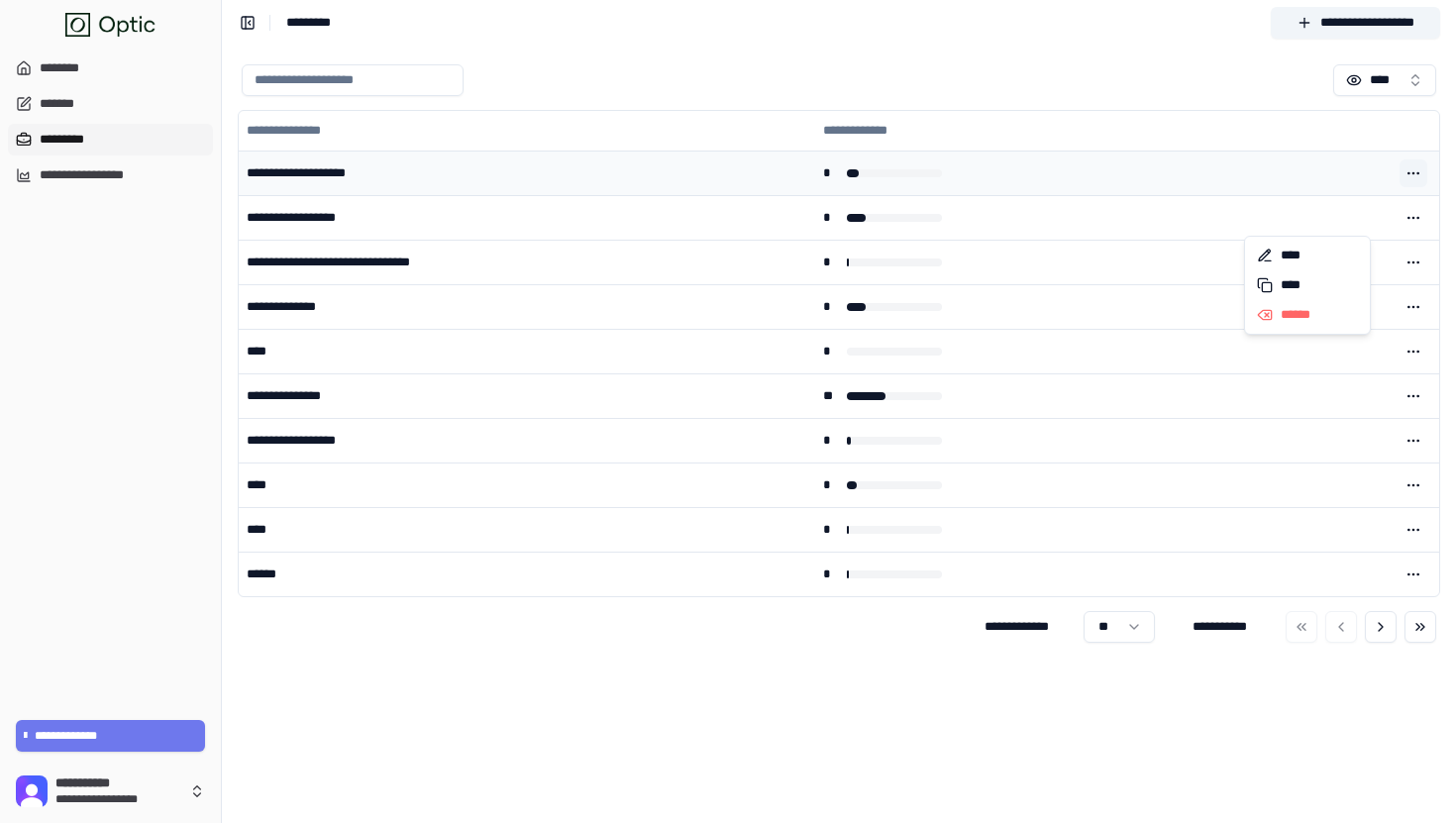 click at bounding box center (1413, 218) 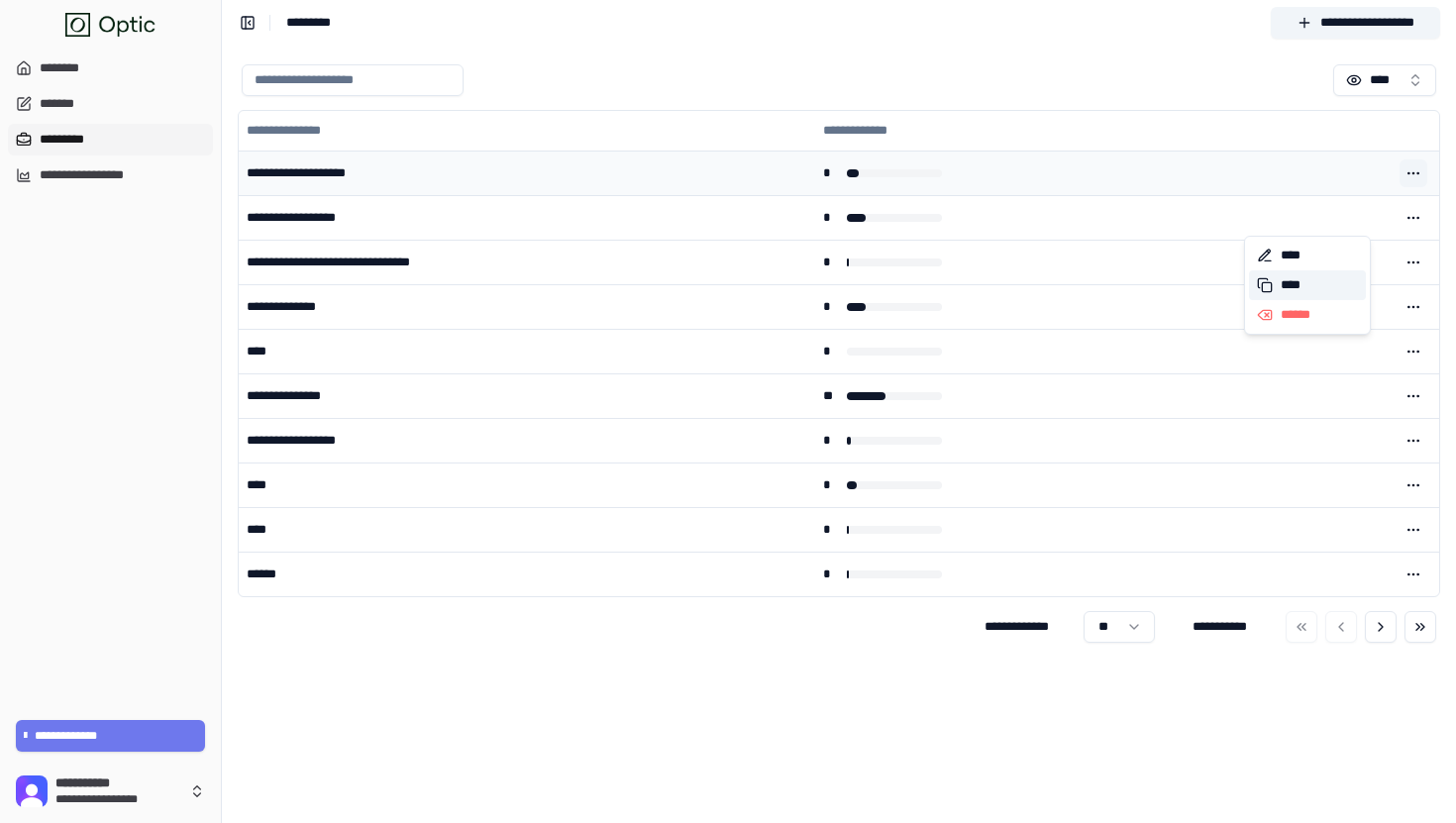 click on "****" at bounding box center [1307, 285] 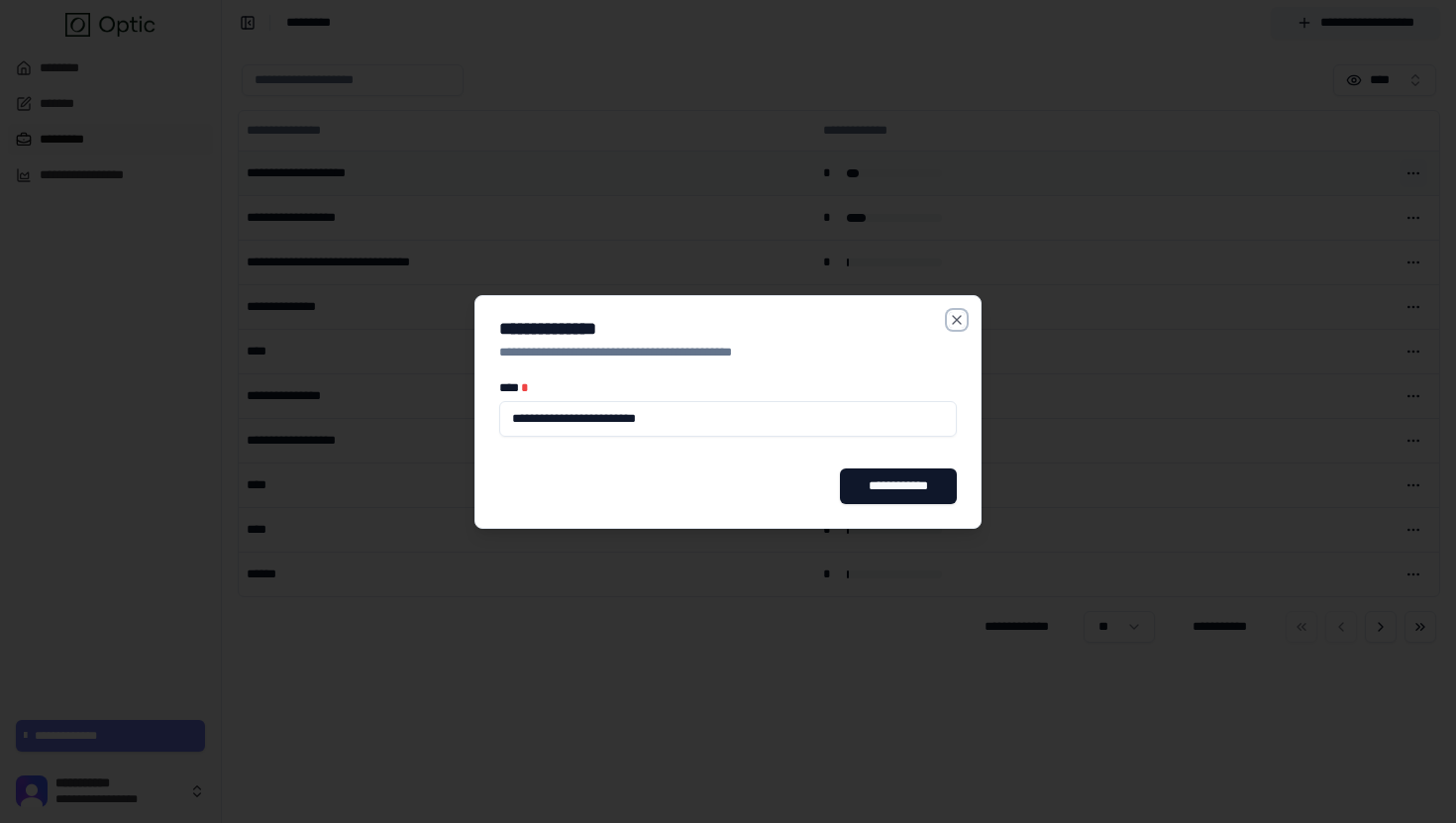 click 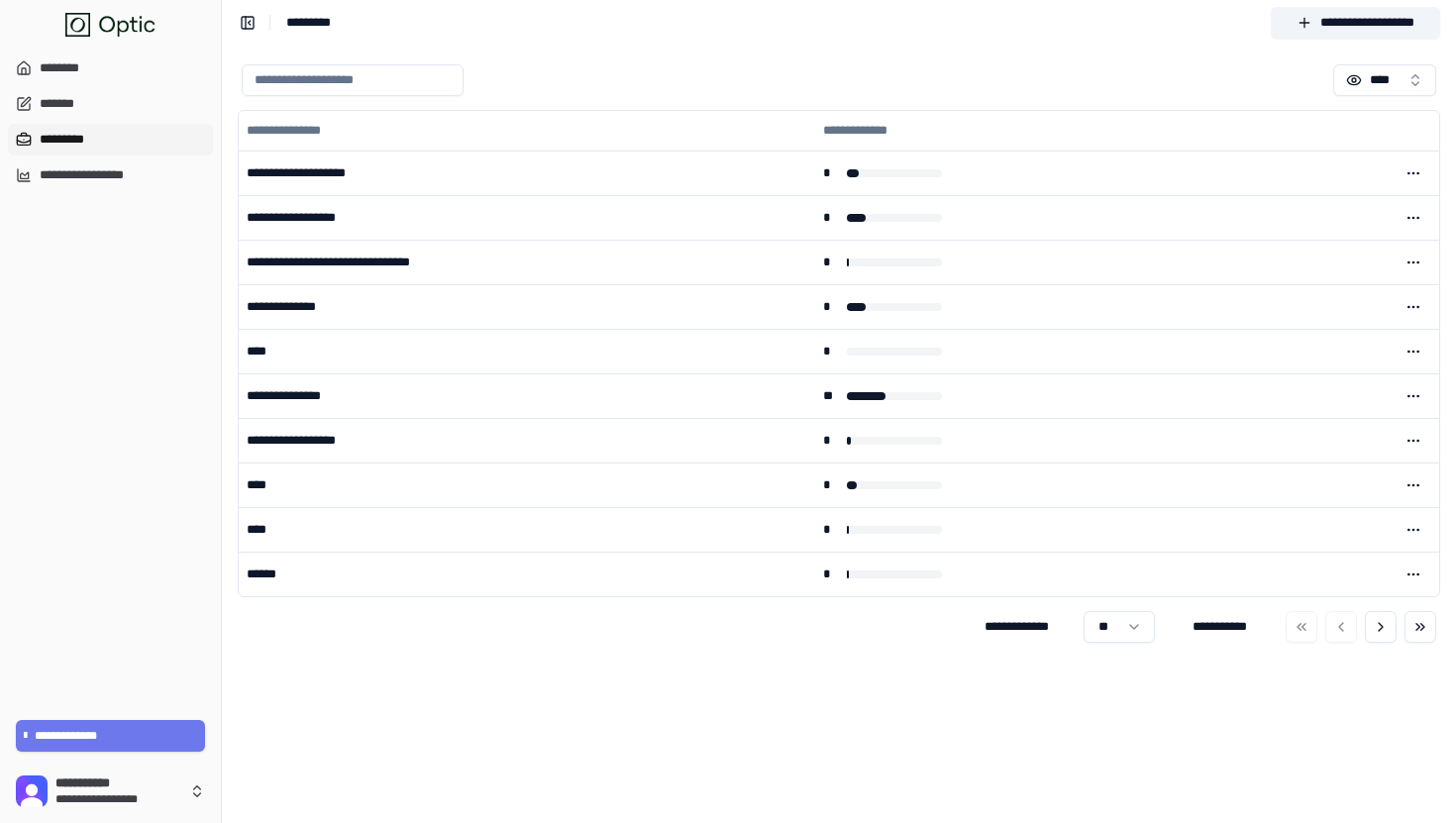 click on "**********" at bounding box center [839, 434] 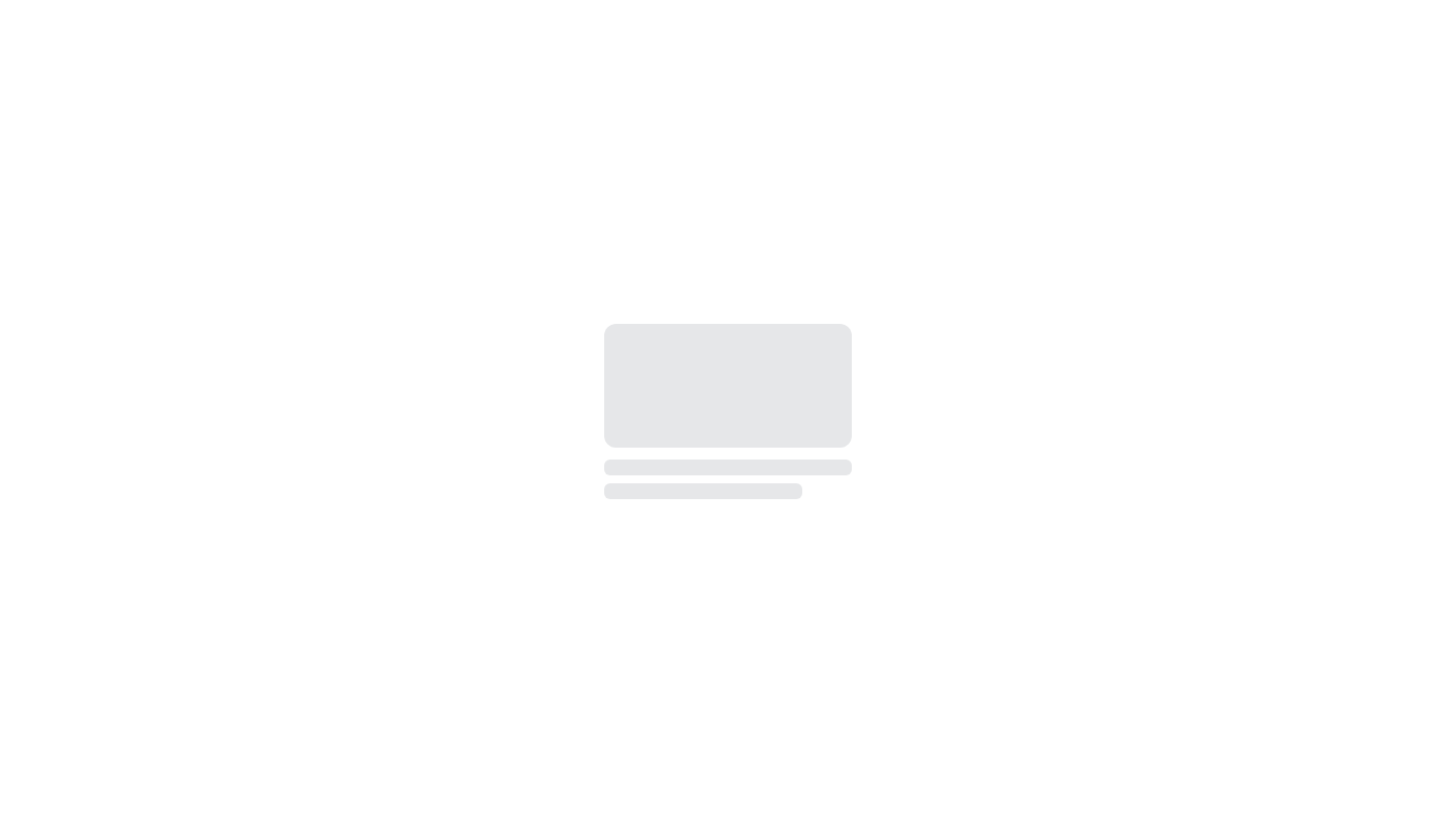 scroll, scrollTop: 0, scrollLeft: 0, axis: both 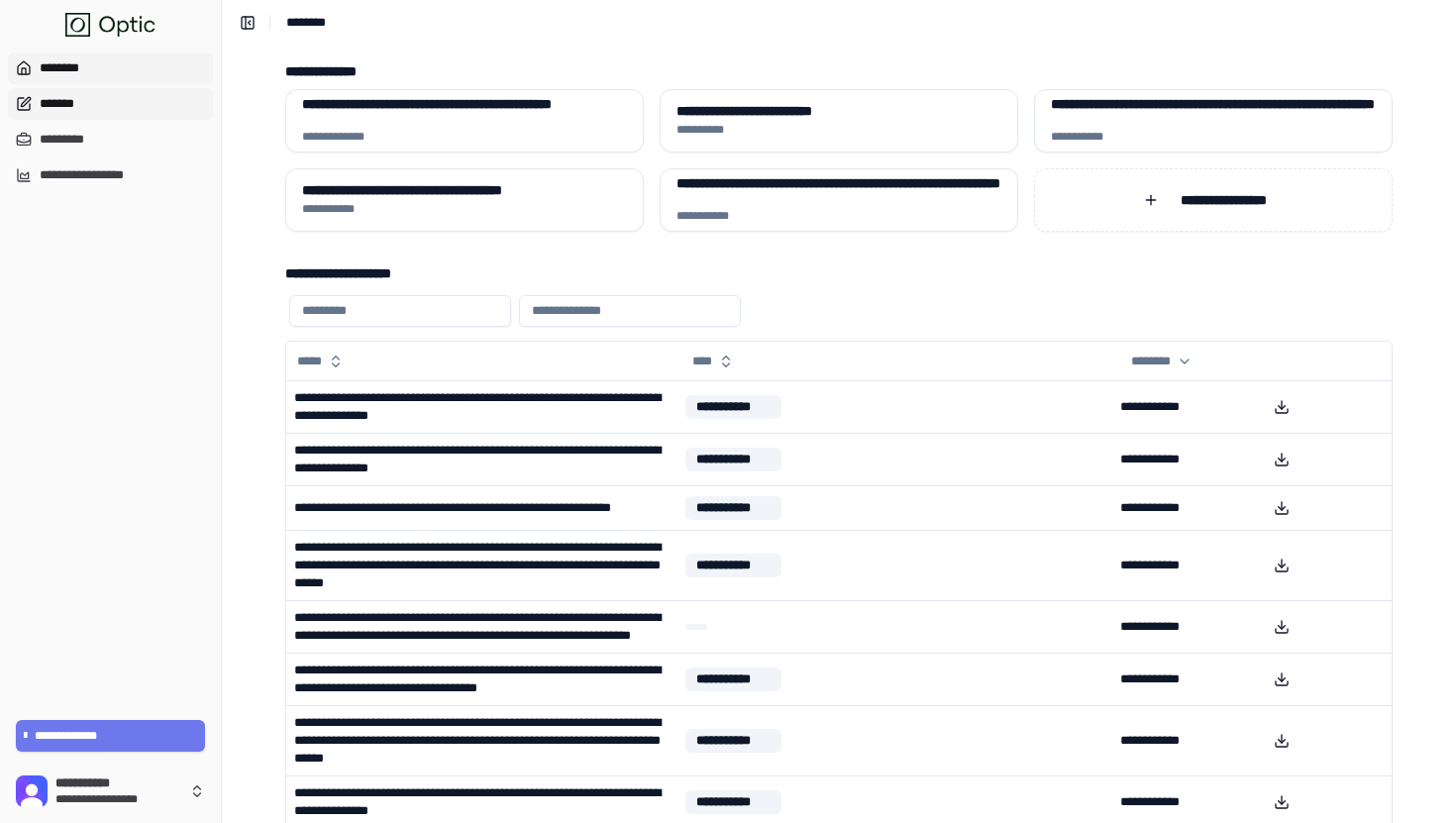 click on "*******" at bounding box center (110, 104) 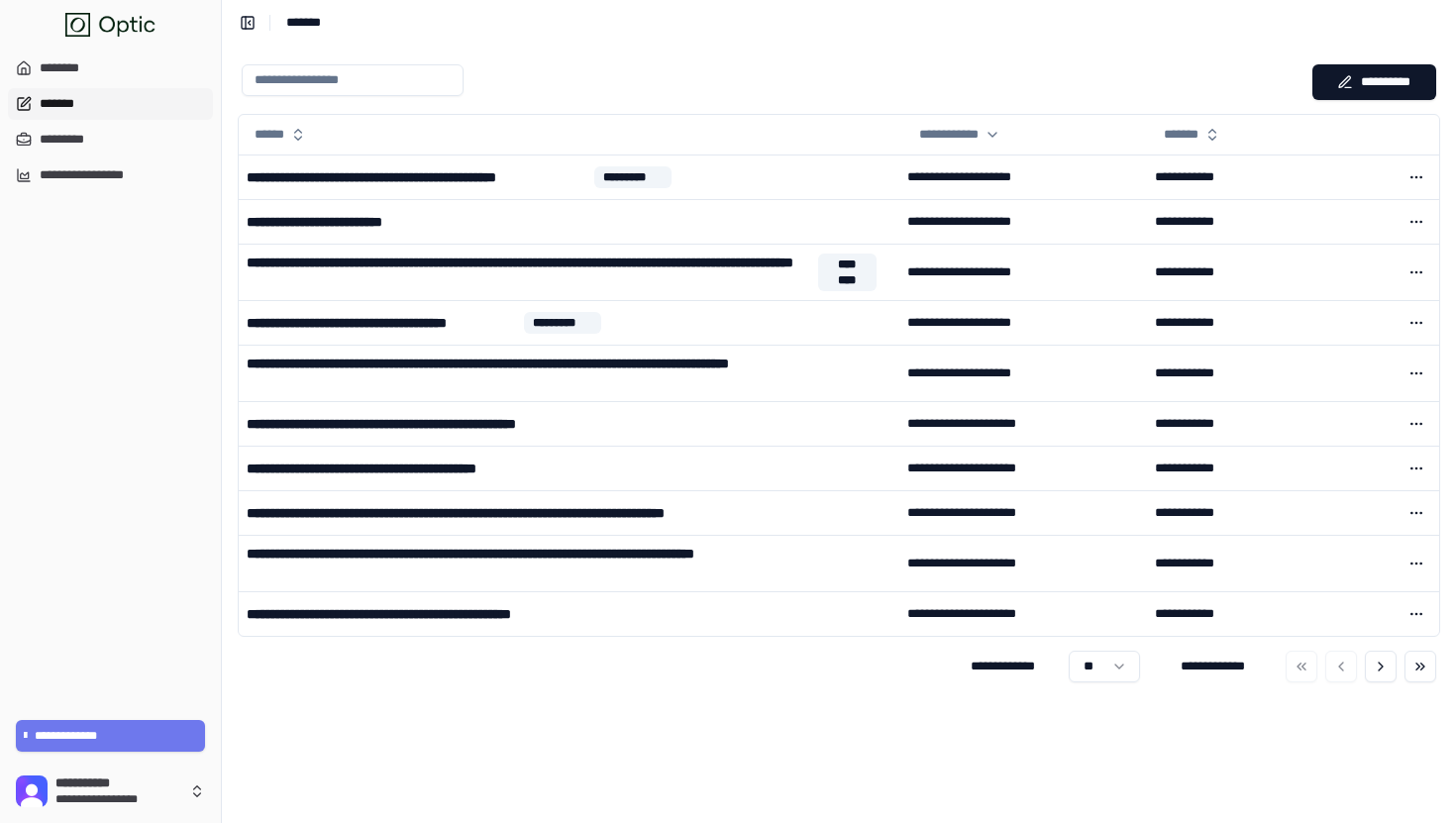 click at bounding box center (353, 80) 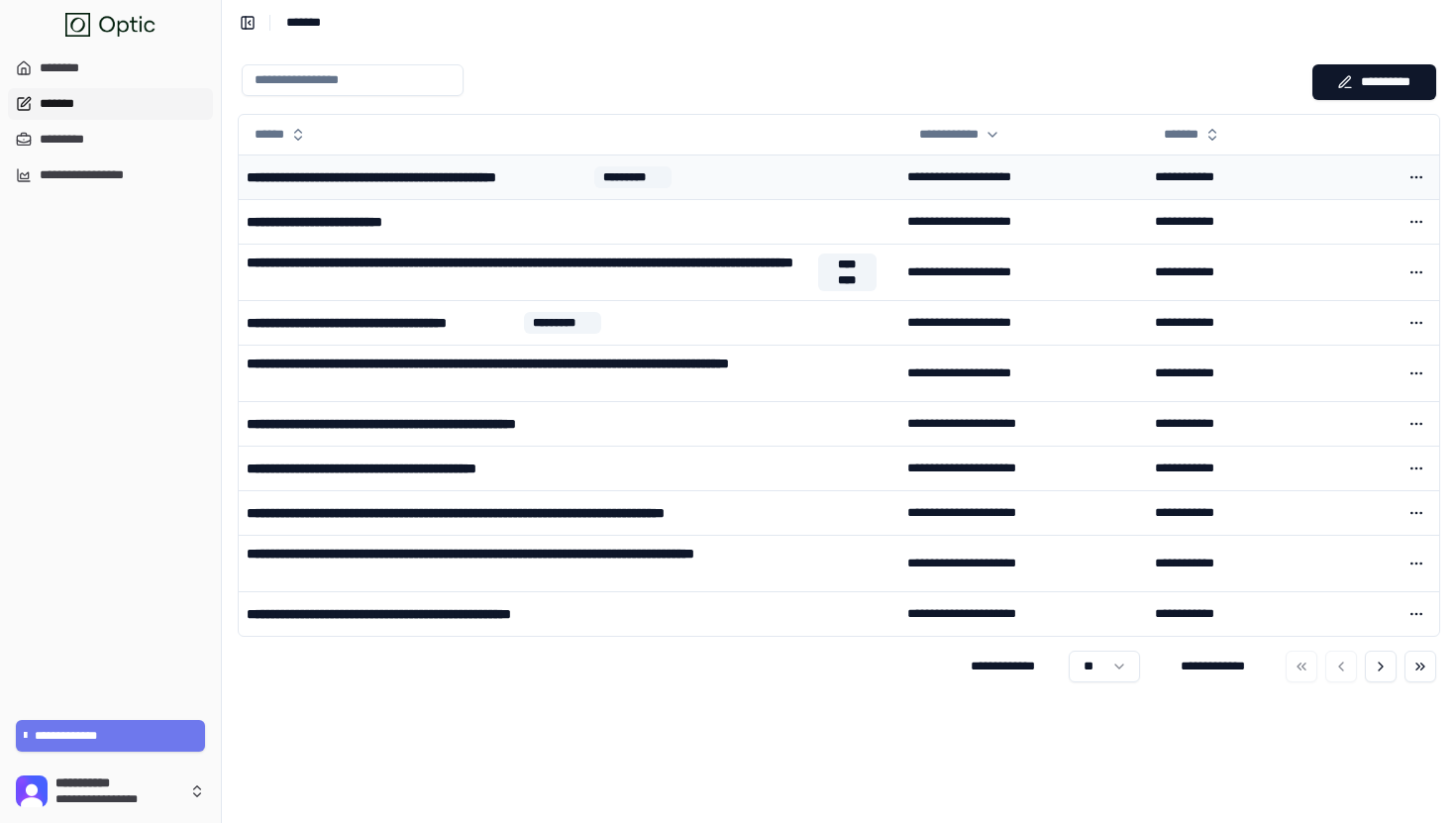 click on "**********" at bounding box center [416, 177] 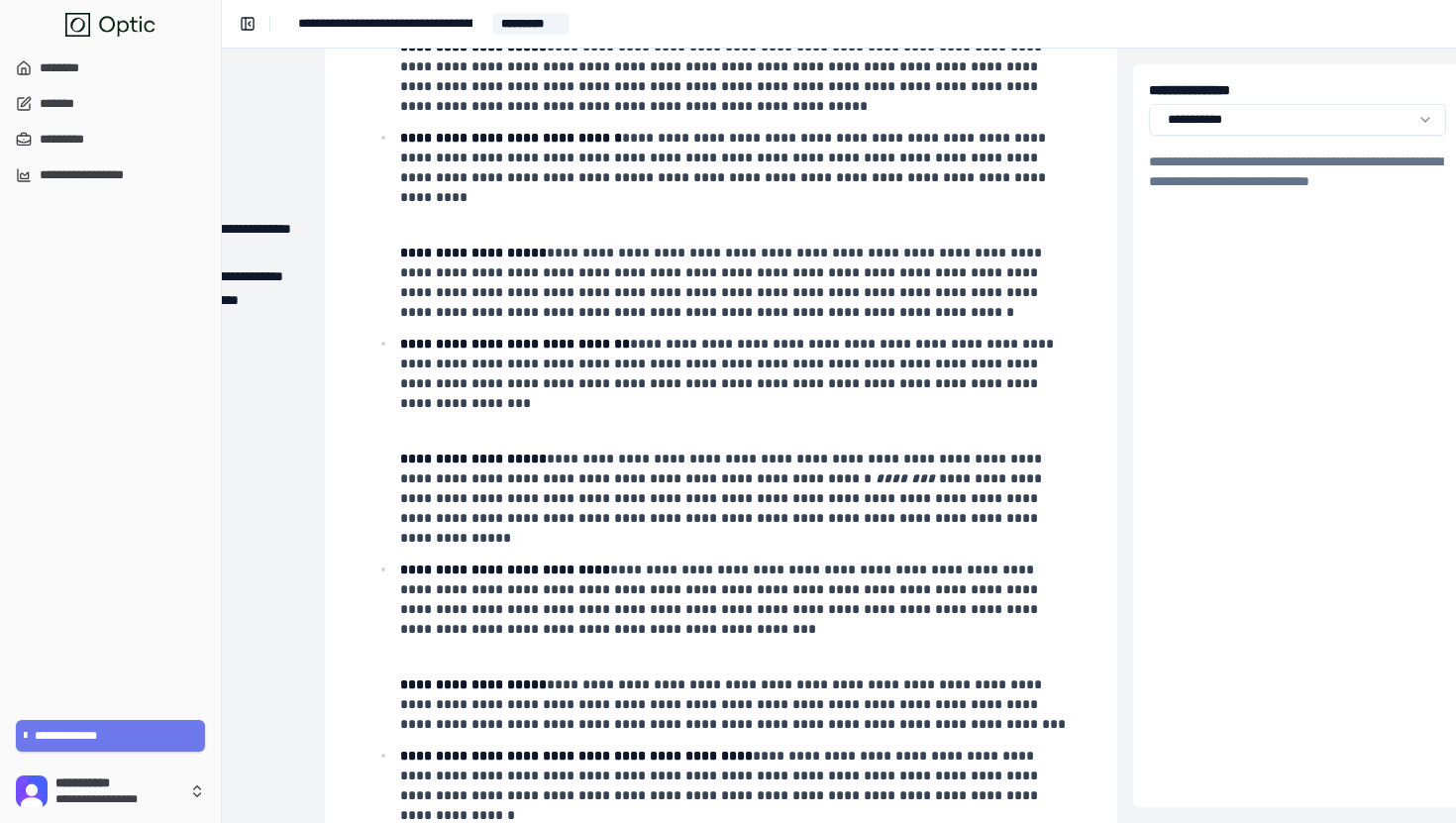 scroll, scrollTop: 3593, scrollLeft: 206, axis: both 